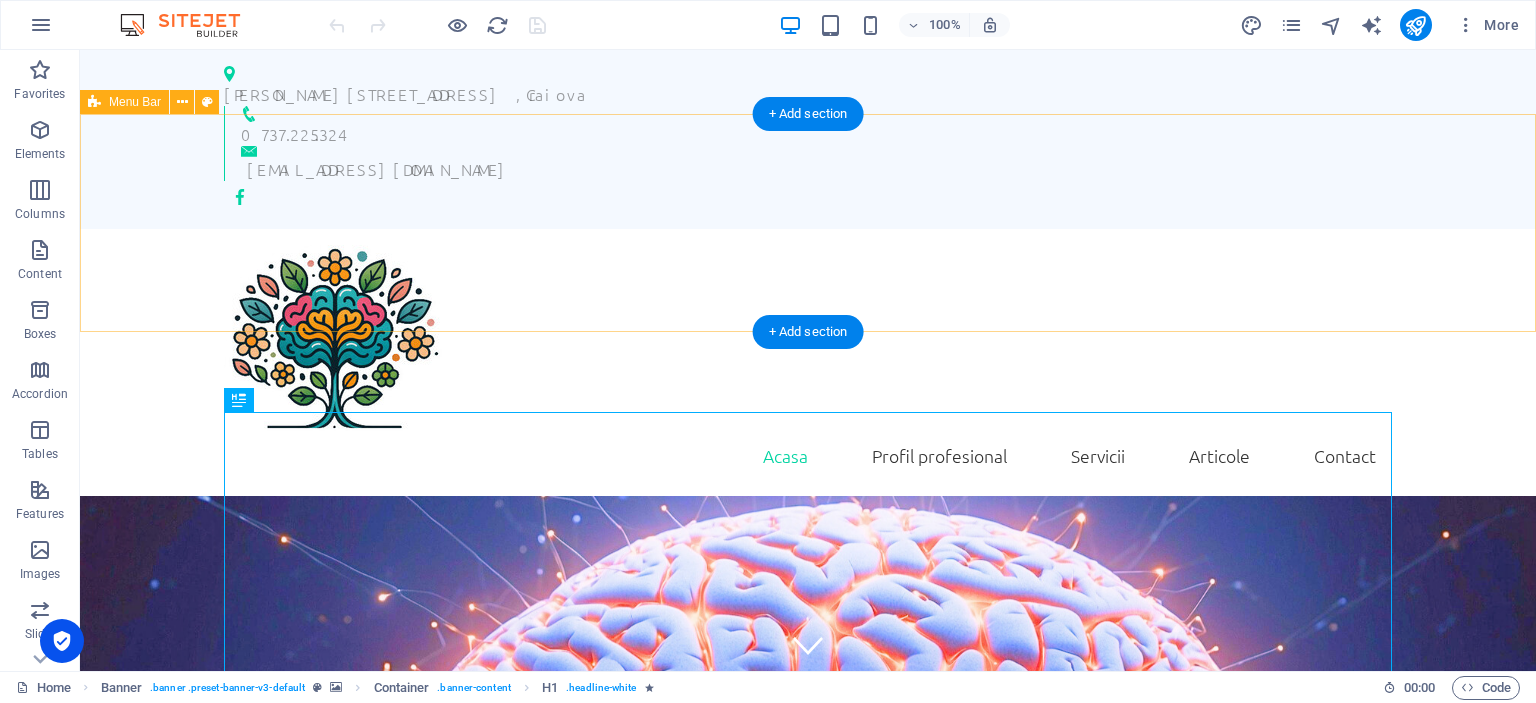 scroll, scrollTop: 105, scrollLeft: 0, axis: vertical 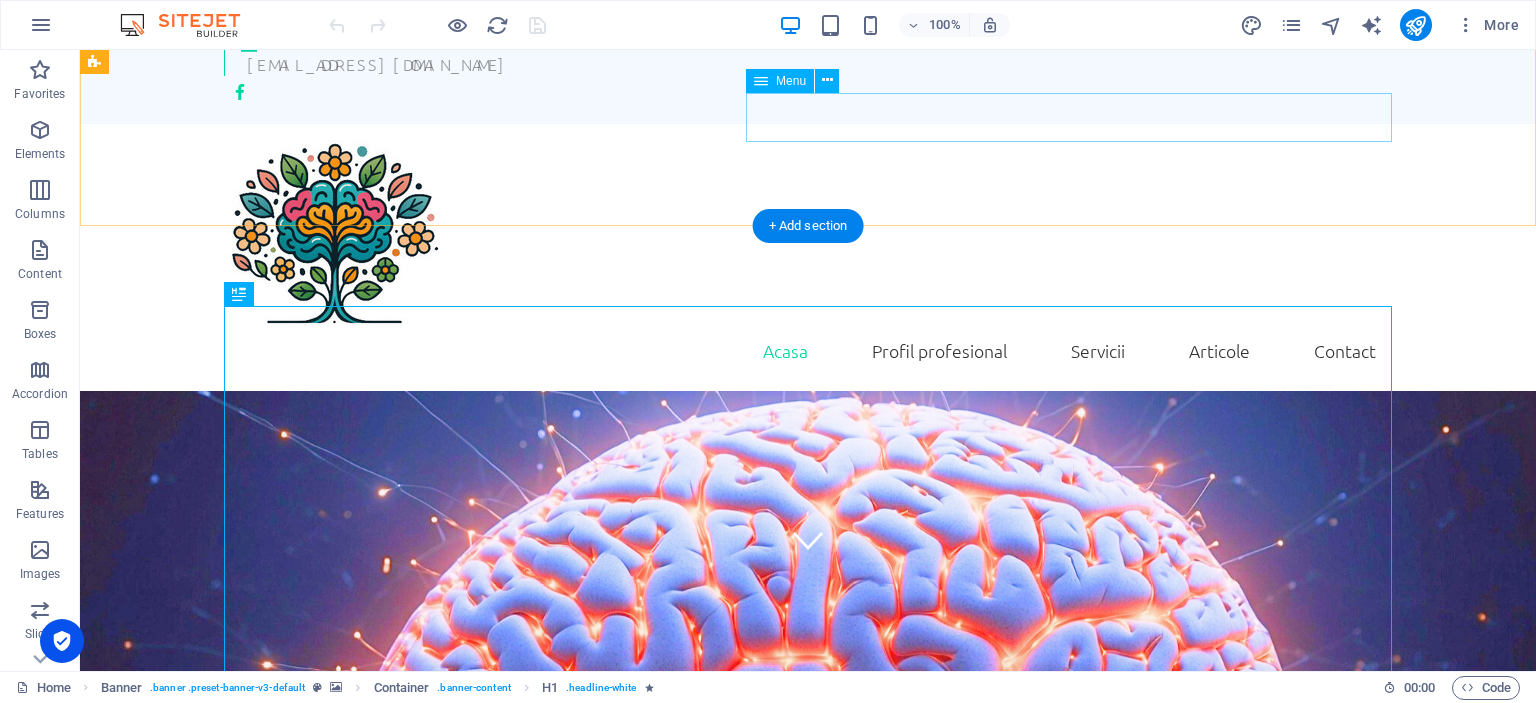 click on "Acasa Profil profesional Servicii Articole Contact" at bounding box center (808, 351) 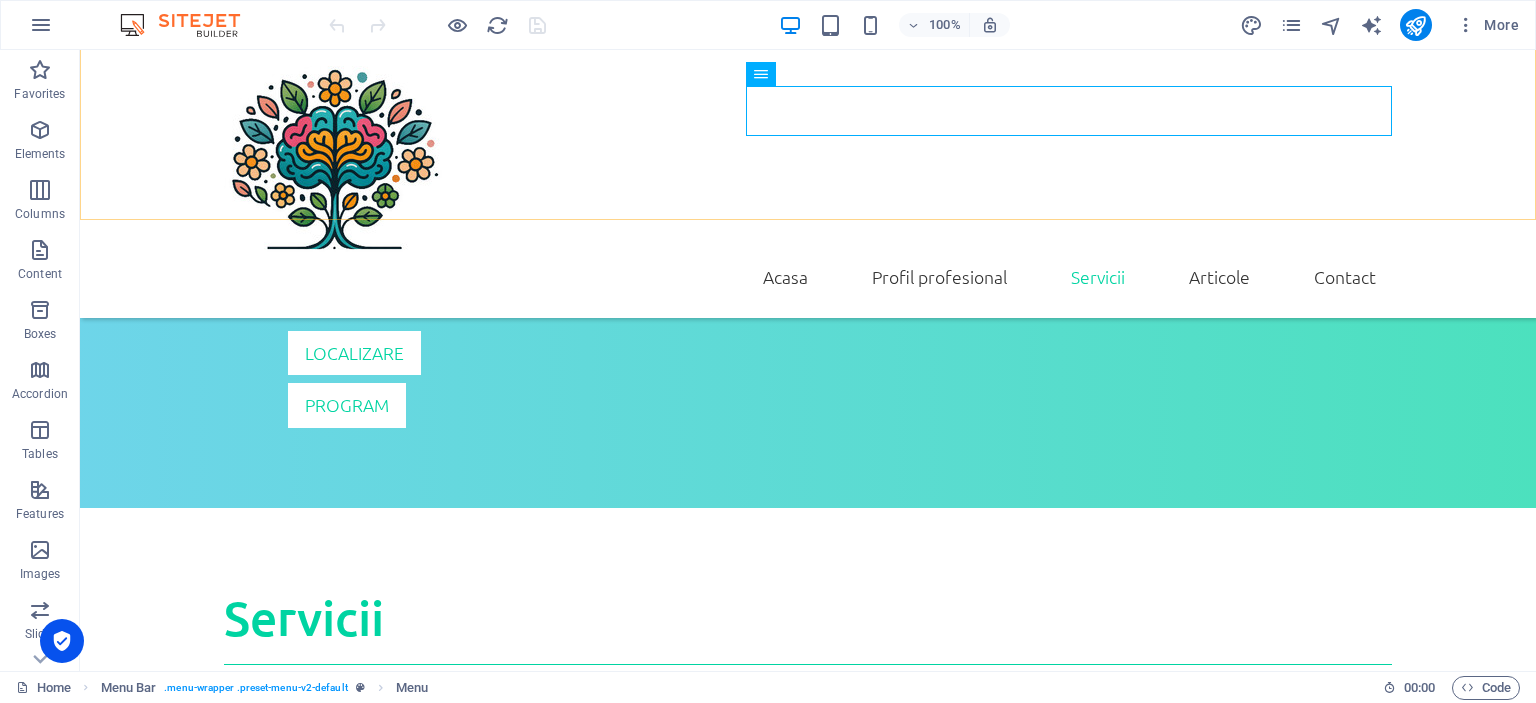scroll, scrollTop: 5385, scrollLeft: 0, axis: vertical 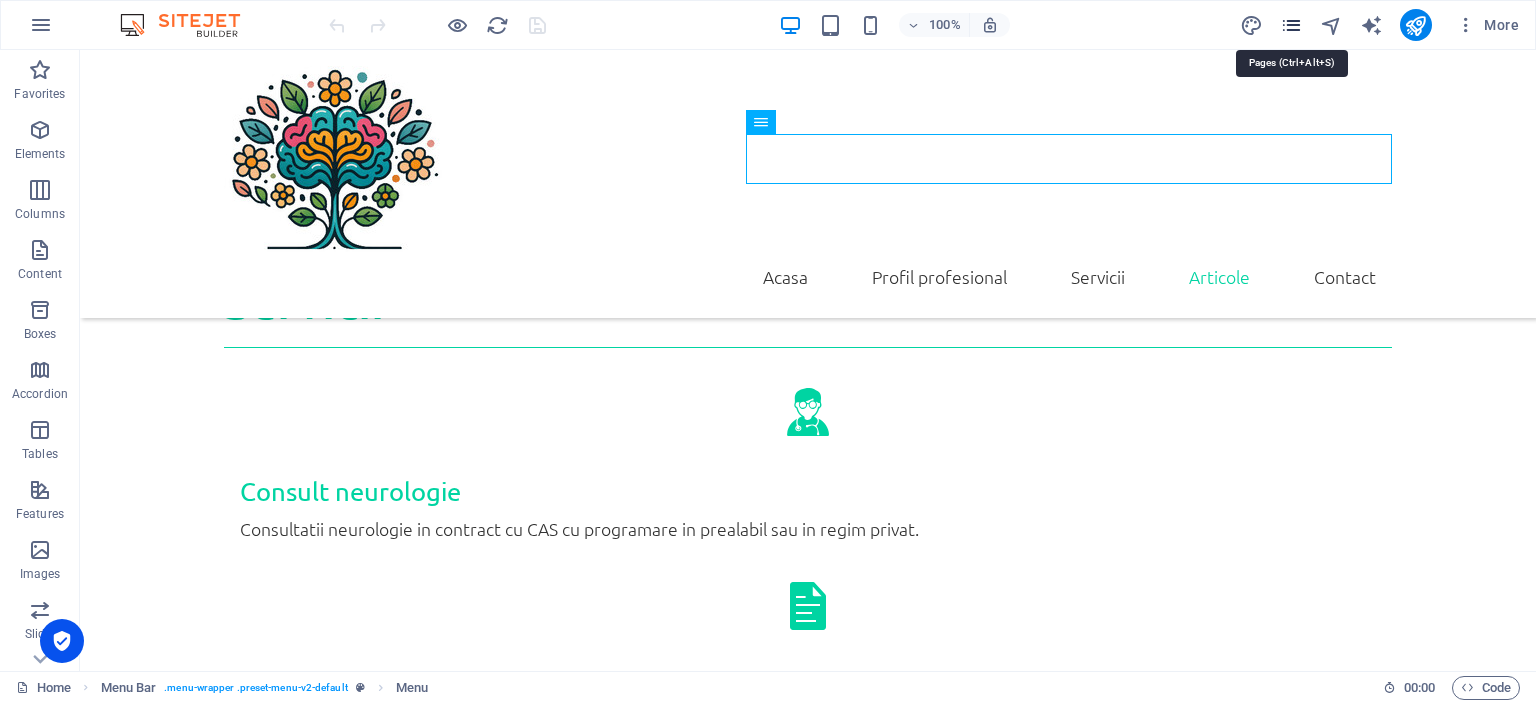 click at bounding box center [1291, 25] 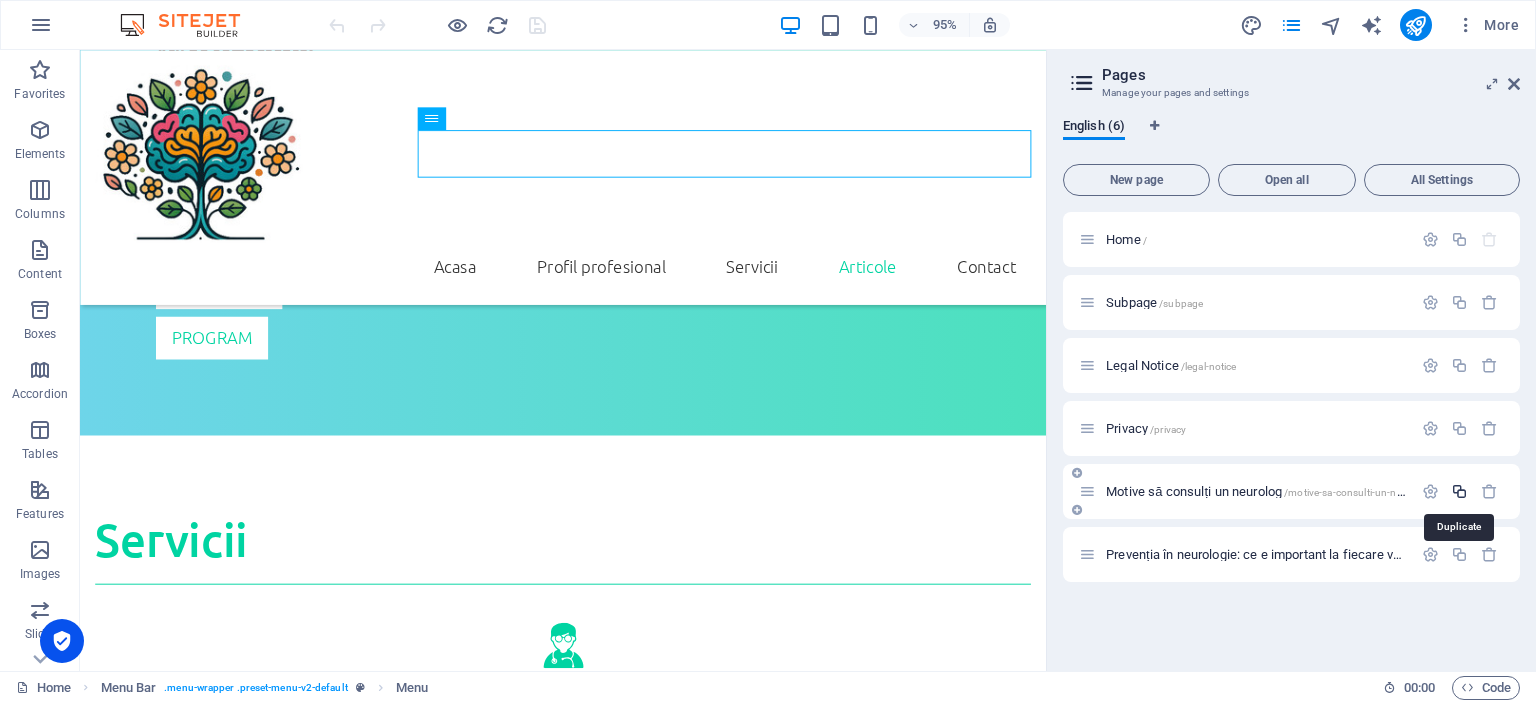 click at bounding box center (1459, 491) 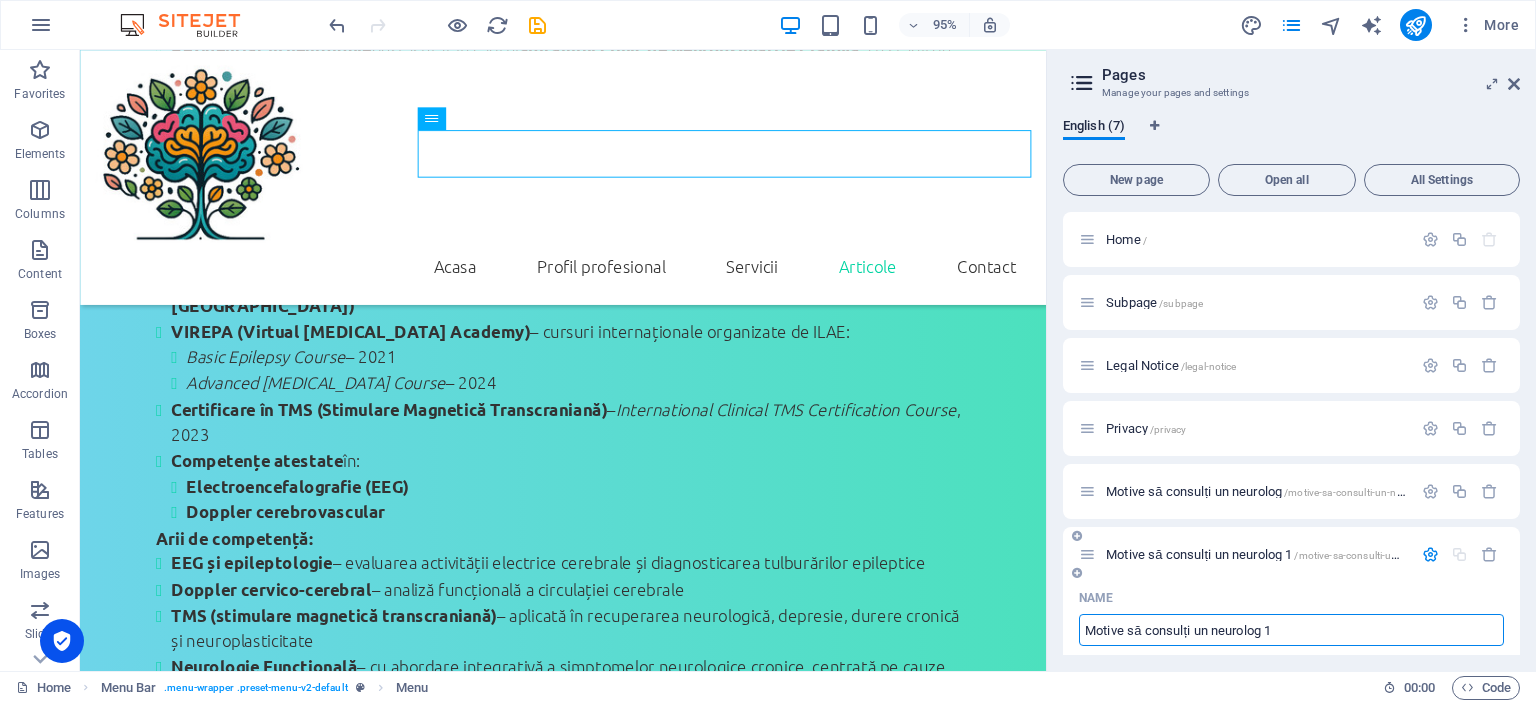 drag, startPoint x: 1298, startPoint y: 634, endPoint x: 1076, endPoint y: 618, distance: 222.57584 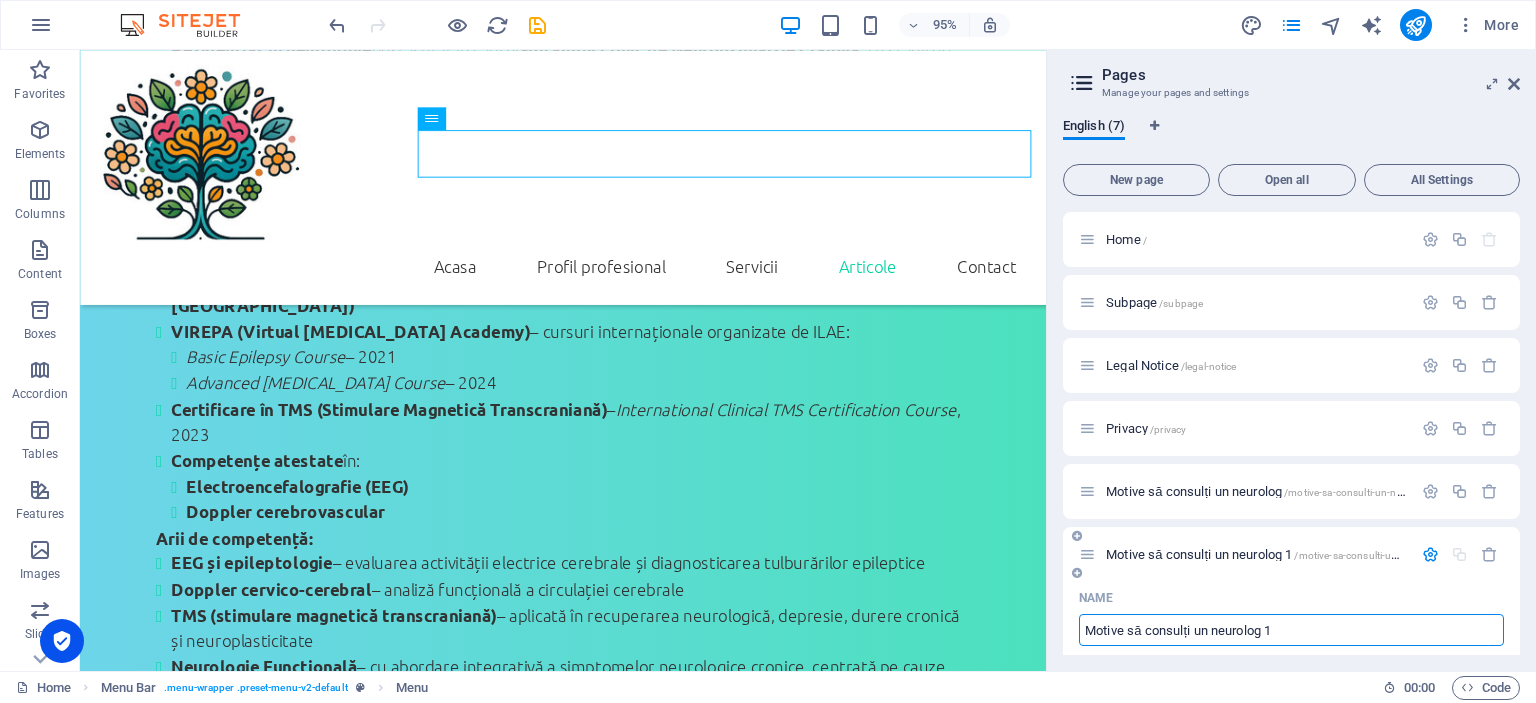 paste on "igrena – o boală nevăzută, dar invalidantă. De ce nu trebuie neglijată?" 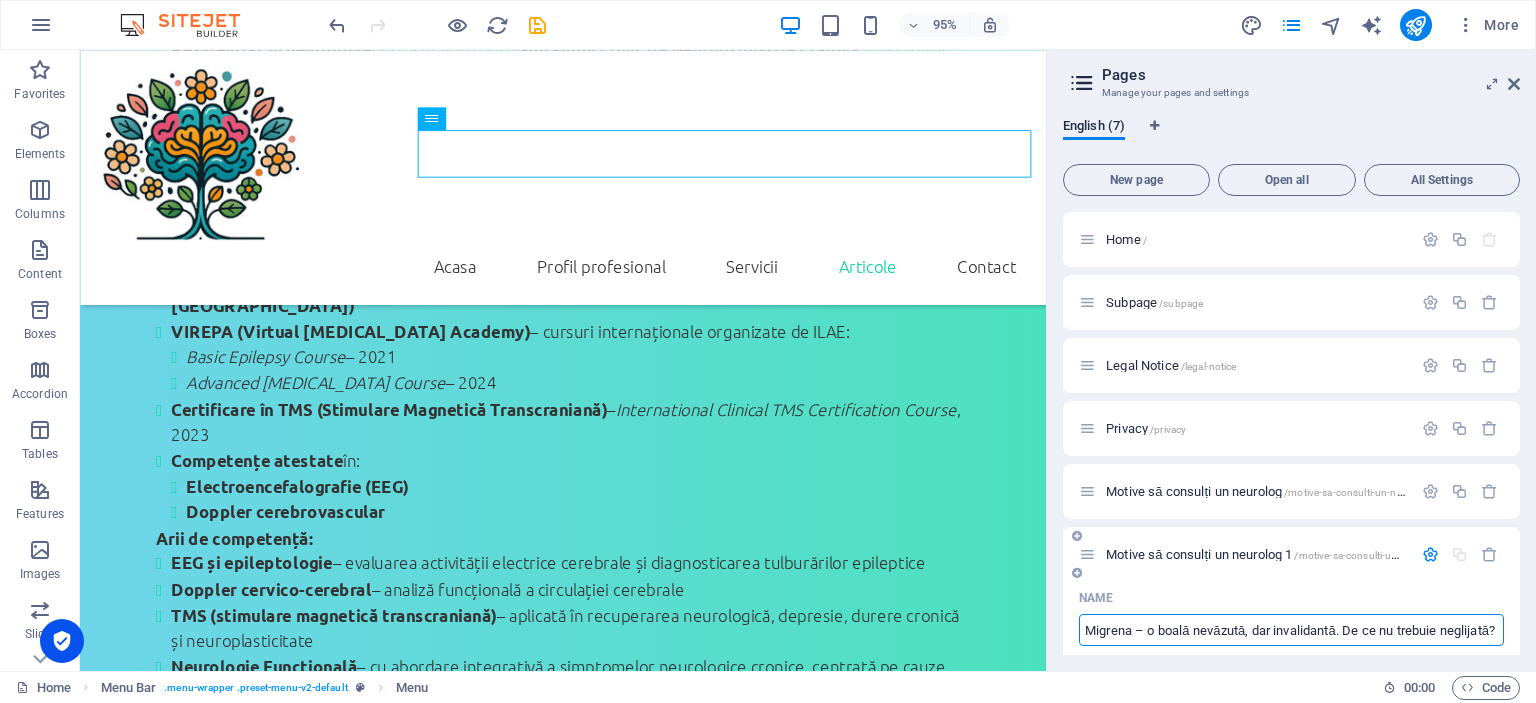 type on "Migrena – o boală nevăzută, dar invalidantă. De ce nu trebuie neglijată?" 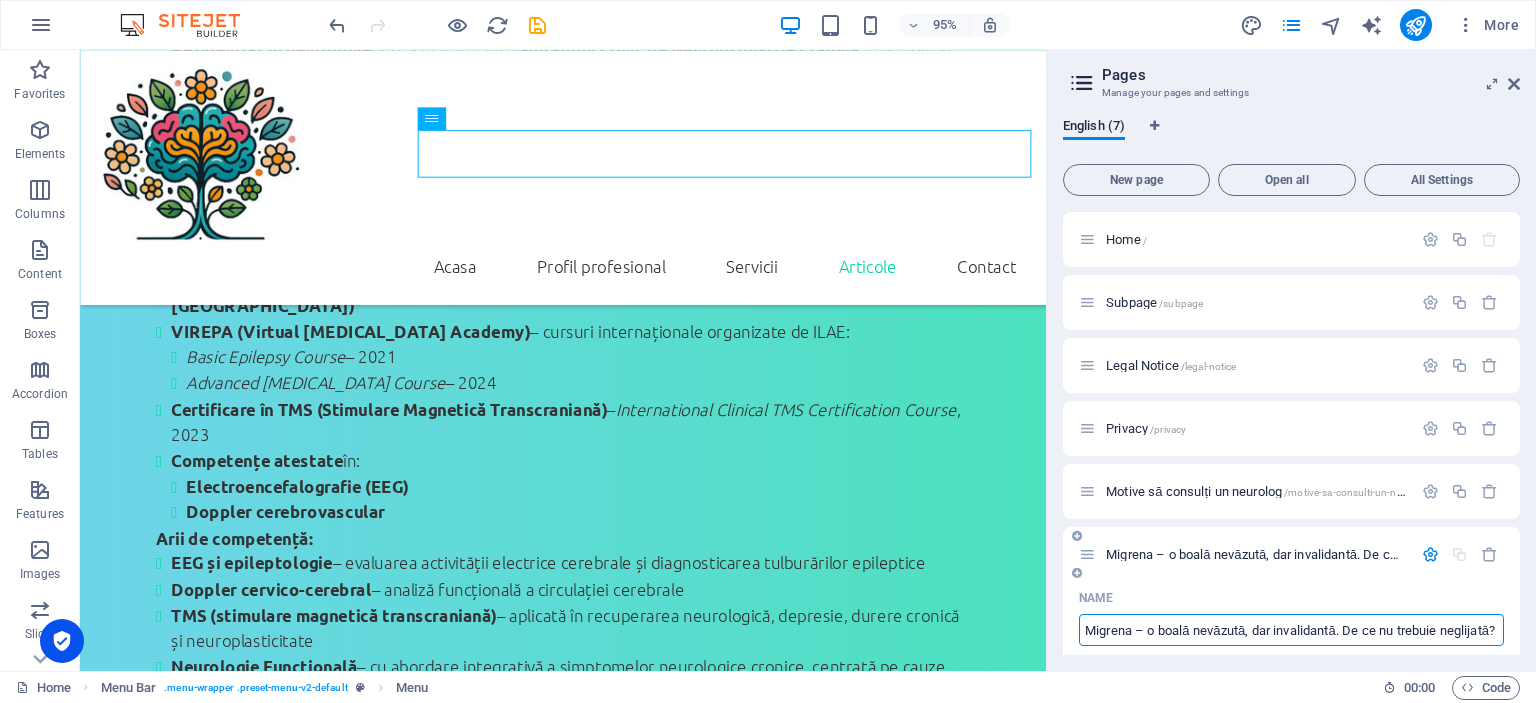scroll, scrollTop: 0, scrollLeft: 6, axis: horizontal 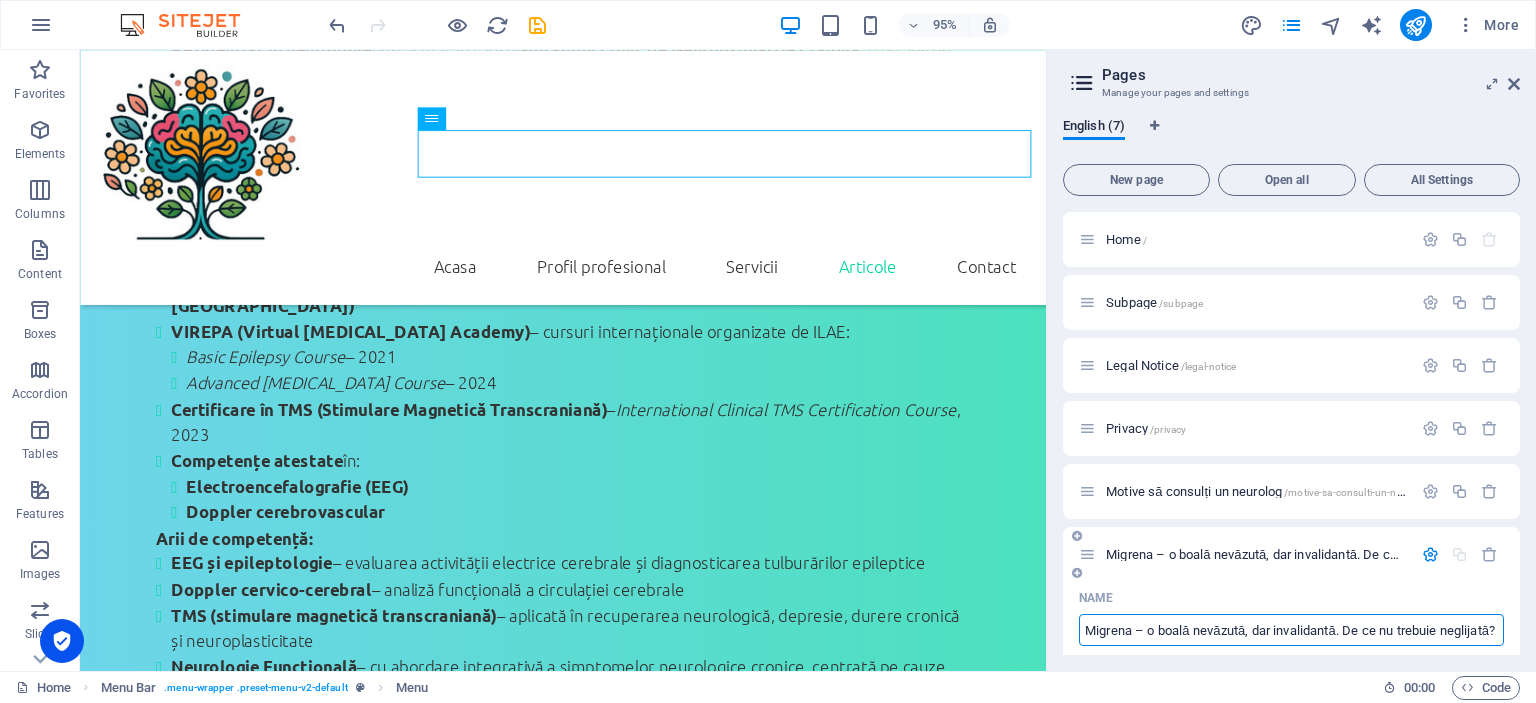 drag, startPoint x: 1338, startPoint y: 628, endPoint x: 1132, endPoint y: 613, distance: 206.5454 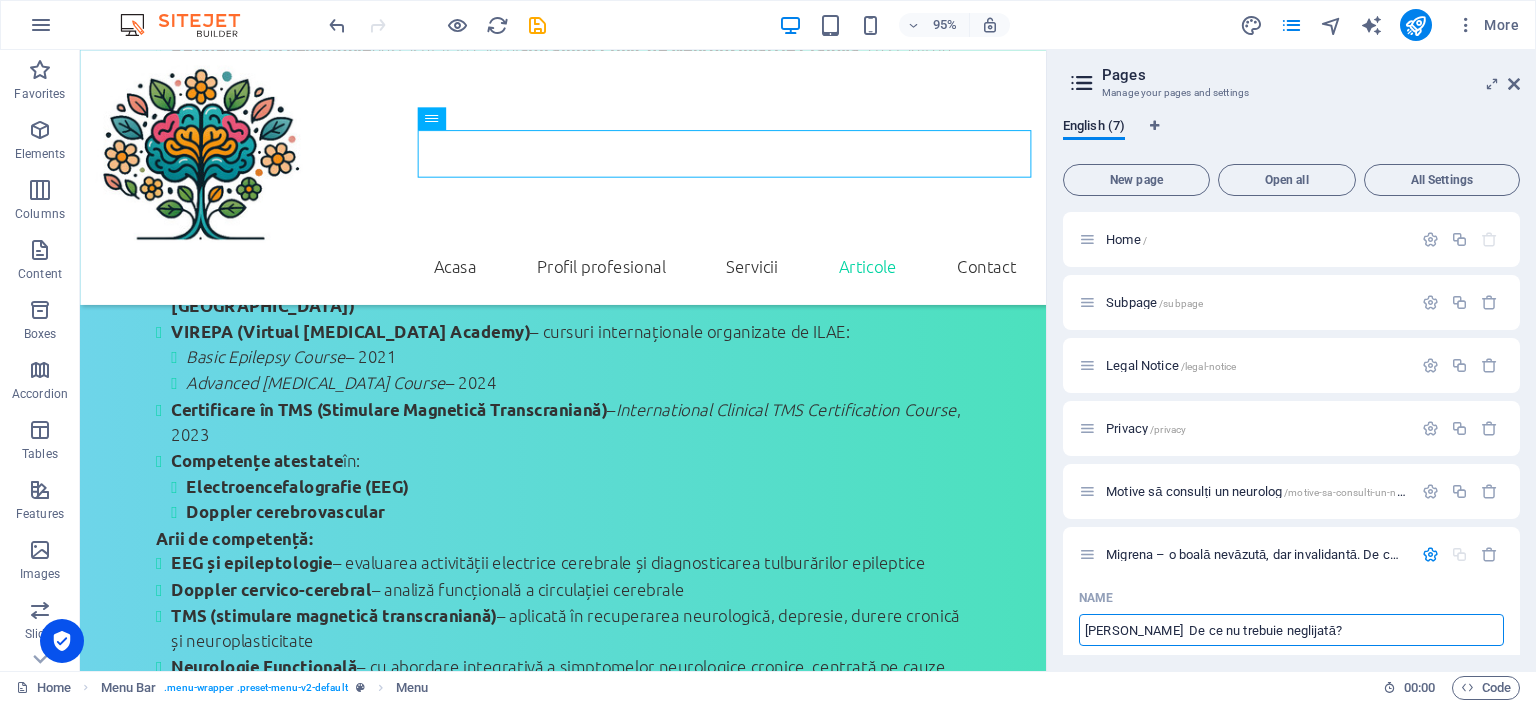 scroll, scrollTop: 0, scrollLeft: 0, axis: both 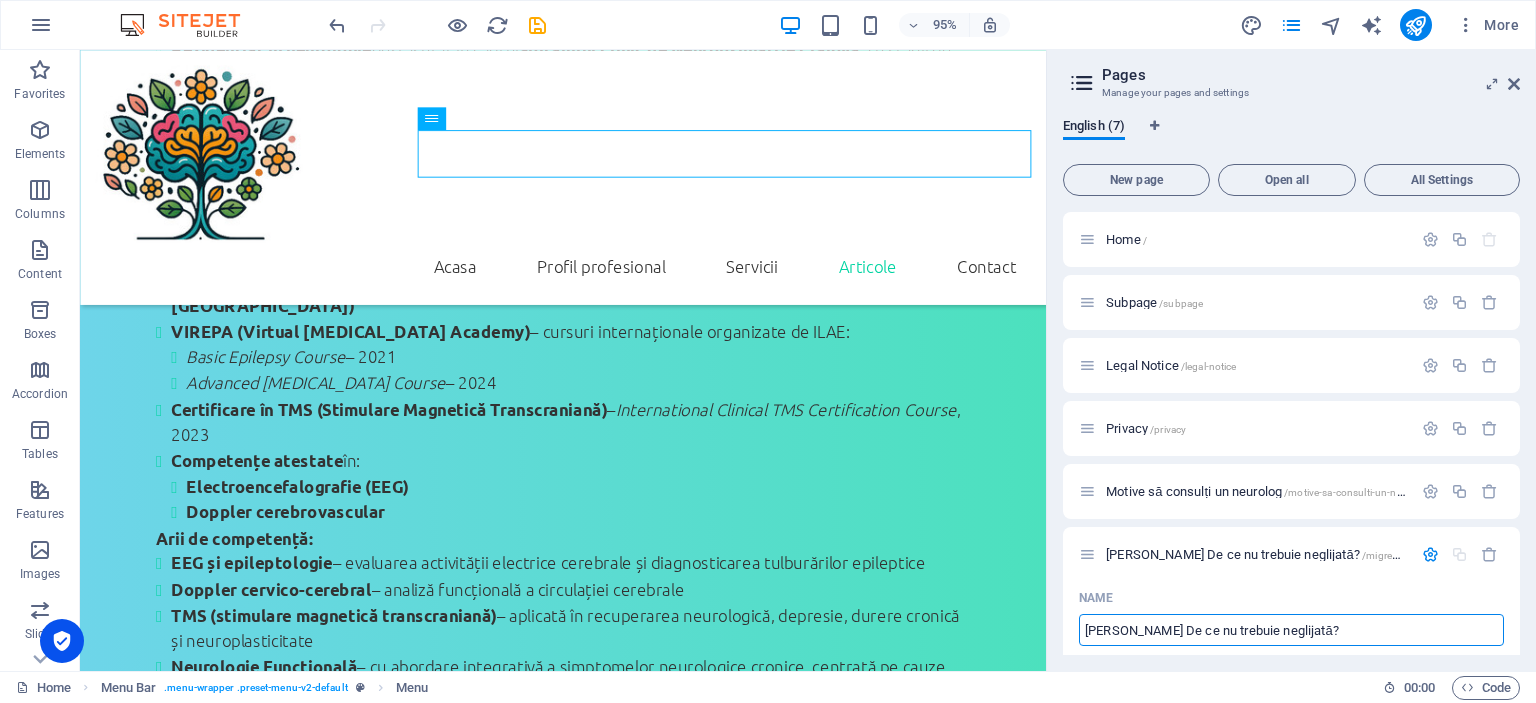 type on "[PERSON_NAME] De ce nu trebuie neglijată?" 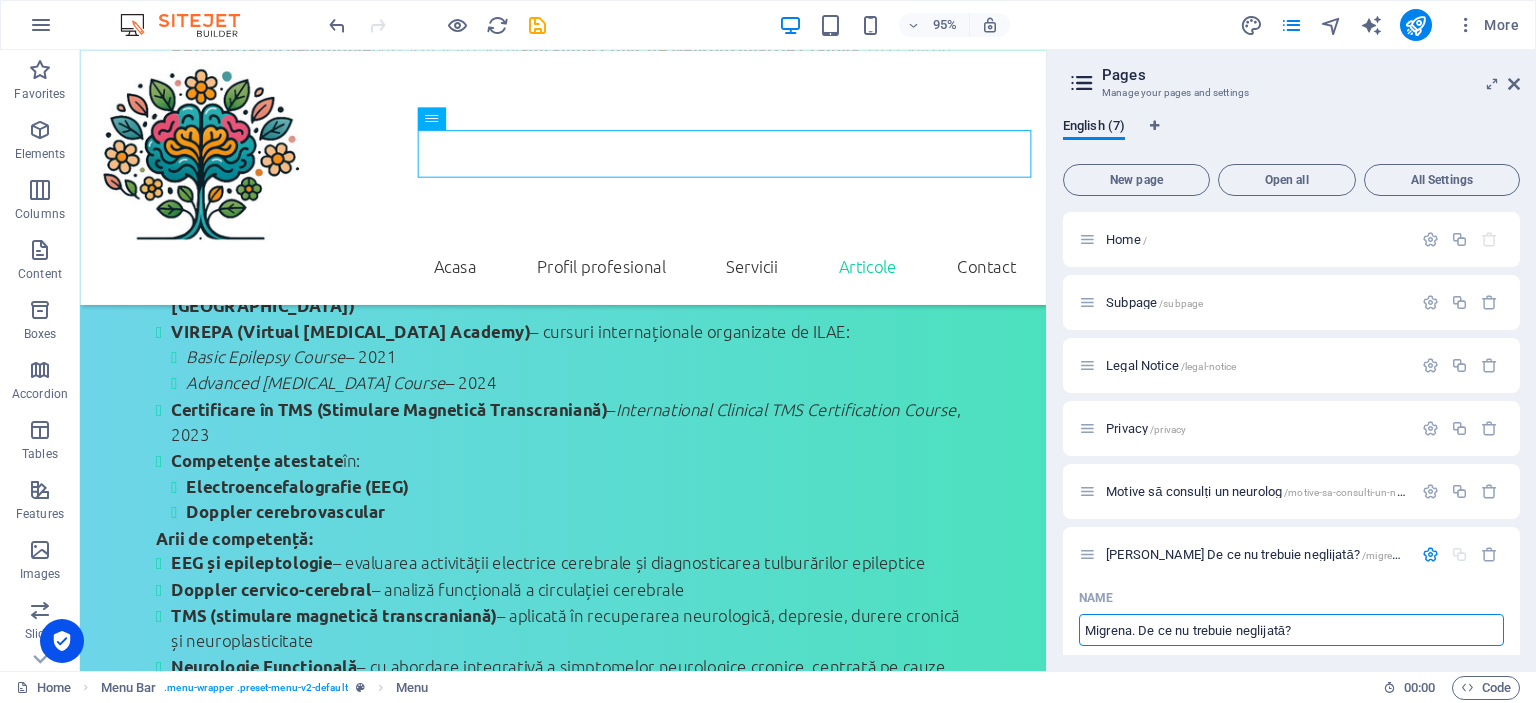type on "Migrena.  De ce nu trebuie neglijată?" 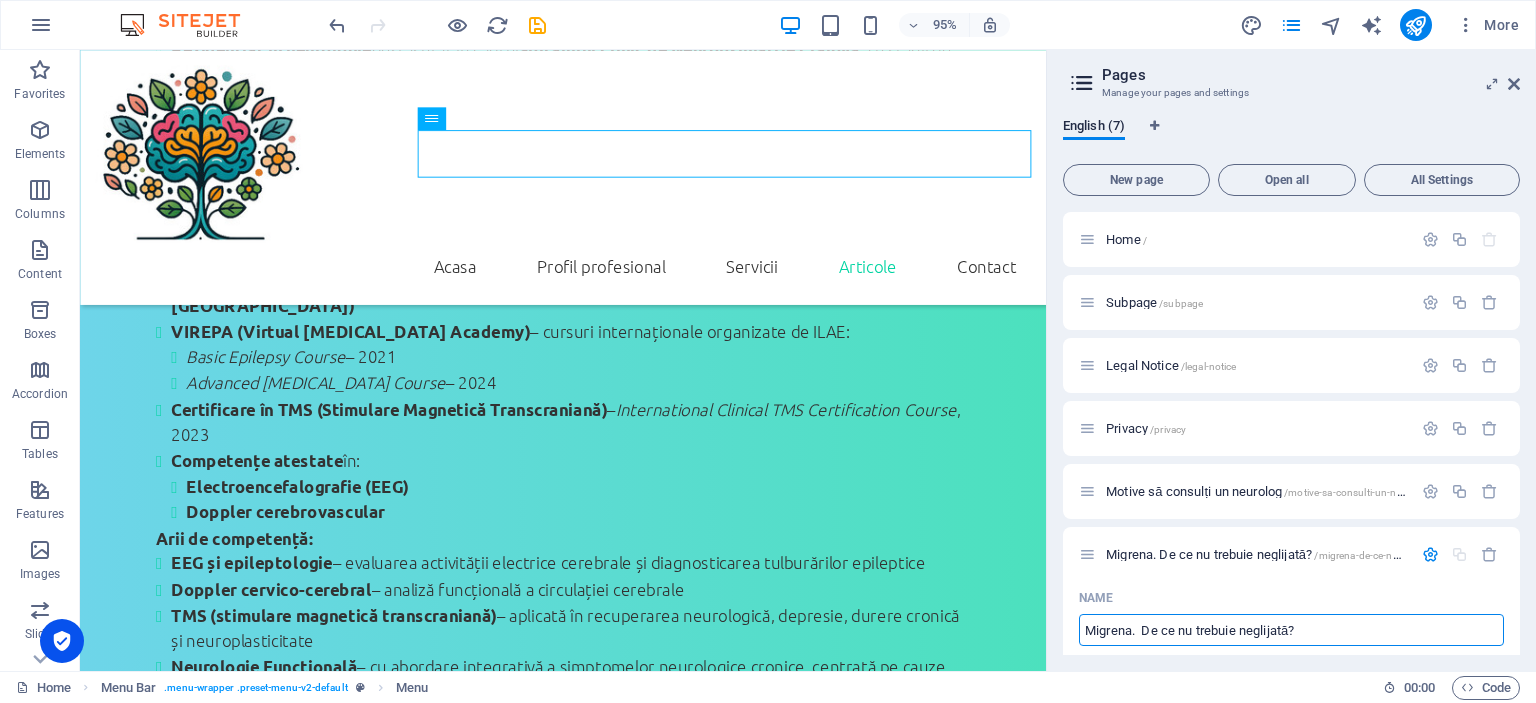 type on "Migrena.  De ce nu trebuie neglijată?" 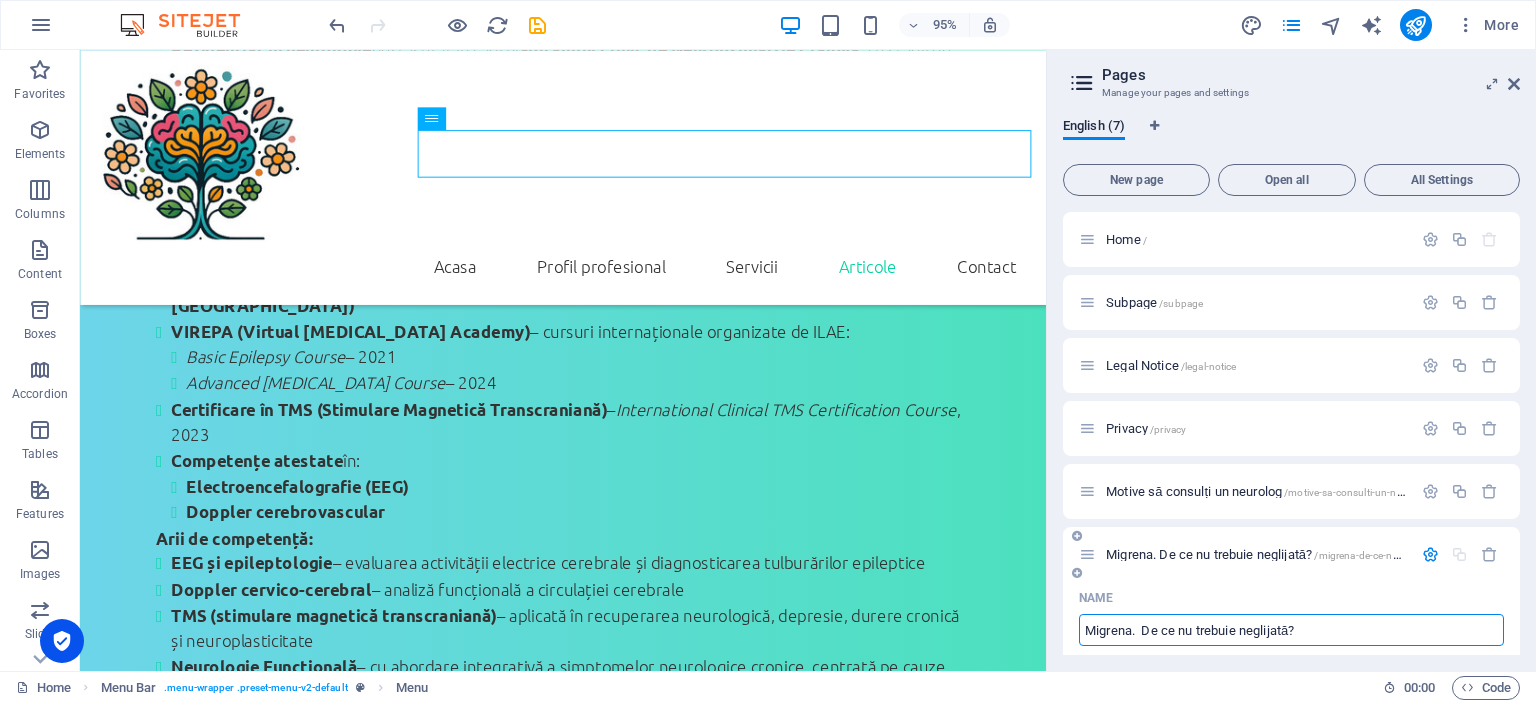 click on "Migrena.  De ce nu trebuie neglijată?" at bounding box center (1291, 630) 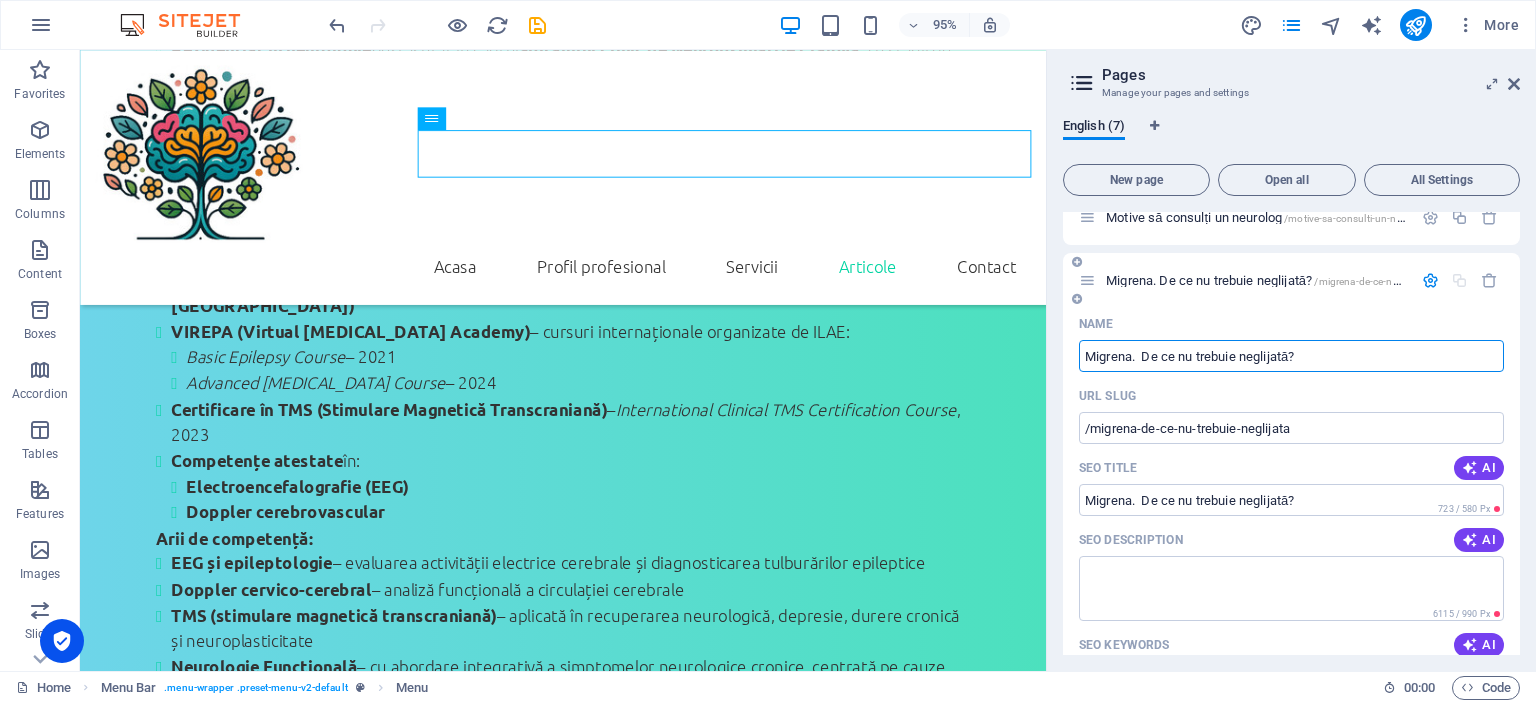 scroll, scrollTop: 91, scrollLeft: 0, axis: vertical 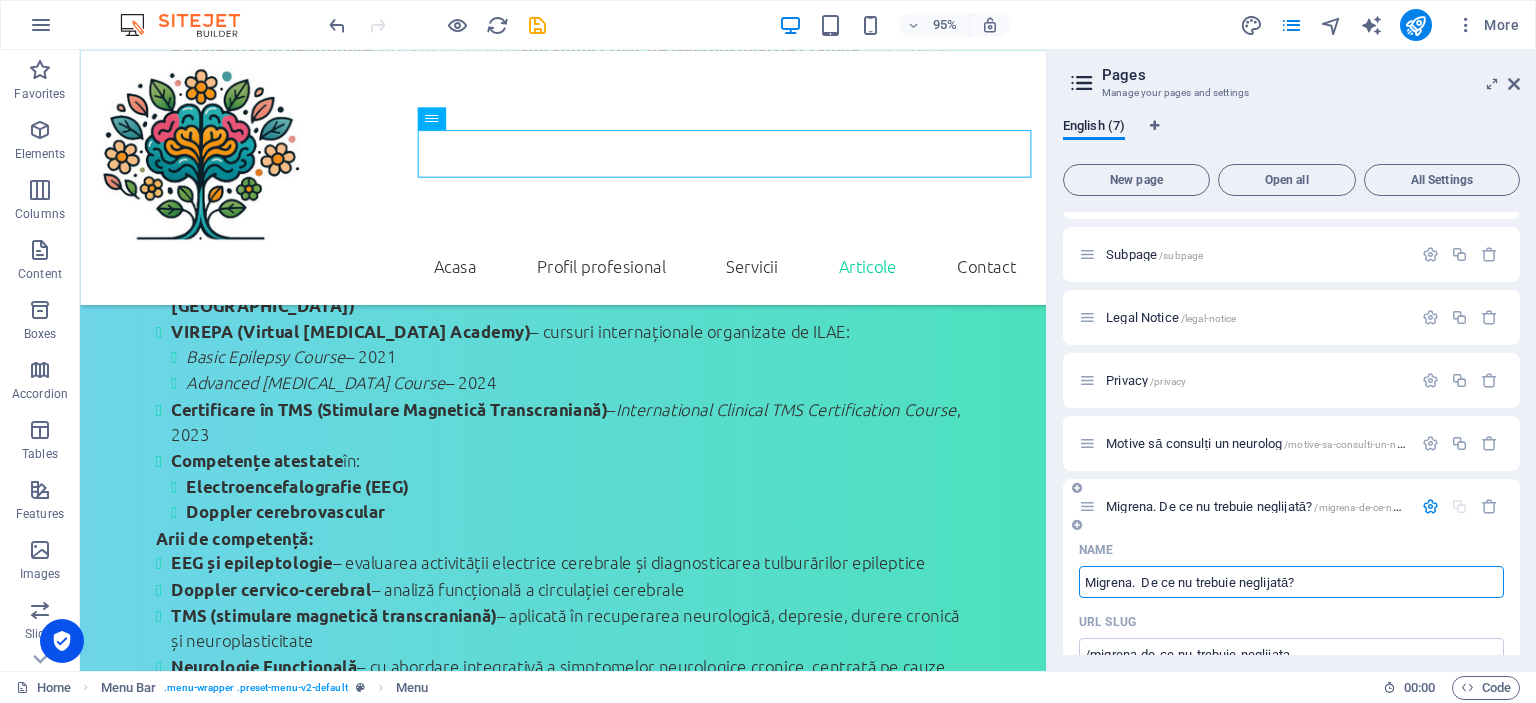 click at bounding box center (1460, 506) 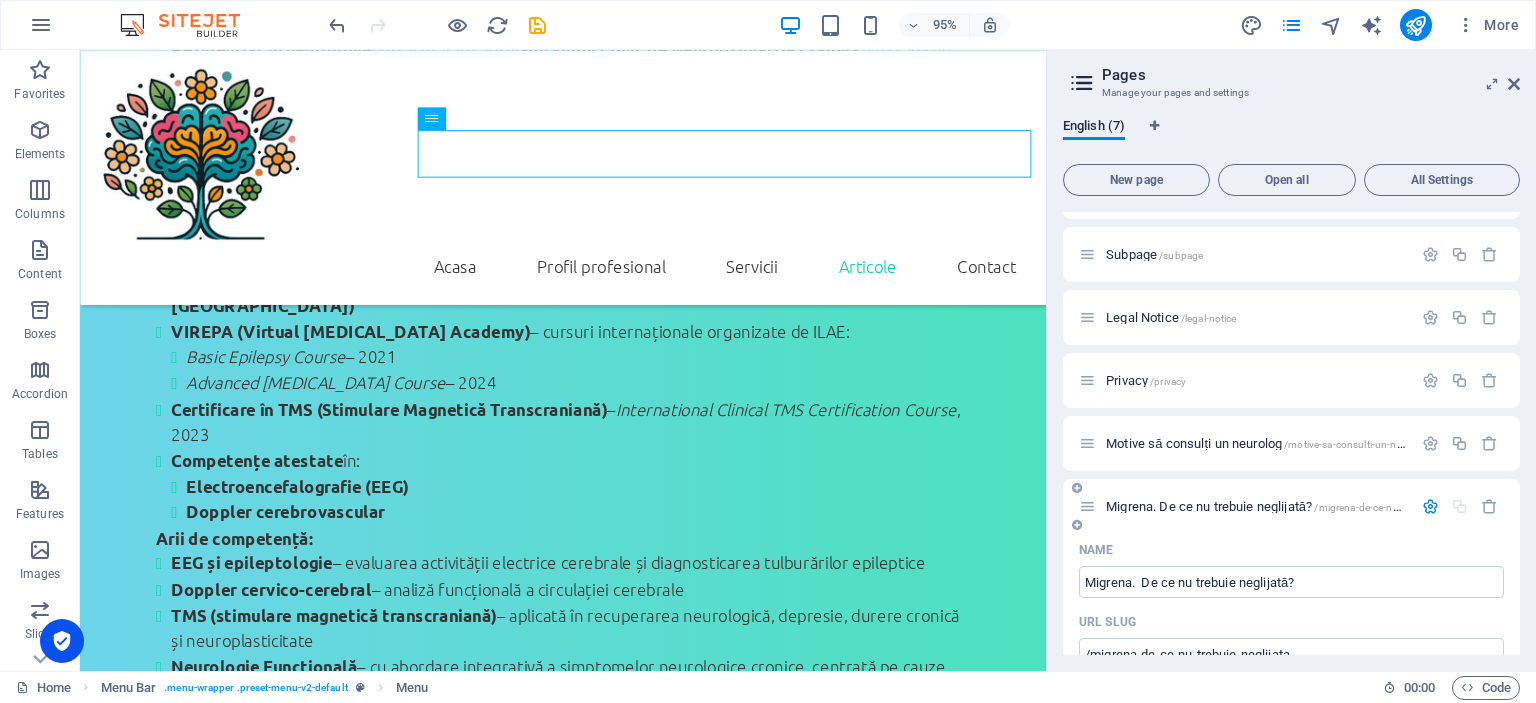 click on "Migrena.  De ce nu trebuie neglijată? /migrena-de-ce-nu-trebuie-neglijata" at bounding box center (1289, 506) 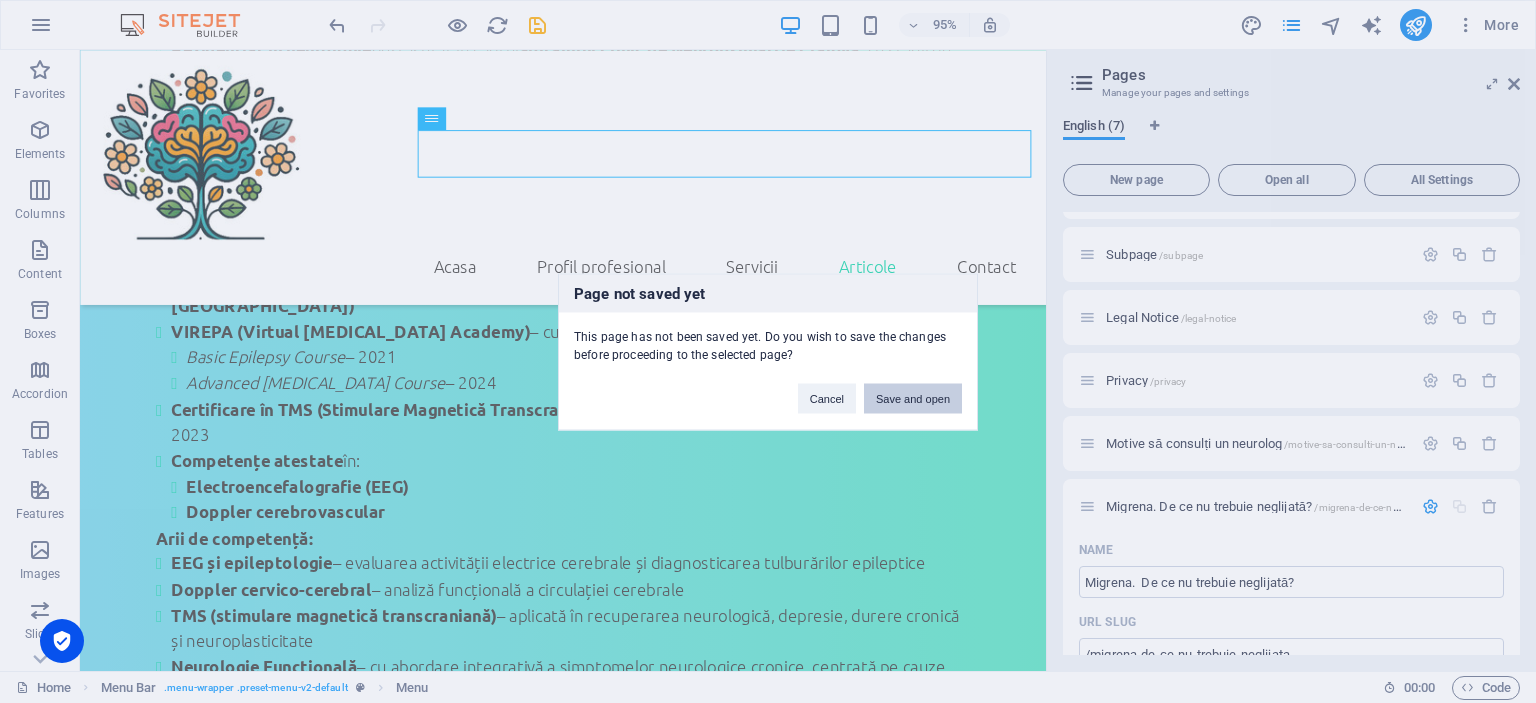 click on "Save and open" at bounding box center (913, 398) 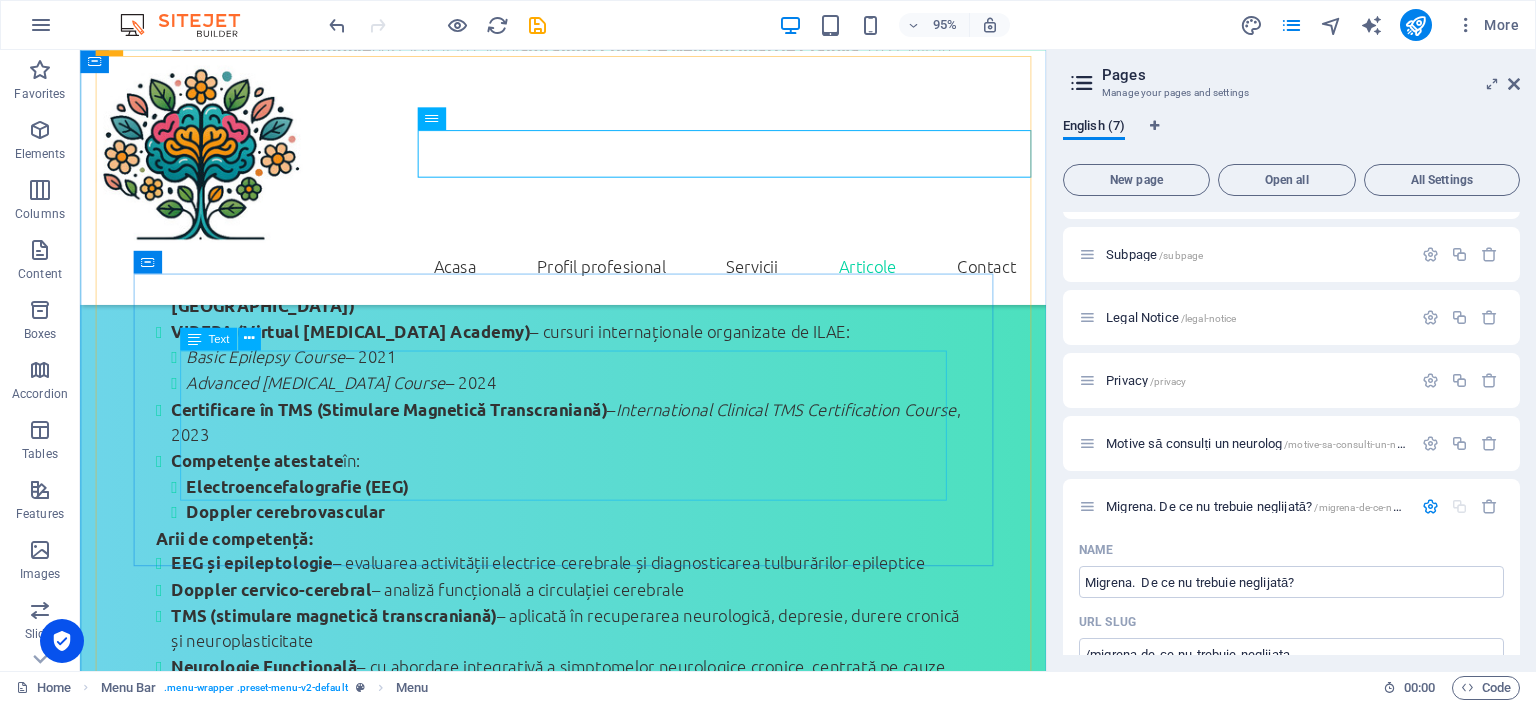 scroll, scrollTop: 0, scrollLeft: 0, axis: both 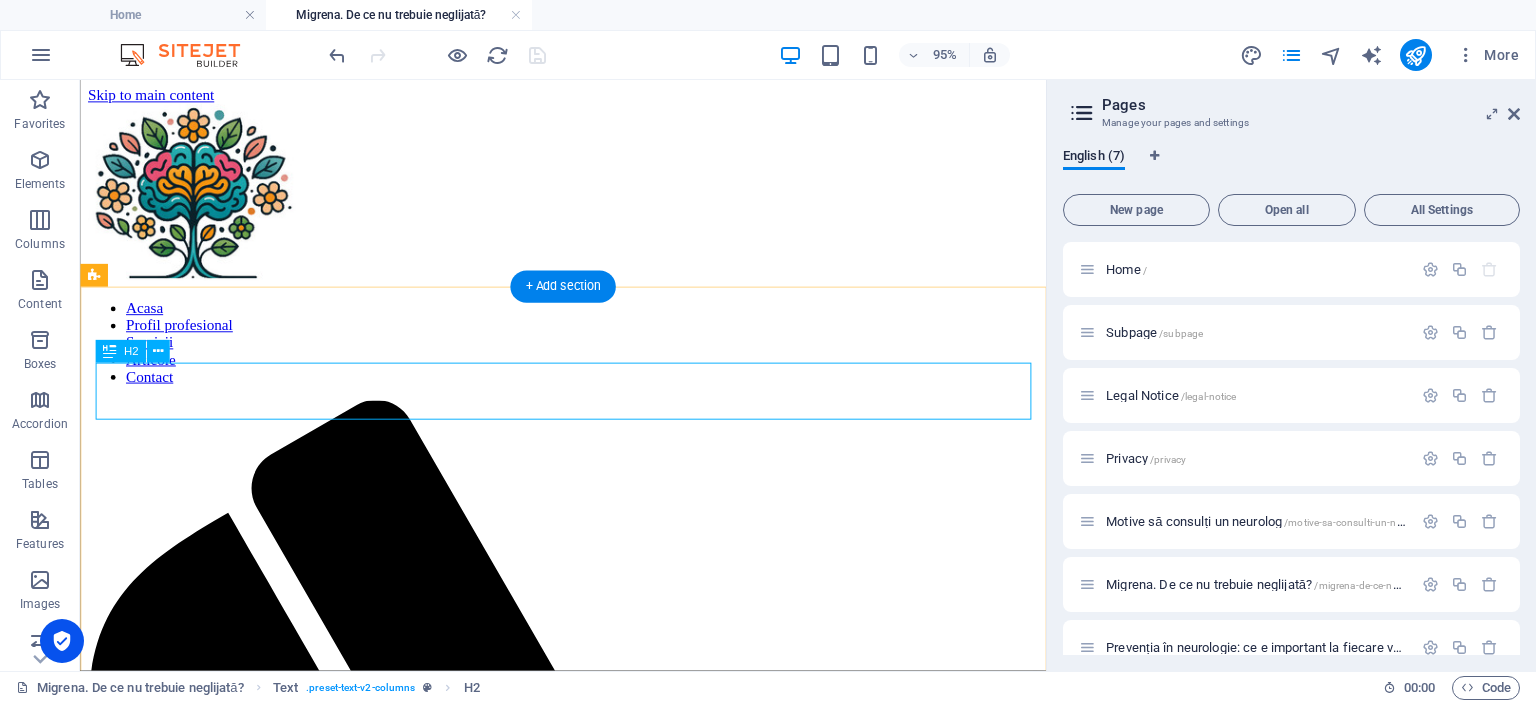 click on "12 motive să consulți un neurolog" at bounding box center [588, 1763] 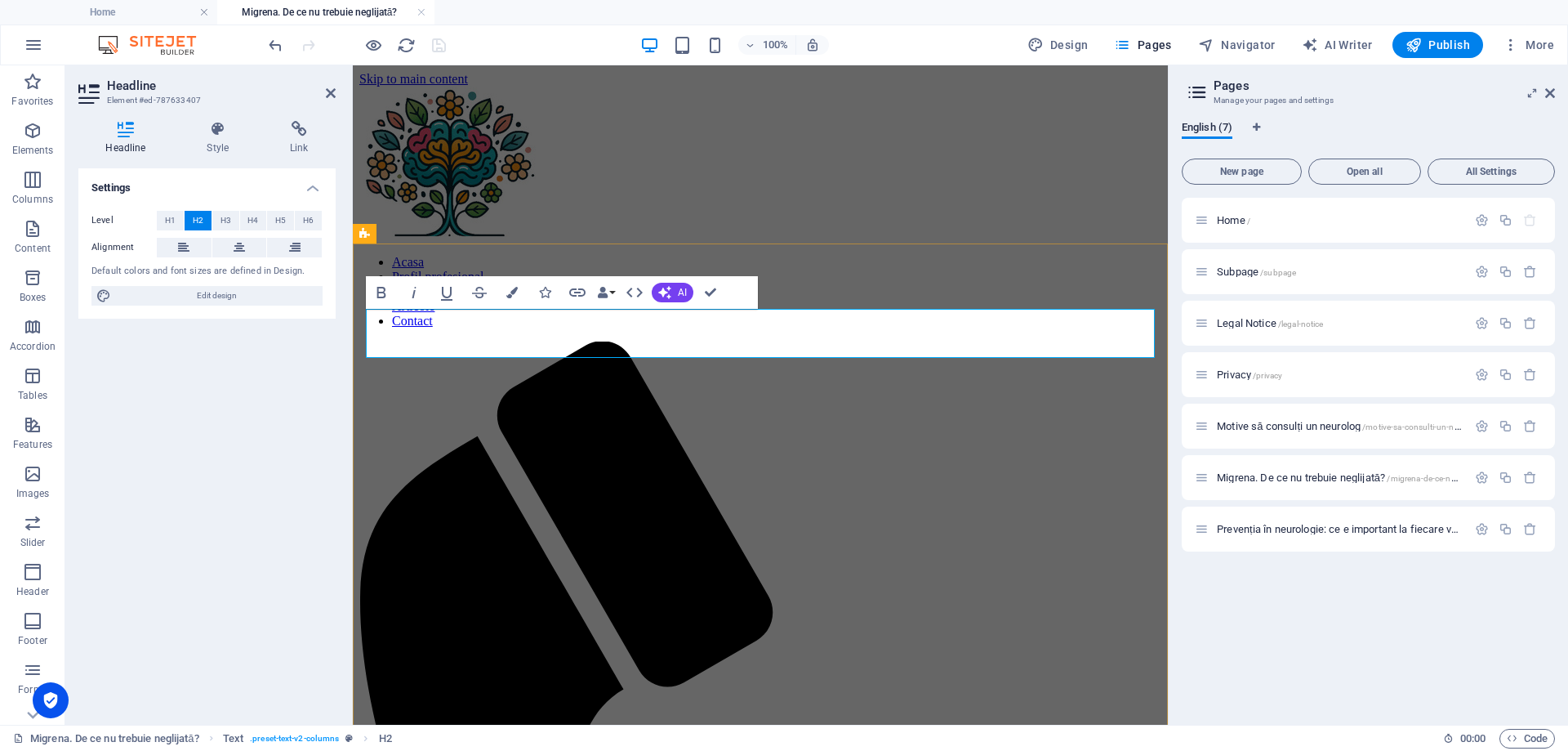 click on "​" at bounding box center [760, 1420] 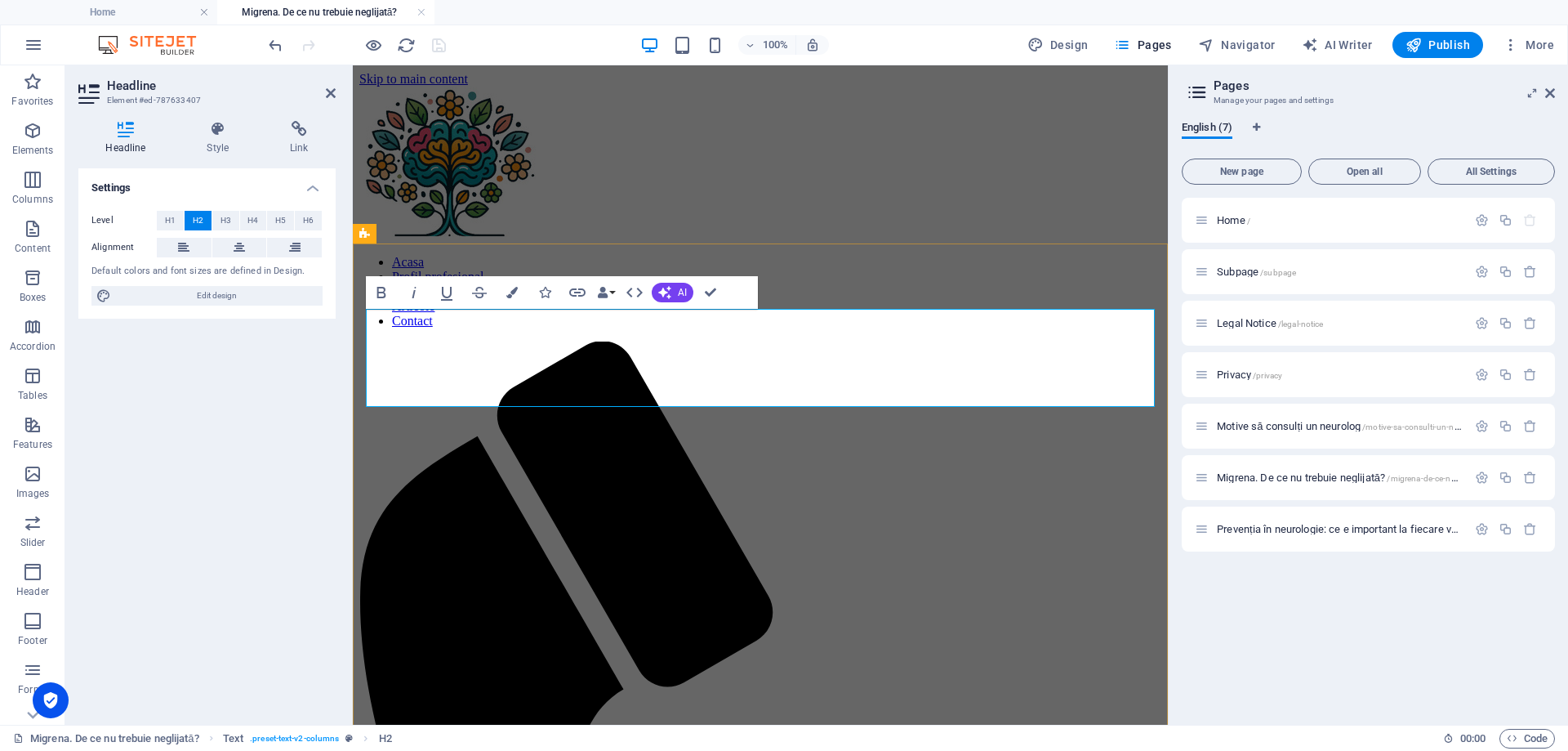 drag, startPoint x: 568, startPoint y: 392, endPoint x: 555, endPoint y: 333, distance: 60.41523 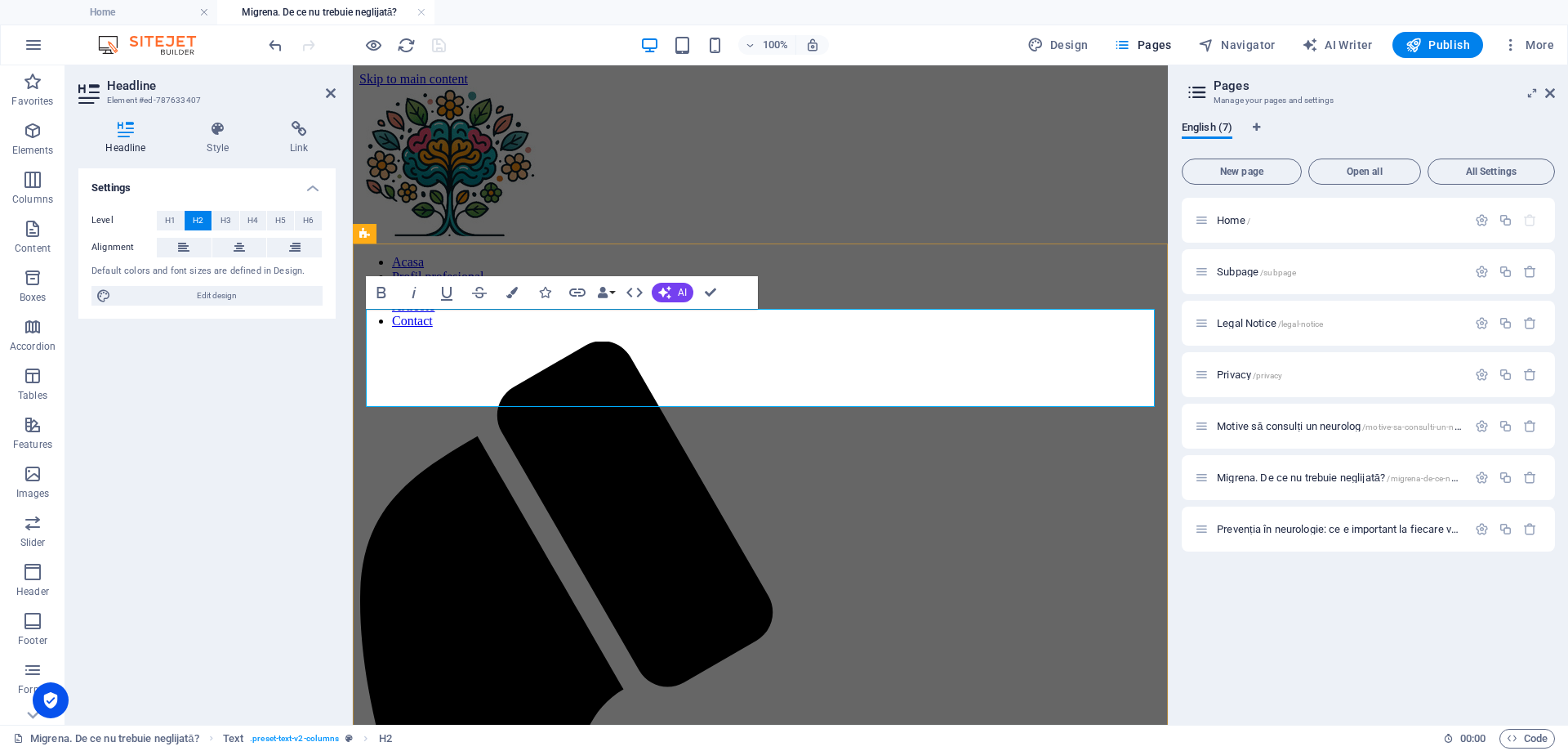 drag, startPoint x: 683, startPoint y: 338, endPoint x: 609, endPoint y: 338, distance: 74 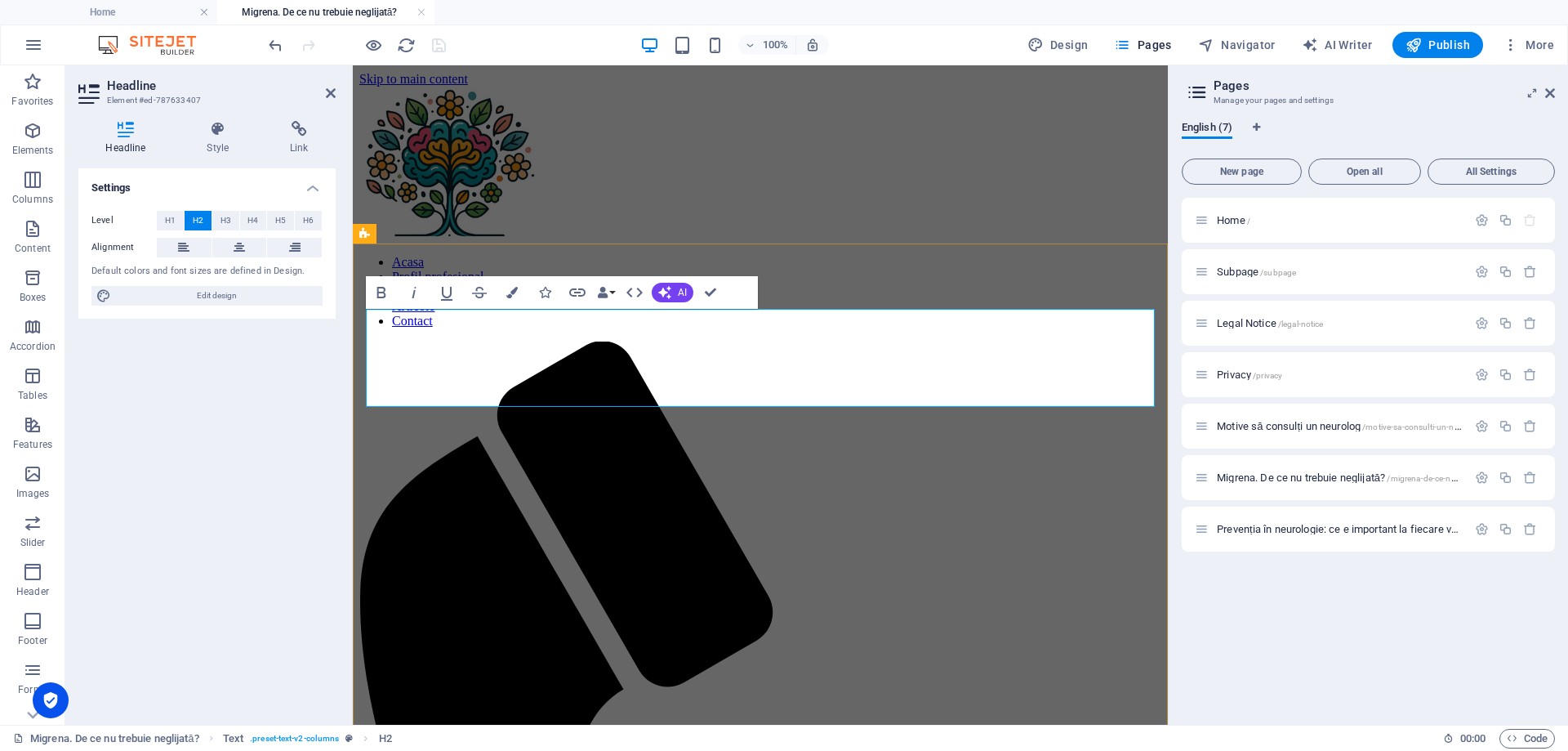 drag, startPoint x: 699, startPoint y: 341, endPoint x: 888, endPoint y: 337, distance: 189.04232 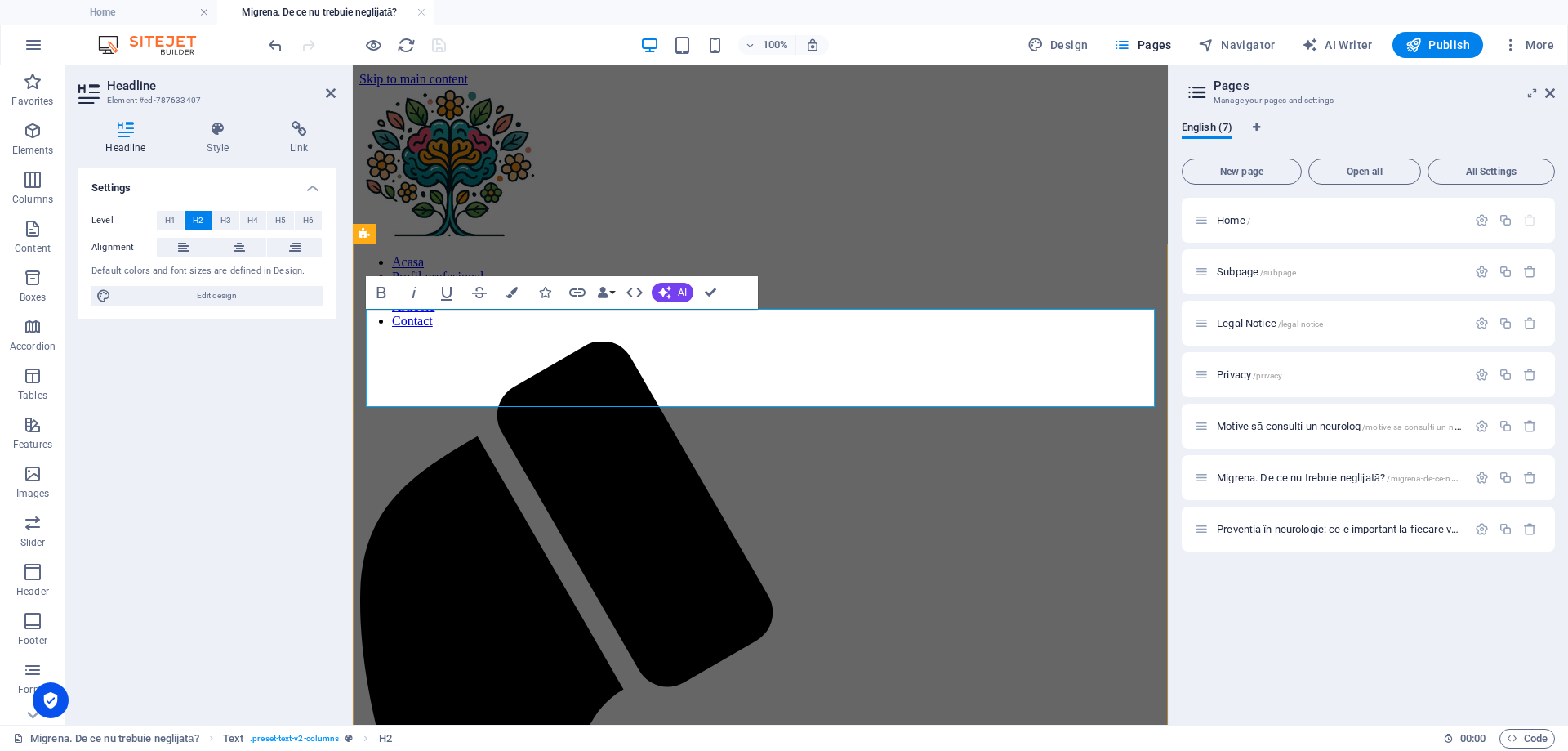 click on "Migrena – o boală nevăzută, dar invalidantă. De ce nu trebuie neglijată?" at bounding box center [760, 1420] 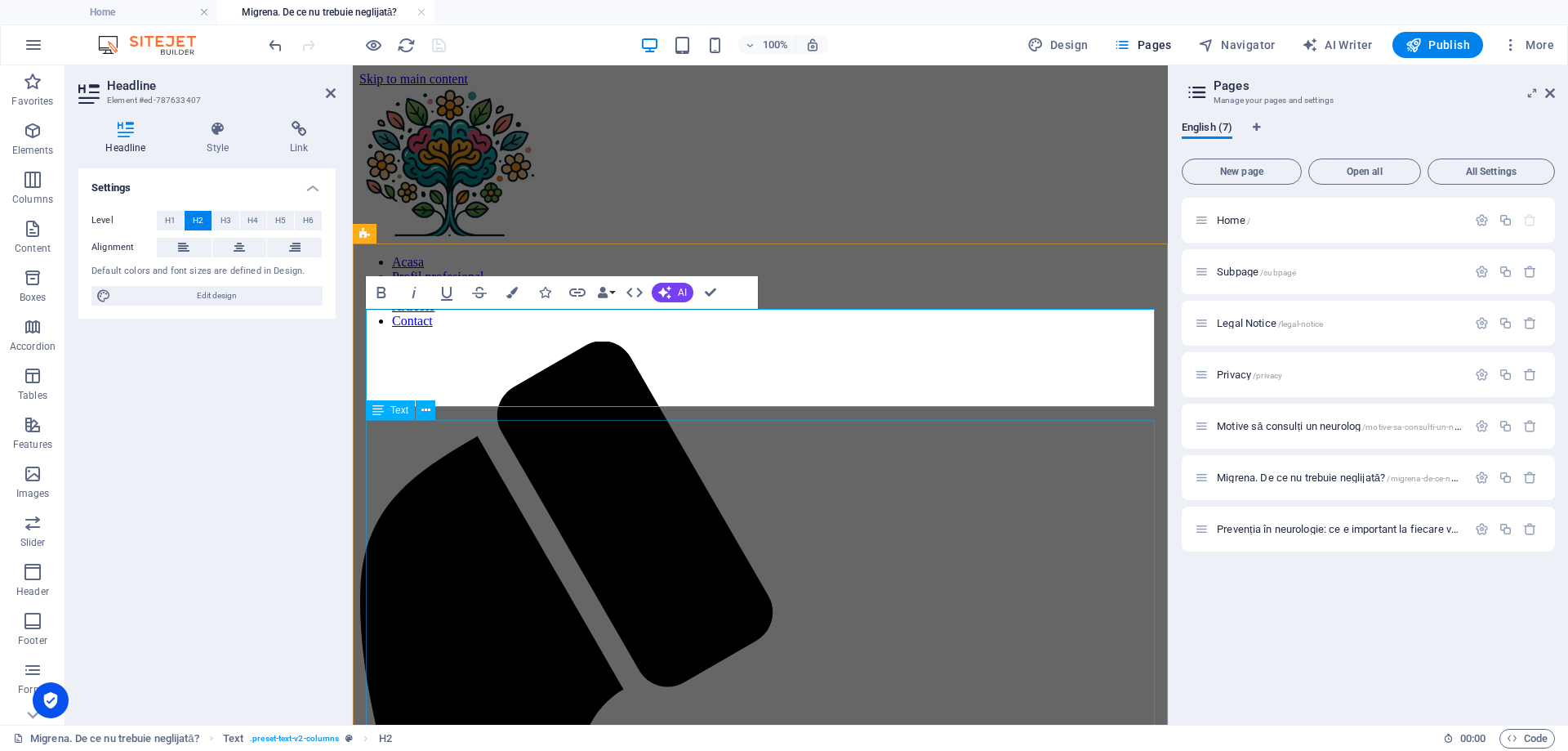 click on "Simți amețeli, furnicături, tremor sau dureri de cap care persistă? Nu le trece cu vederea! Află când e momentul să consulți un neurolog și ce investigații te pot ajuta să obții un diagnostic corect. 1. Dureri de cap frecvente sau severe Cefaleea recurentă, intensă sau diferită de orice ai mai experimentat poate semnala o problemă neurologică. Migrena, nevralgia de trigemen, cefaleea cluster sau hipertensiunea intracraniană sunt doar câteva exemple de afecțiuni ce pot produce dureri de cap intense. Dacă durerea apare brusc, este însoțită de greață, tulburări de vedere sau de vorbire, amorțeli sau slăbiciune musculară, este esențial să te adresezi unui neurolog cat mai rapid. 2. Amețeli, vertij și tulburări de echilibru 3. Tulburări de memorie sau concentrare 4. Furnicături, amorțeli sau slăbiciune musculară 5. Tulburări de somn 6. Convulsii, crize sau pierderi de conștiență 7. Tremor, rigiditate sau mișcări involuntare 8. Probleme de vorbire sau de înțelegere ," at bounding box center (760, 2158) 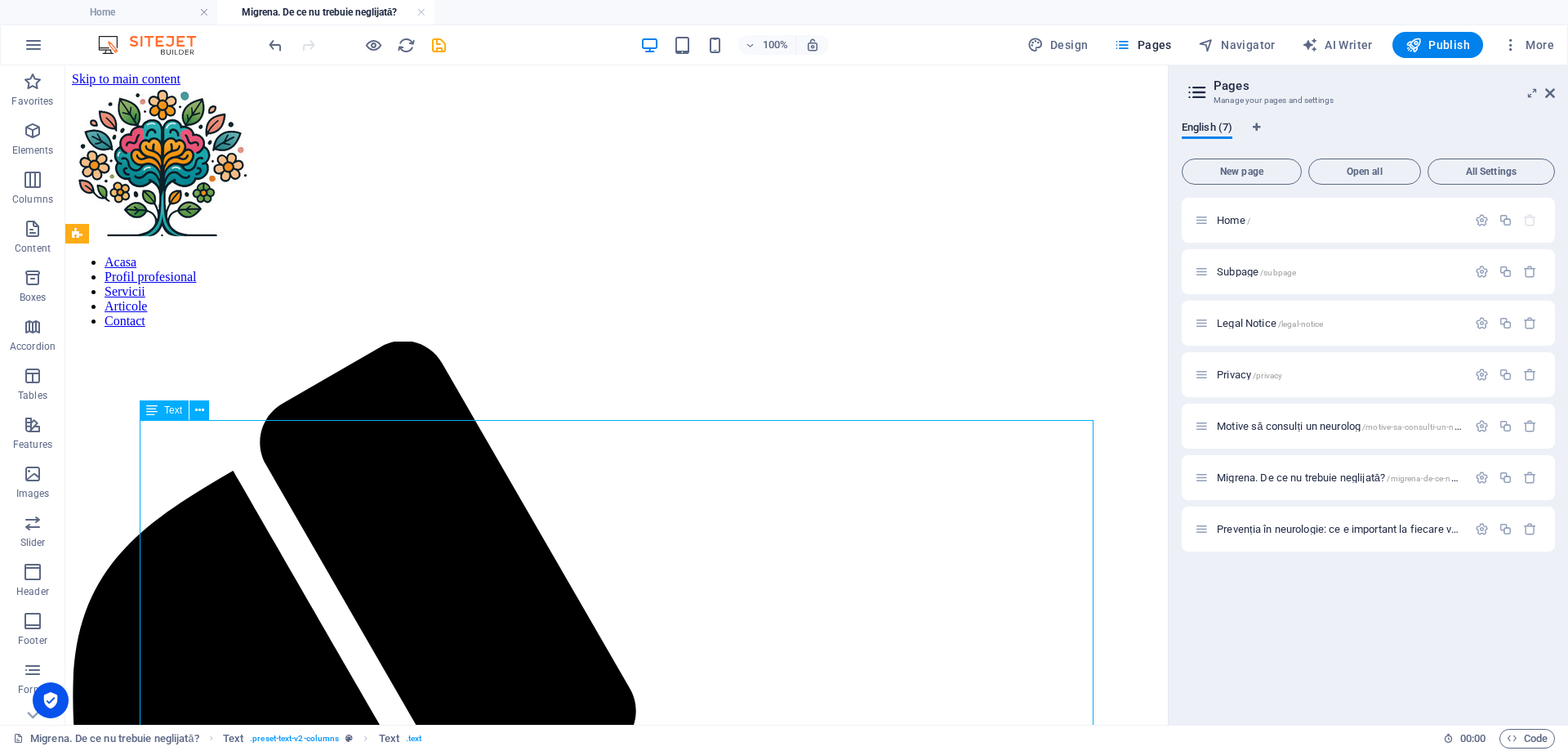 click on "Simți amețeli, furnicături, tremor sau dureri de cap care persistă? Nu le trece cu vederea! Află când e momentul să consulți un neurolog și ce investigații te pot ajuta să obții un diagnostic corect. 1. Dureri de cap frecvente sau severe Cefaleea recurentă, intensă sau diferită de orice ai mai experimentat poate semnala o problemă neurologică. Migrena, nevralgia de trigemen, cefaleea cluster sau hipertensiunea intracraniană sunt doar câteva exemple de afecțiuni ce pot produce dureri de cap intense. Dacă durerea apare brusc, este însoțită de greață, tulburări de vedere sau de vorbire, amorțeli sau slăbiciune musculară, este esențial să te adresezi unui neurolog cat mai rapid. 2. Amețeli, vertij și tulburări de echilibru 3. Tulburări de memorie sau concentrare 4. Furnicături, amorțeli sau slăbiciune musculară 5. Tulburări de somn 6. Convulsii, crize sau pierderi de conștiență 7. Tremor, rigiditate sau mișcări involuntare 8. Probleme de vorbire sau de înțelegere ," at bounding box center (617, 2489) 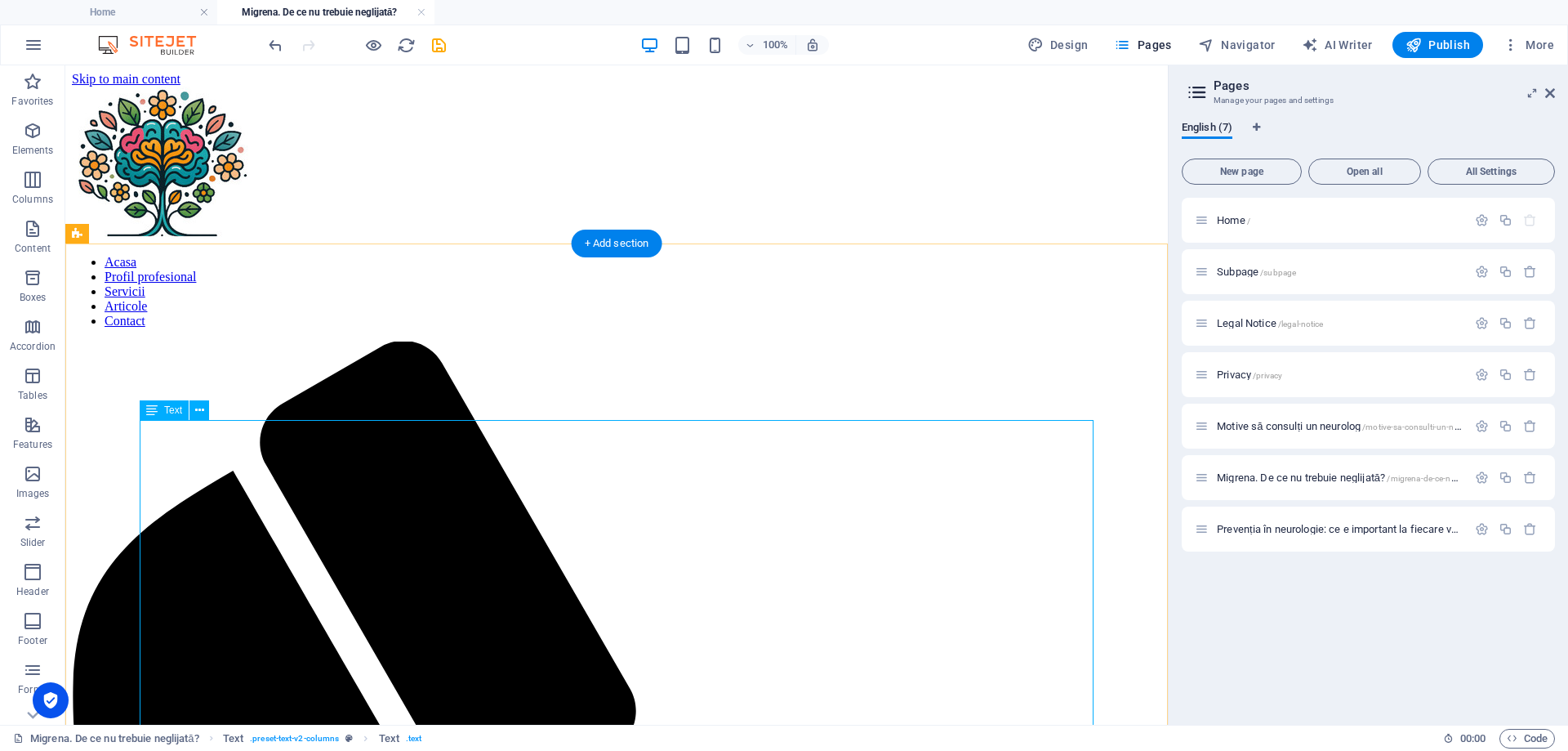 click on "Simți amețeli, furnicături, tremor sau dureri de cap care persistă? Nu le trece cu vederea! Află când e momentul să consulți un neurolog și ce investigații te pot ajuta să obții un diagnostic corect. 1. Dureri de cap frecvente sau severe Cefaleea recurentă, intensă sau diferită de orice ai mai experimentat poate semnala o problemă neurologică. Migrena, nevralgia de trigemen, cefaleea cluster sau hipertensiunea intracraniană sunt doar câteva exemple de afecțiuni ce pot produce dureri de cap intense. Dacă durerea apare brusc, este însoțită de greață, tulburări de vedere sau de vorbire, amorțeli sau slăbiciune musculară, este esențial să te adresezi unui neurolog cat mai rapid. 2. Amețeli, vertij și tulburări de echilibru 3. Tulburări de memorie sau concentrare 4. Furnicături, amorțeli sau slăbiciune musculară 5. Tulburări de somn 6. Convulsii, crize sau pierderi de conștiență 7. Tremor, rigiditate sau mișcări involuntare 8. Probleme de vorbire sau de înțelegere ," at bounding box center [617, 2489] 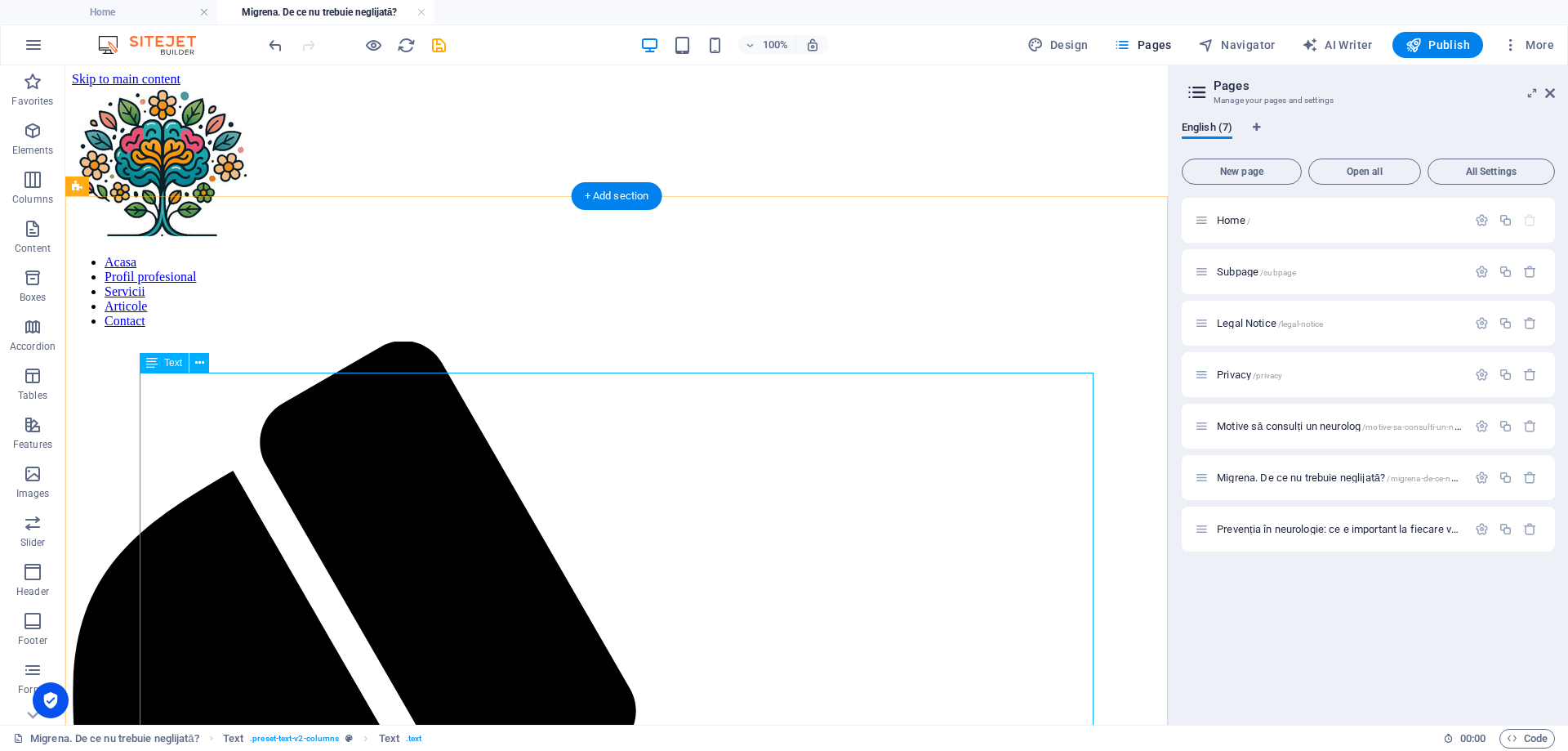 scroll, scrollTop: 167, scrollLeft: 0, axis: vertical 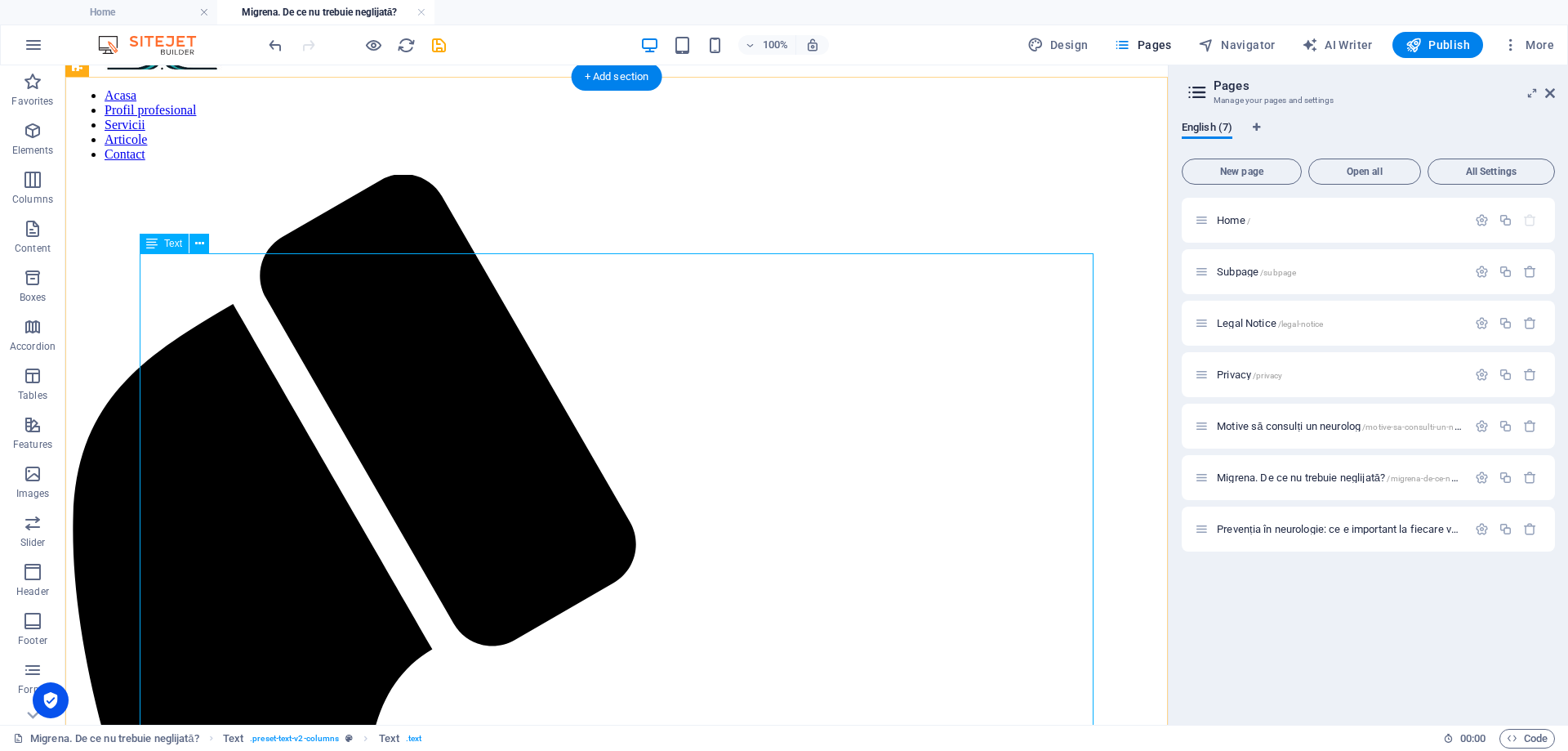 click on "Simți amețeli, furnicături, tremor sau dureri de cap care persistă? Nu le trece cu vederea! Află când e momentul să consulți un neurolog și ce investigații te pot ajuta să obții un diagnostic corect. 1. Dureri de cap frecvente sau severe Cefaleea recurentă, intensă sau diferită de orice ai mai experimentat poate semnala o problemă neurologică. Migrena, nevralgia de trigemen, cefaleea cluster sau hipertensiunea intracraniană sunt doar câteva exemple de afecțiuni ce pot produce dureri de cap intense. Dacă durerea apare brusc, este însoțită de greață, tulburări de vedere sau de vorbire, amorțeli sau slăbiciune musculară, este esențial să te adresezi unui neurolog cat mai rapid. 2. Amețeli, vertij și tulburări de echilibru 3. Tulburări de memorie sau concentrare 4. Furnicături, amorțeli sau slăbiciune musculară 5. Tulburări de somn 6. Convulsii, crize sau pierderi de conștiență 7. Tremor, rigiditate sau mișcări involuntare 8. Probleme de vorbire sau de înțelegere ," at bounding box center (617, 2322) 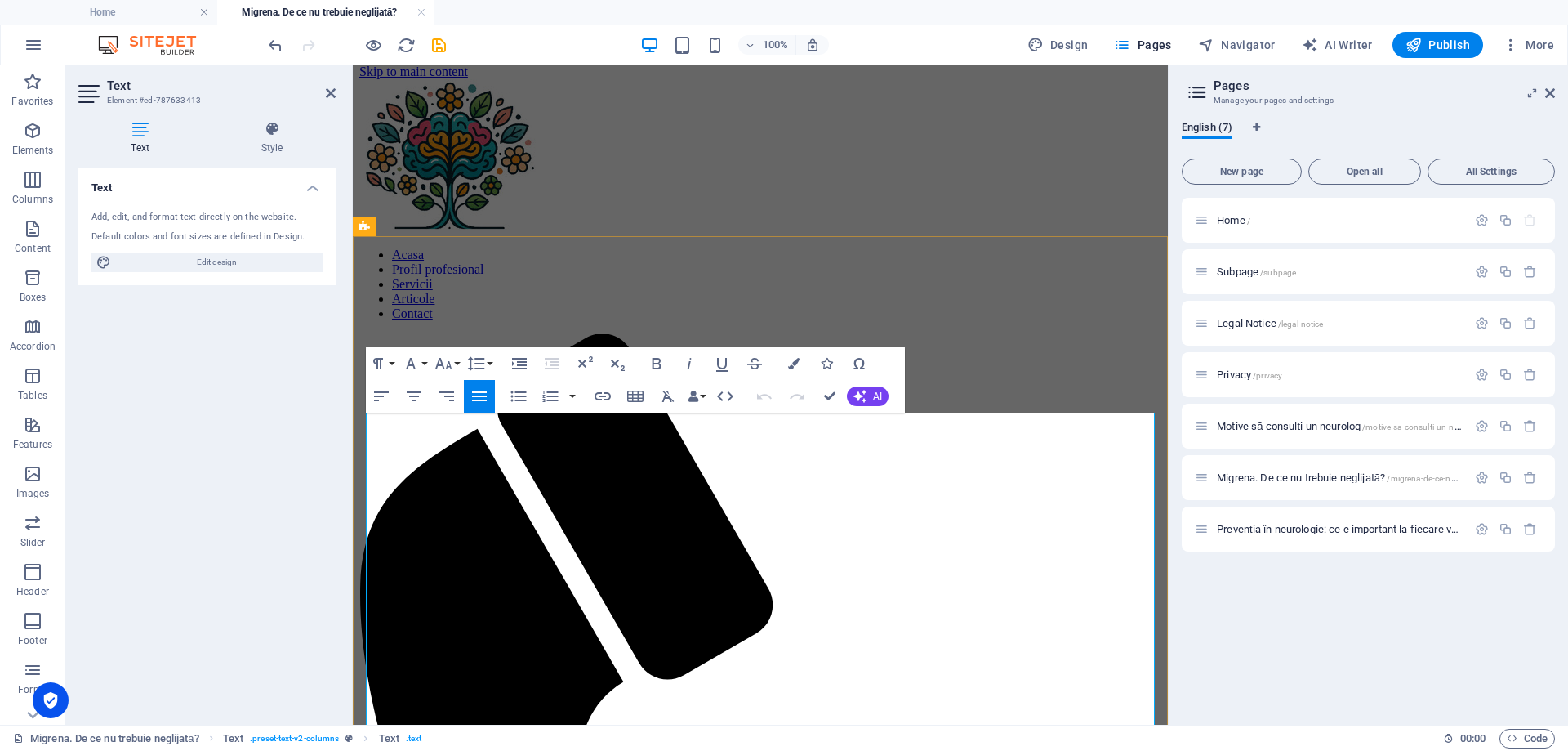 click on "Simți amețeli, furnicături, tremor sau dureri de cap care persistă? Nu le trece cu vederea! Află când e momentul să consulți un neurolog și ce investigații te pot ajuta să obții un diagnostic corect." at bounding box center (760, 1510) 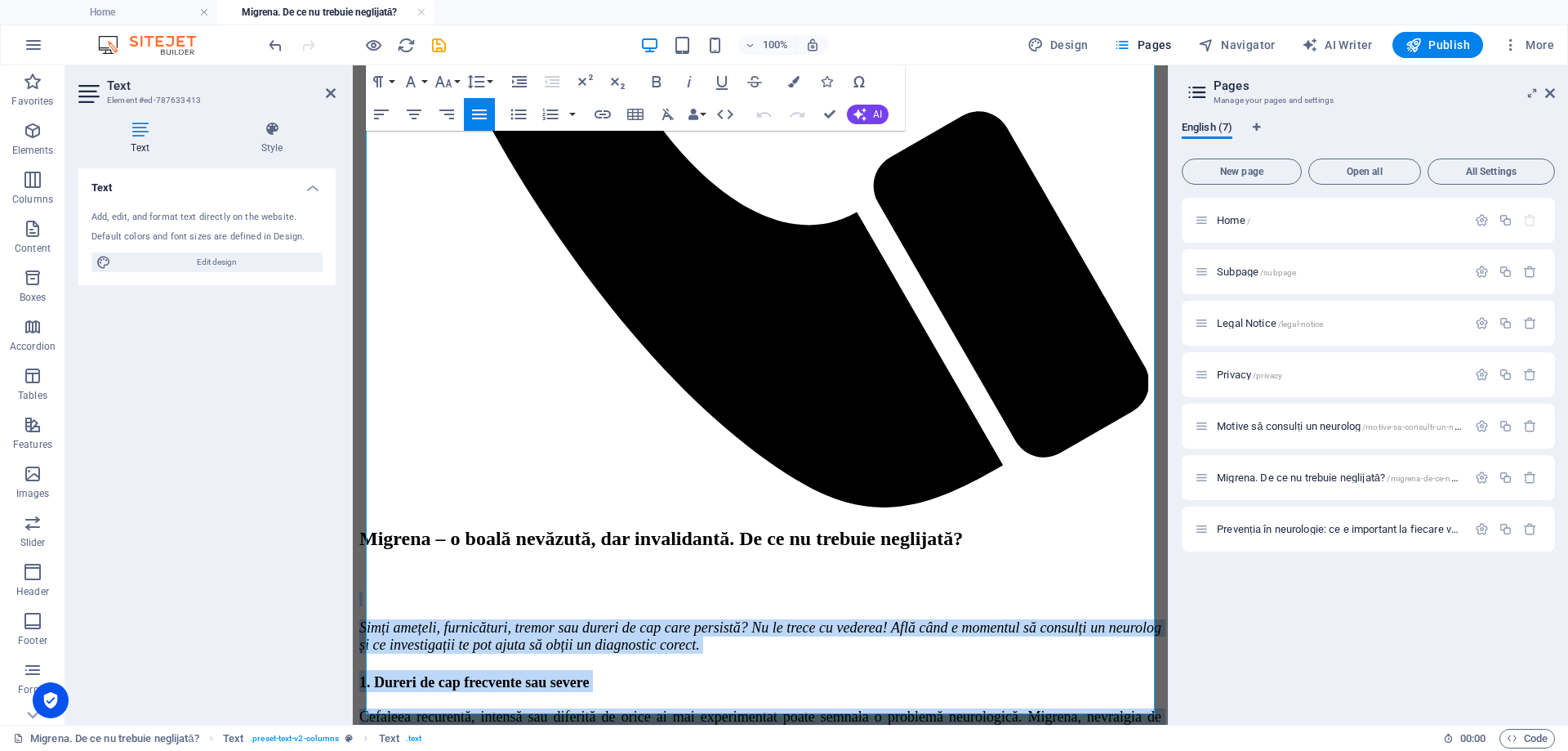 scroll, scrollTop: 886, scrollLeft: 0, axis: vertical 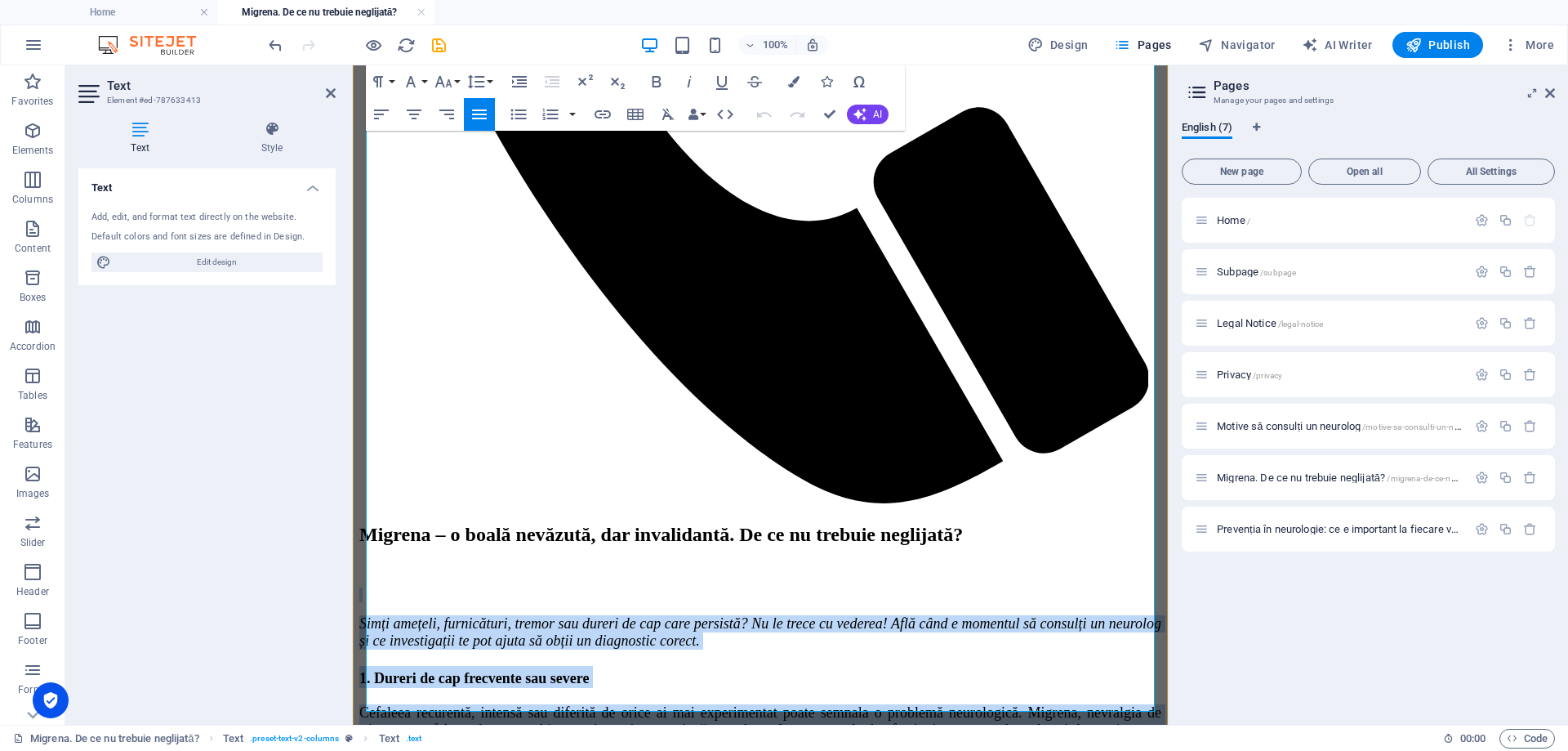 drag, startPoint x: 374, startPoint y: 429, endPoint x: 981, endPoint y: 683, distance: 658.0008 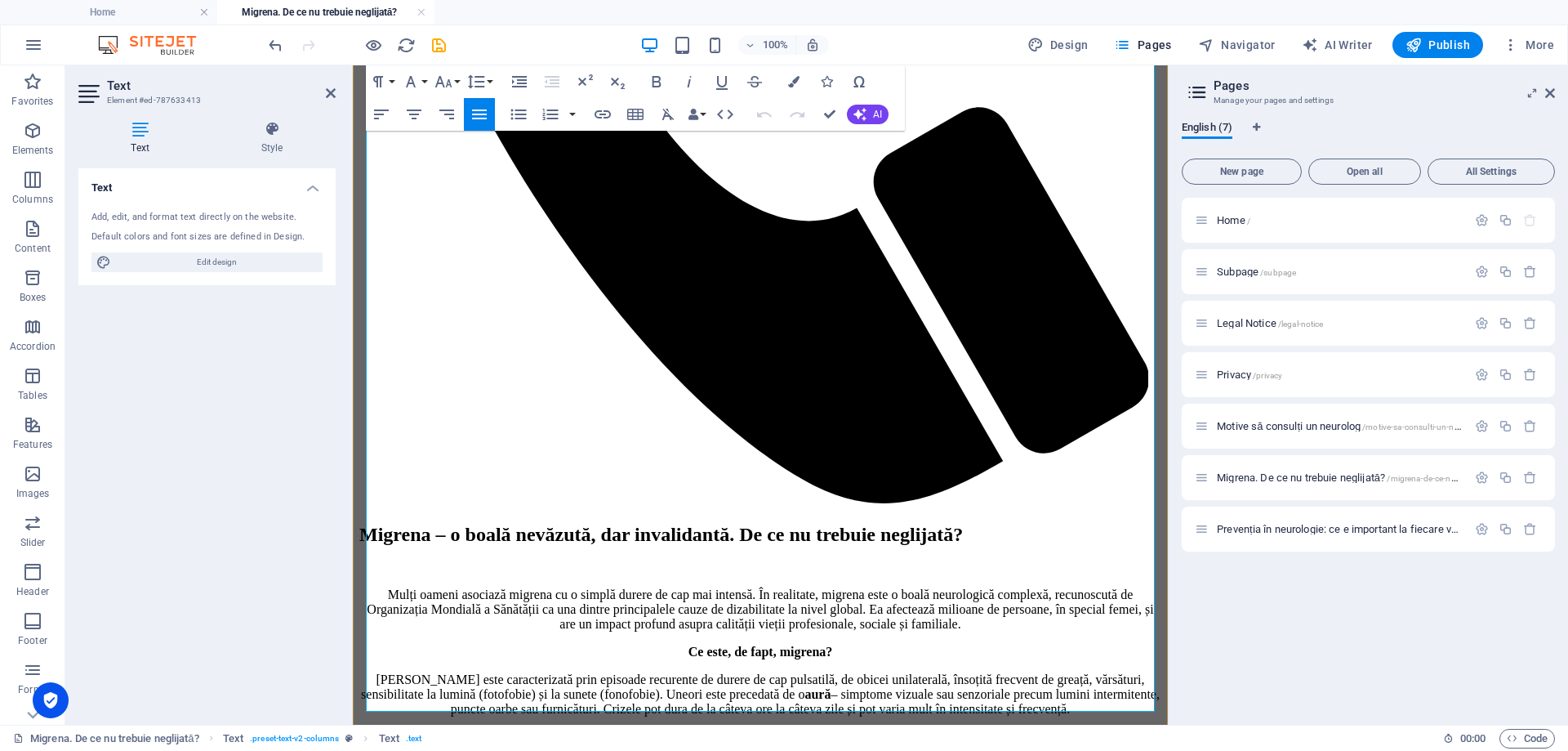 scroll, scrollTop: 202, scrollLeft: 0, axis: vertical 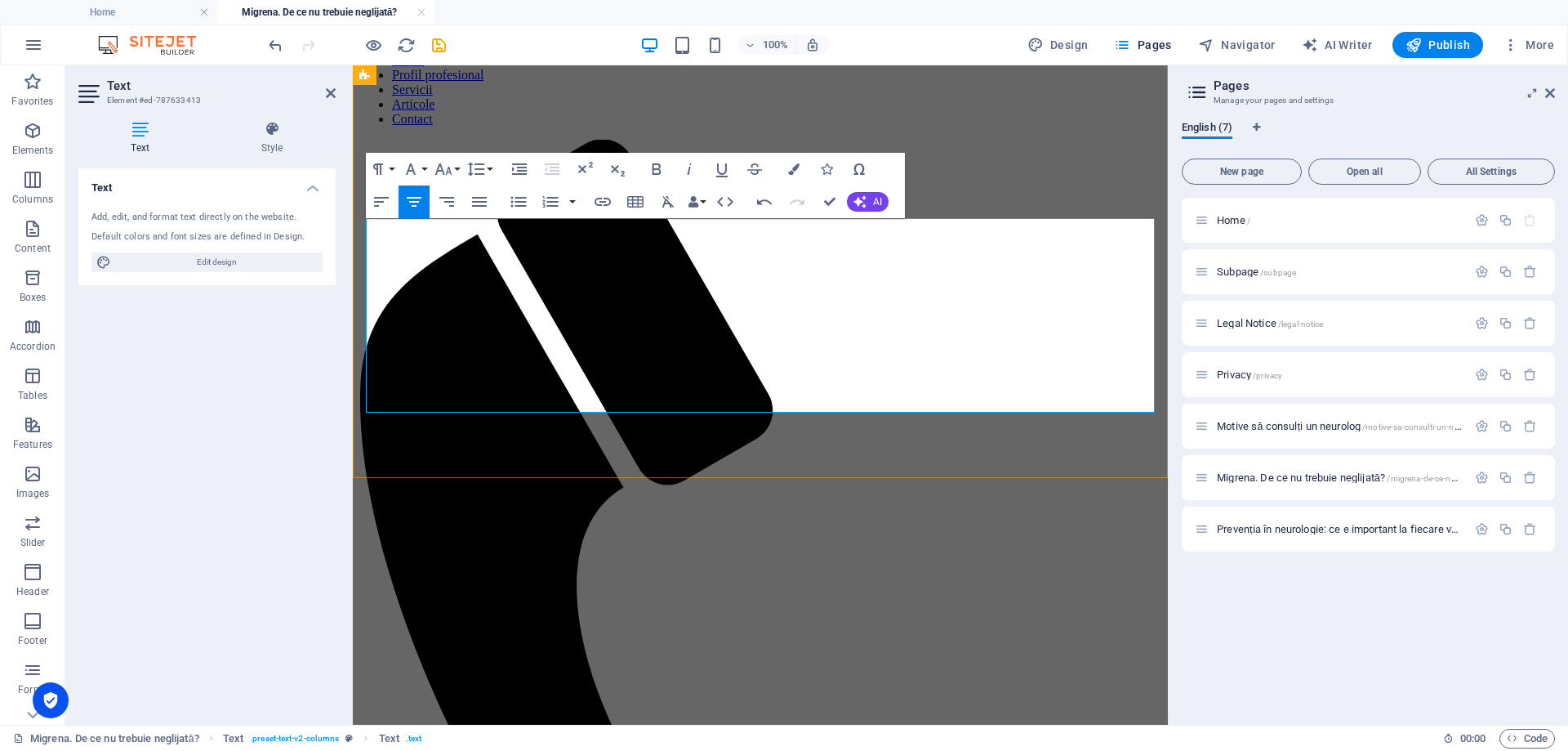 click on "[PERSON_NAME] este caracterizată prin episoade recurente de durere de cap pulsatilă, de obicei unilaterală, însoțită frecvent de greață, vărsături, sensibilitate la lumină (fotofobie) și la sunete (fonofobie). Uneori este precedată de o  aură  – simptome vizuale sau senzoriale precum lumini intermitente, puncte oarbe sau furnicături. Crizele pot dura de la câteva ore la câteva zile și pot varia mult în intensitate și frecvență." at bounding box center [760, 1379] 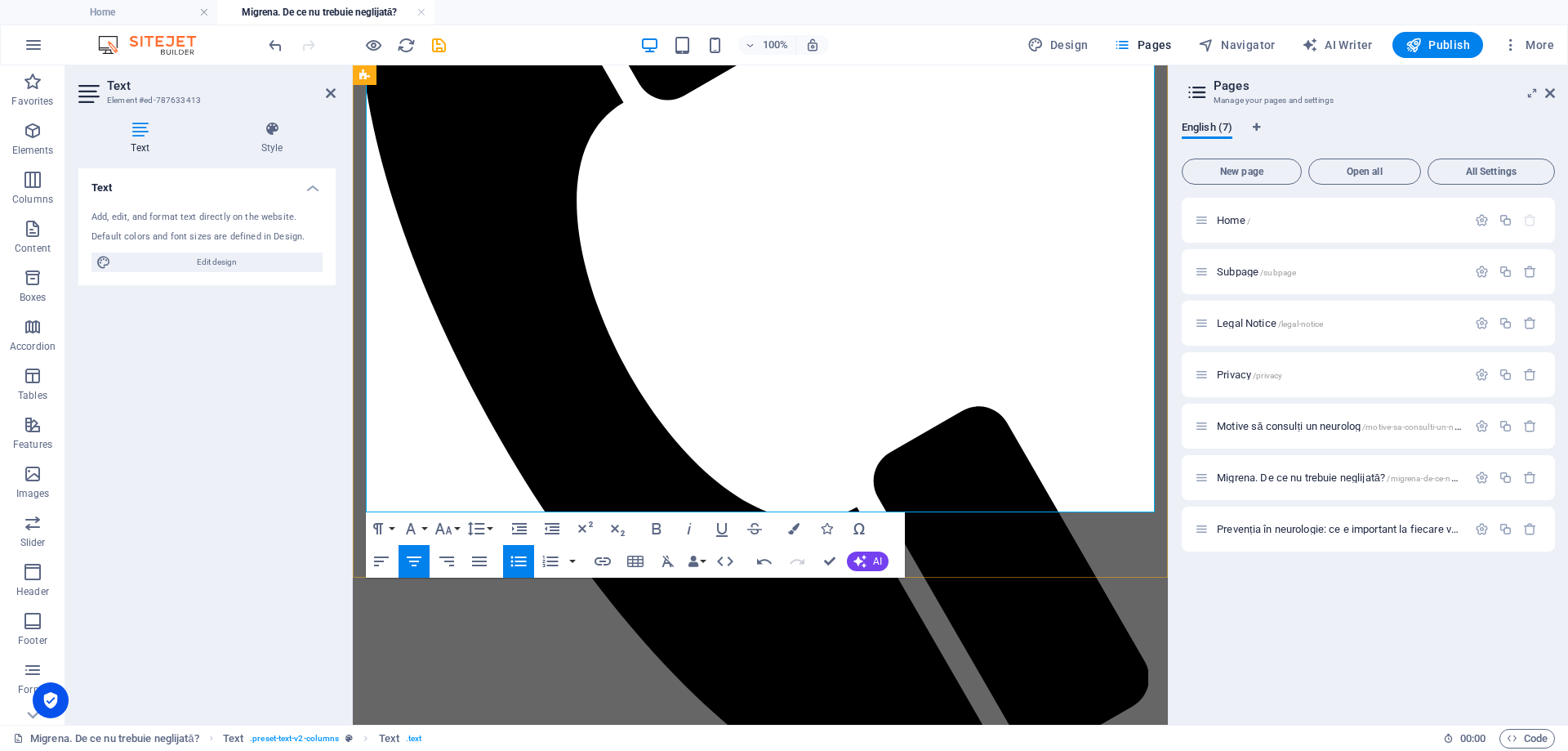 scroll, scrollTop: 619, scrollLeft: 0, axis: vertical 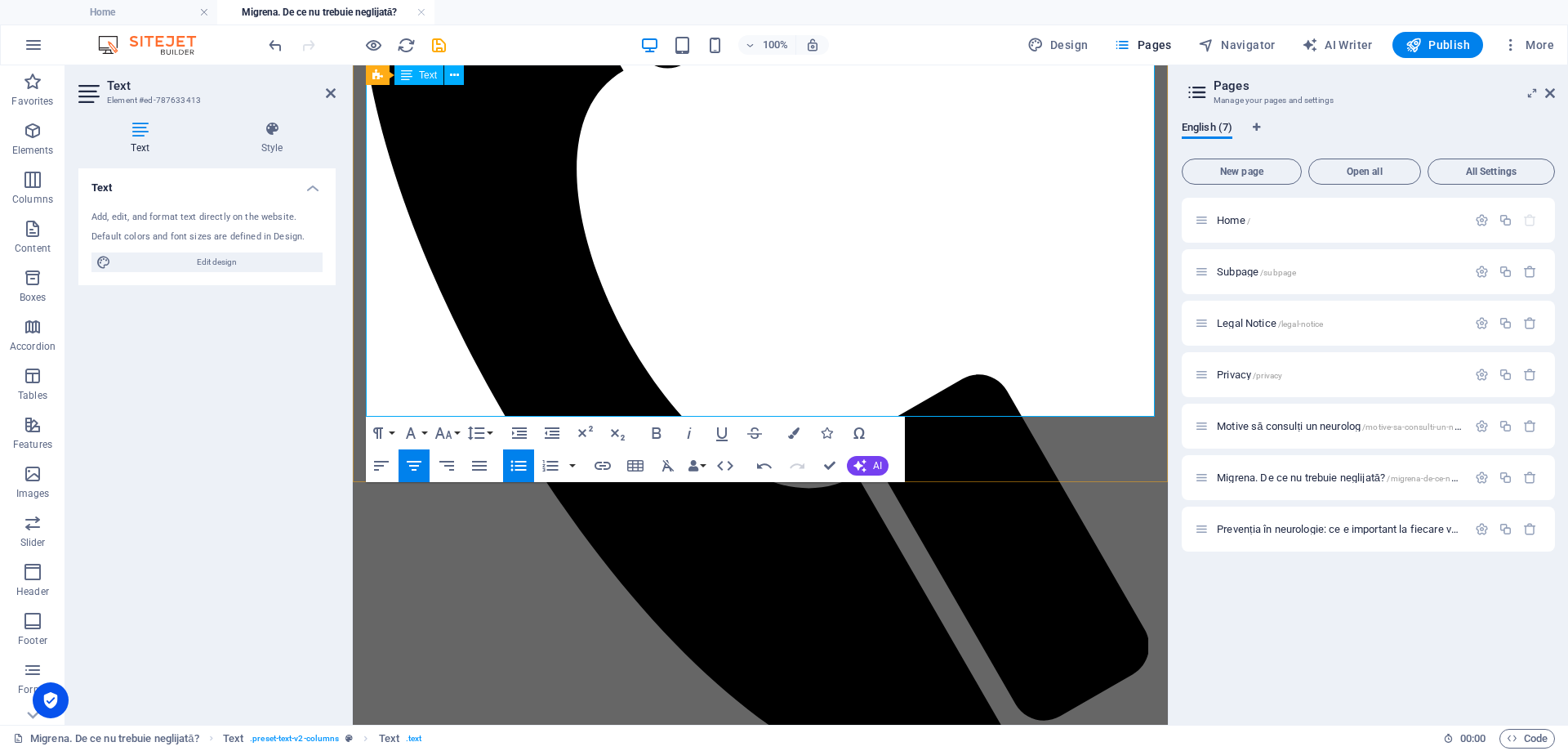 click on "Apare brusc o durere de cap severă, diferită de cele anterioare." at bounding box center [777, 1500] 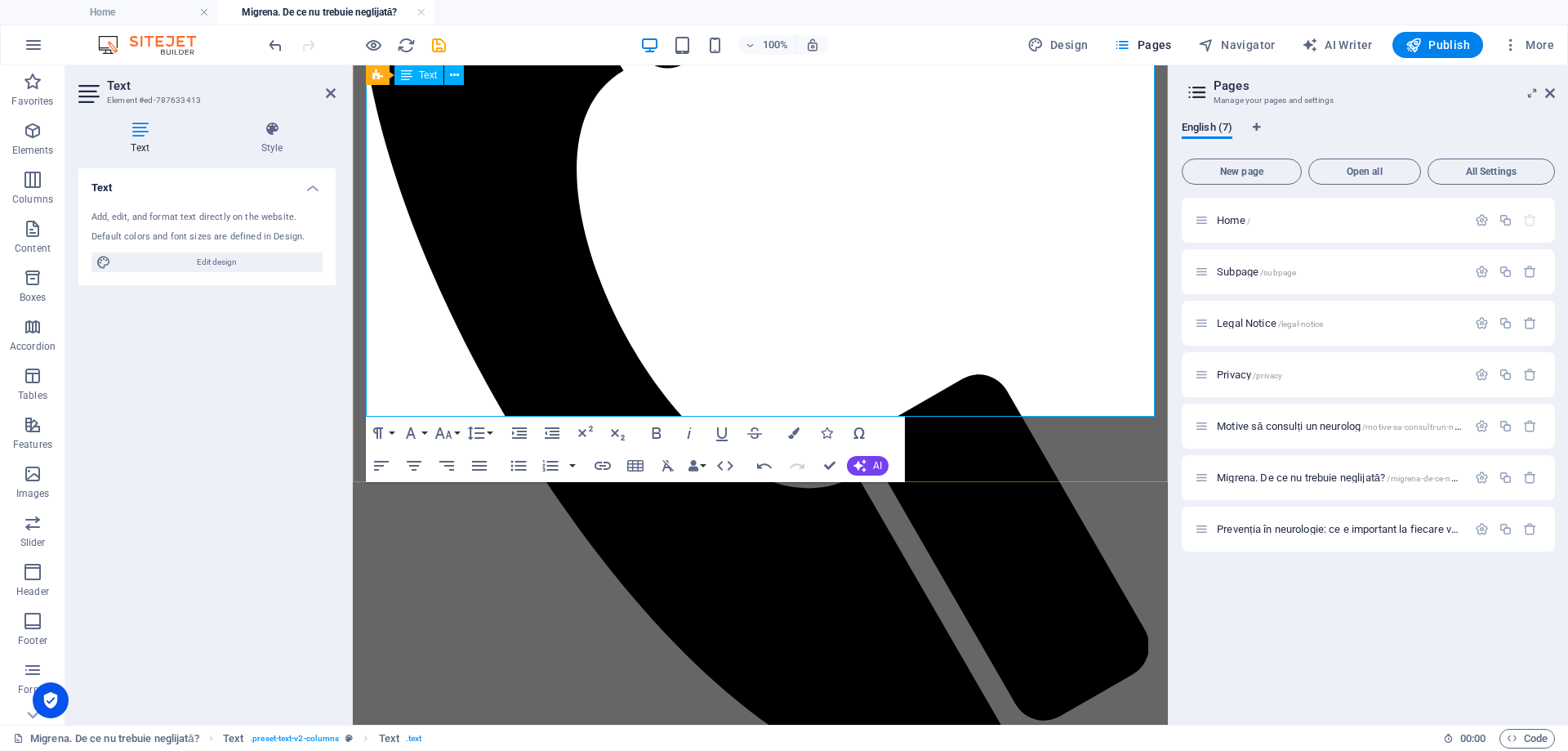 click on "Apare brusc o durere de cap severă, diferită de cele anterioare." at bounding box center [777, 1500] 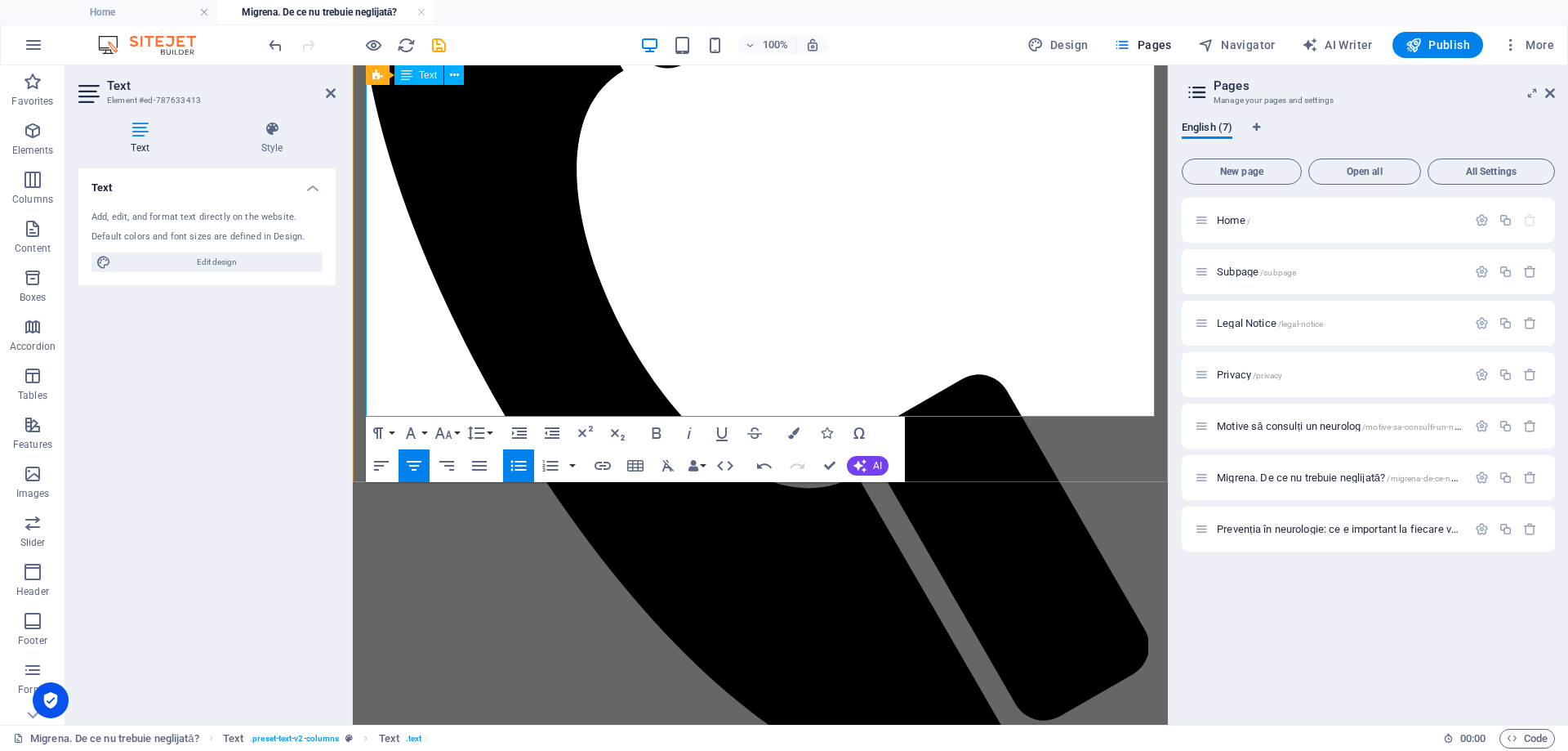 click on "Apare brusc o durere de cap severă, diferită de cele anterioare." at bounding box center [777, 1500] 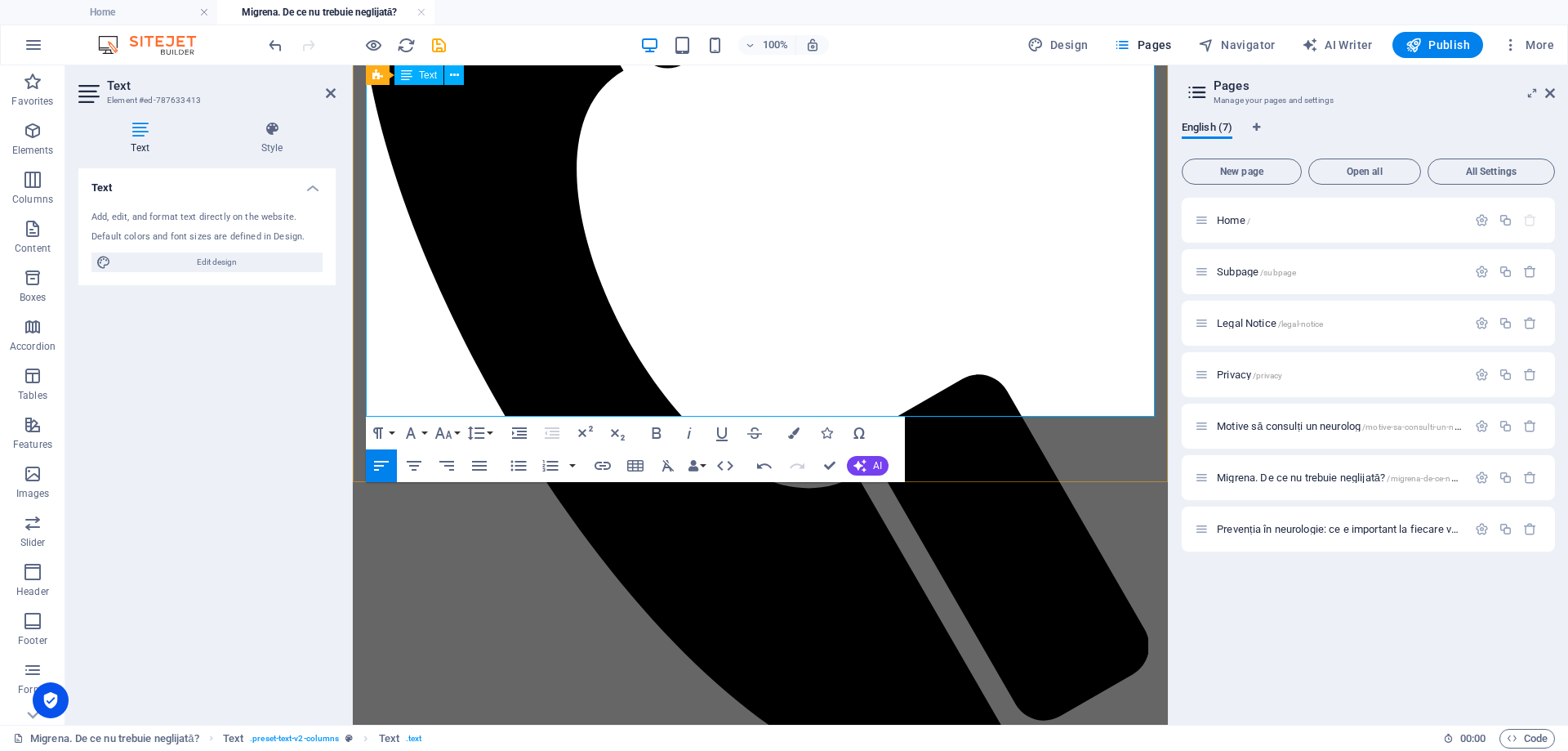 click on "Apare brusc o durere de cap severă, diferită de cele anterioare." at bounding box center [777, 1500] 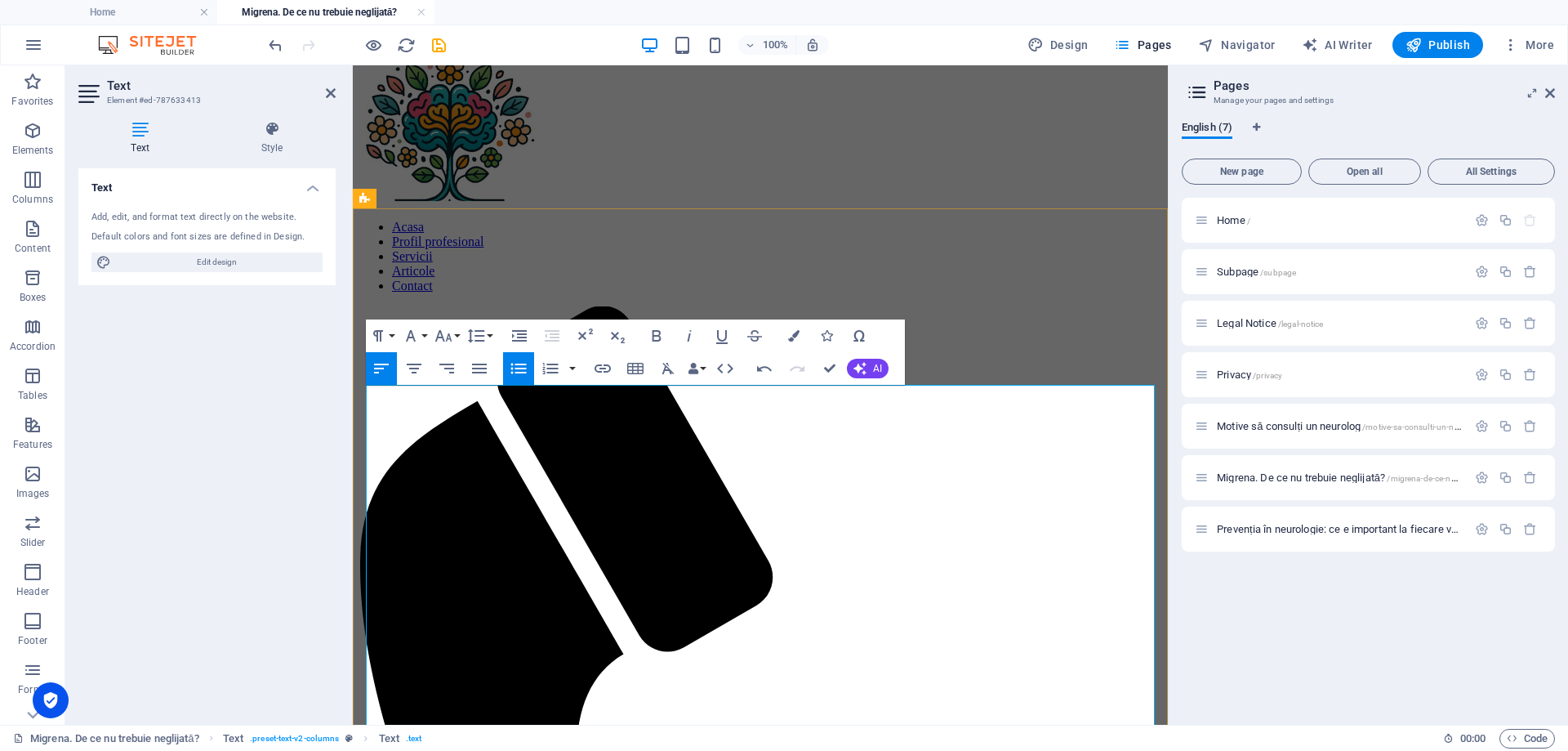 scroll, scrollTop: 0, scrollLeft: 0, axis: both 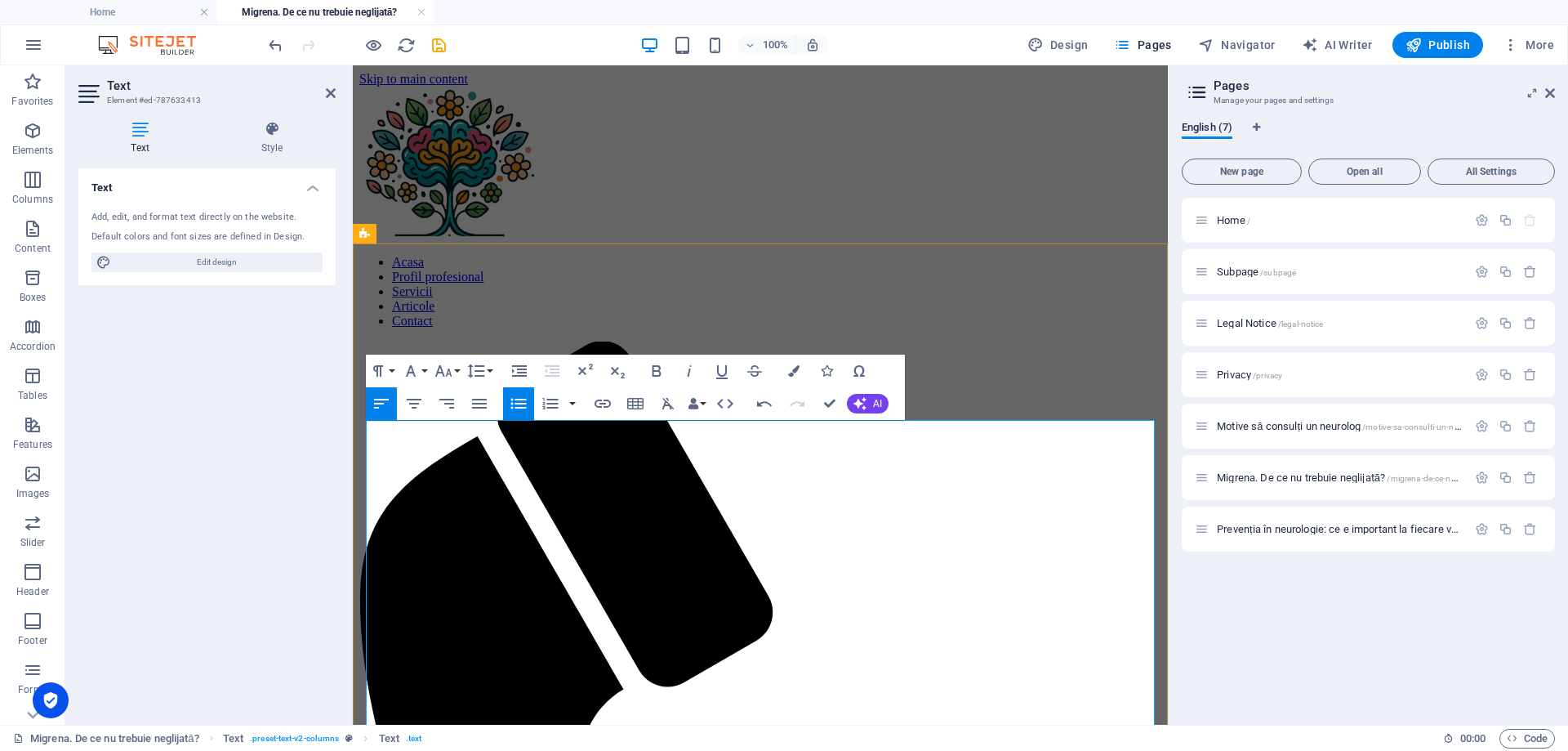 click on "Tratamente acute , care reduc severitatea și durata crizei dacă sunt administrate corect;" at bounding box center (777, 1917) 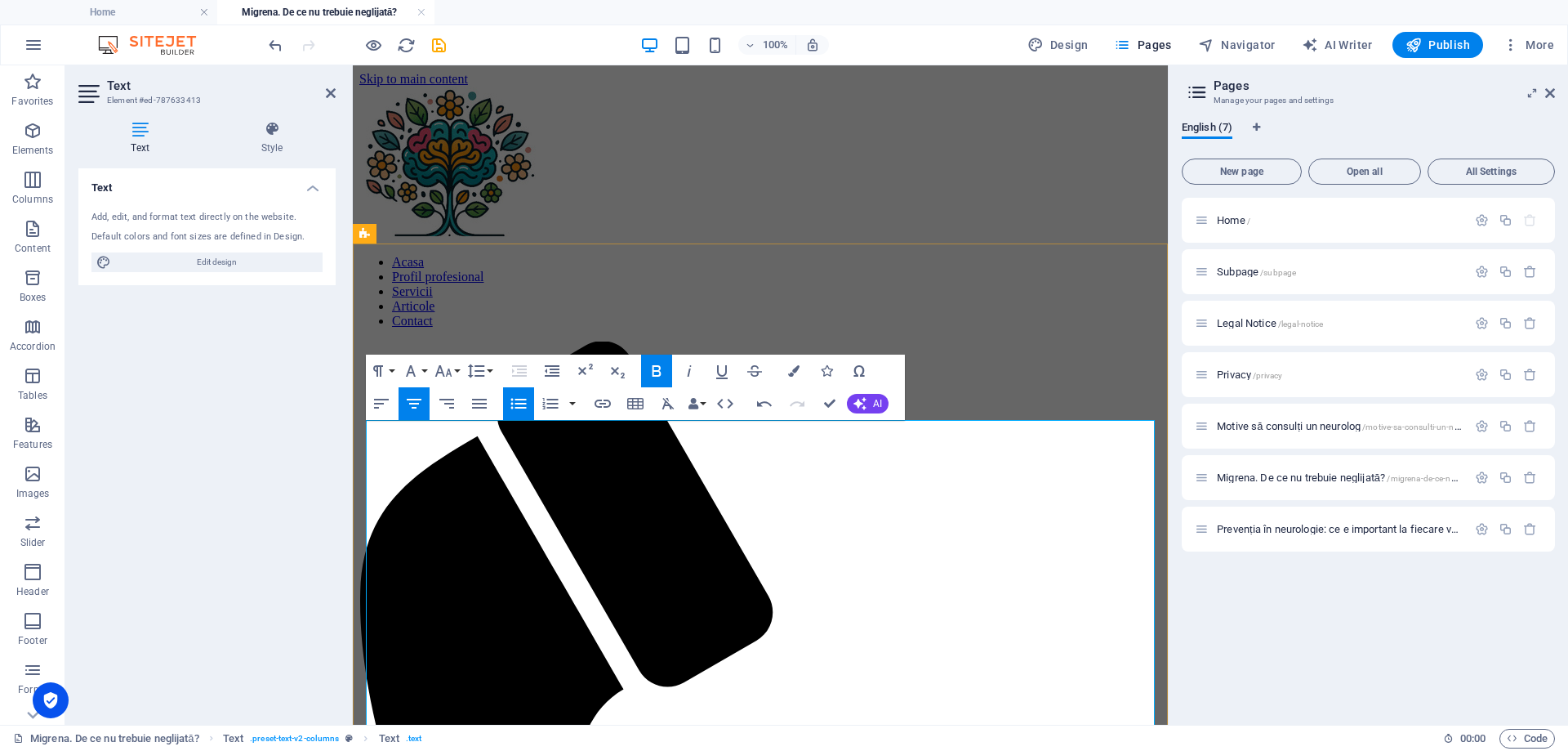 click on "Mulți oameni asociază migrena cu o simplă durere de cap mai intensă. În realitate, migrena este o boală neurologică complexă, recunoscută de Organizația Mondială a Sănătății ca una dintre principalele cauze de dizabilitate la nivel global. Ea afectează milioane de persoane, în special femei, și are un impact profund asupra calității vieții profesionale, sociale și familiale." at bounding box center [760, 1495] 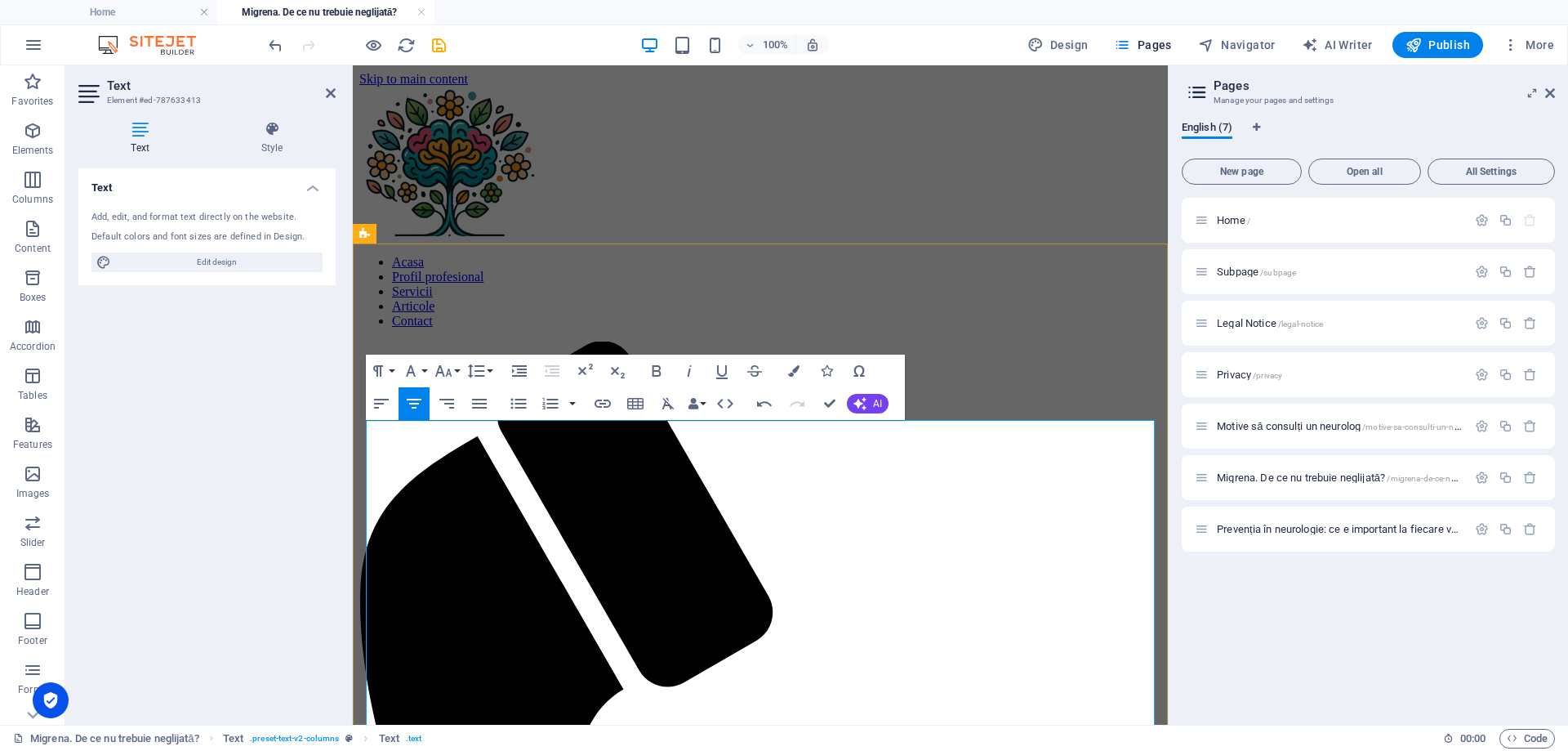 click on "Mulți oameni asociază migrena cu o simplă durere de cap mai intensă. În realitate, migrena este o boală neurologică complexă, recunoscută de Organizația Mondială a Sănătății ca una dintre principalele cauze de dizabilitate la nivel global. Ea afectează milioane de persoane, în special femei, și are un impact profund asupra calității vieții profesionale, sociale și familiale." at bounding box center (760, 1495) 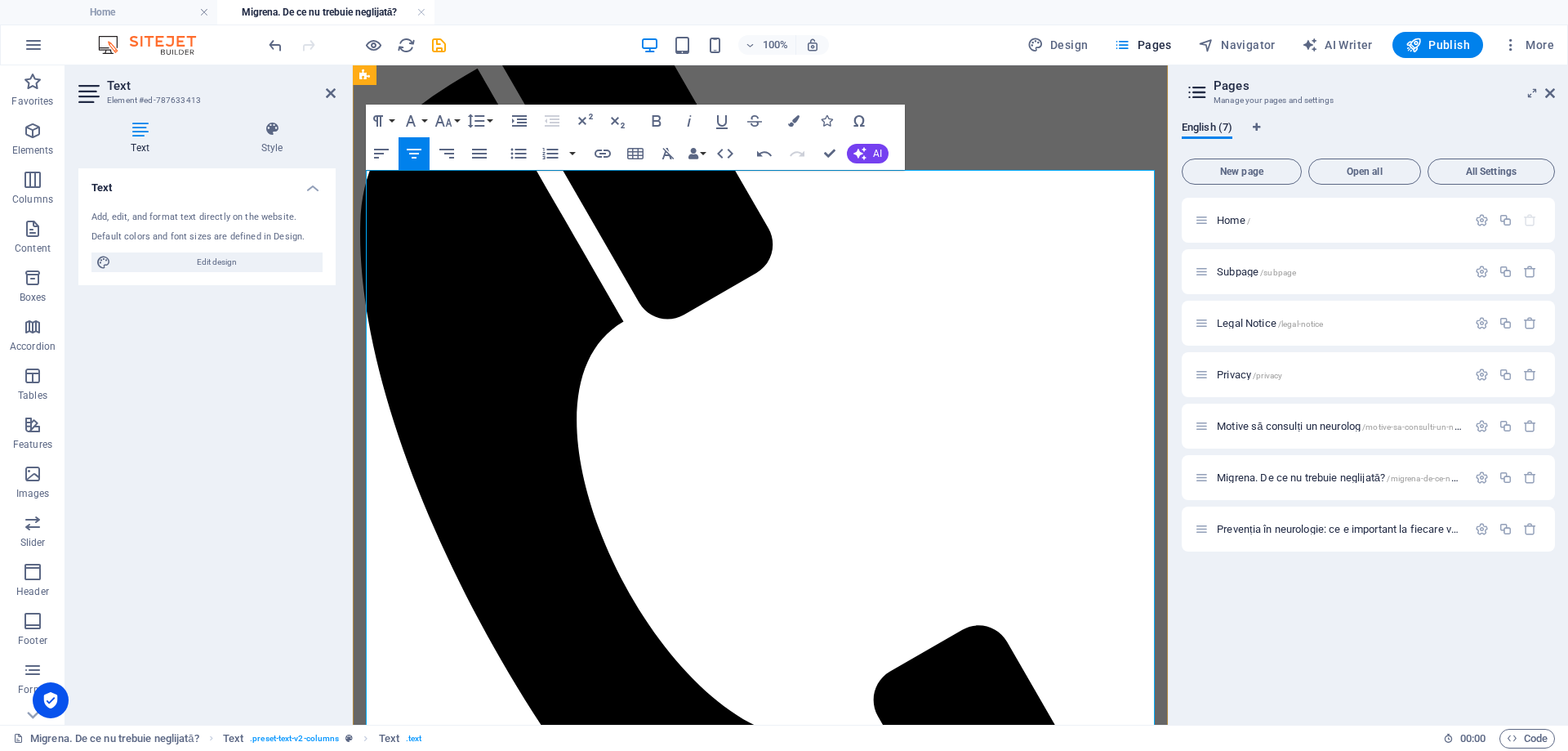 scroll, scrollTop: 417, scrollLeft: 0, axis: vertical 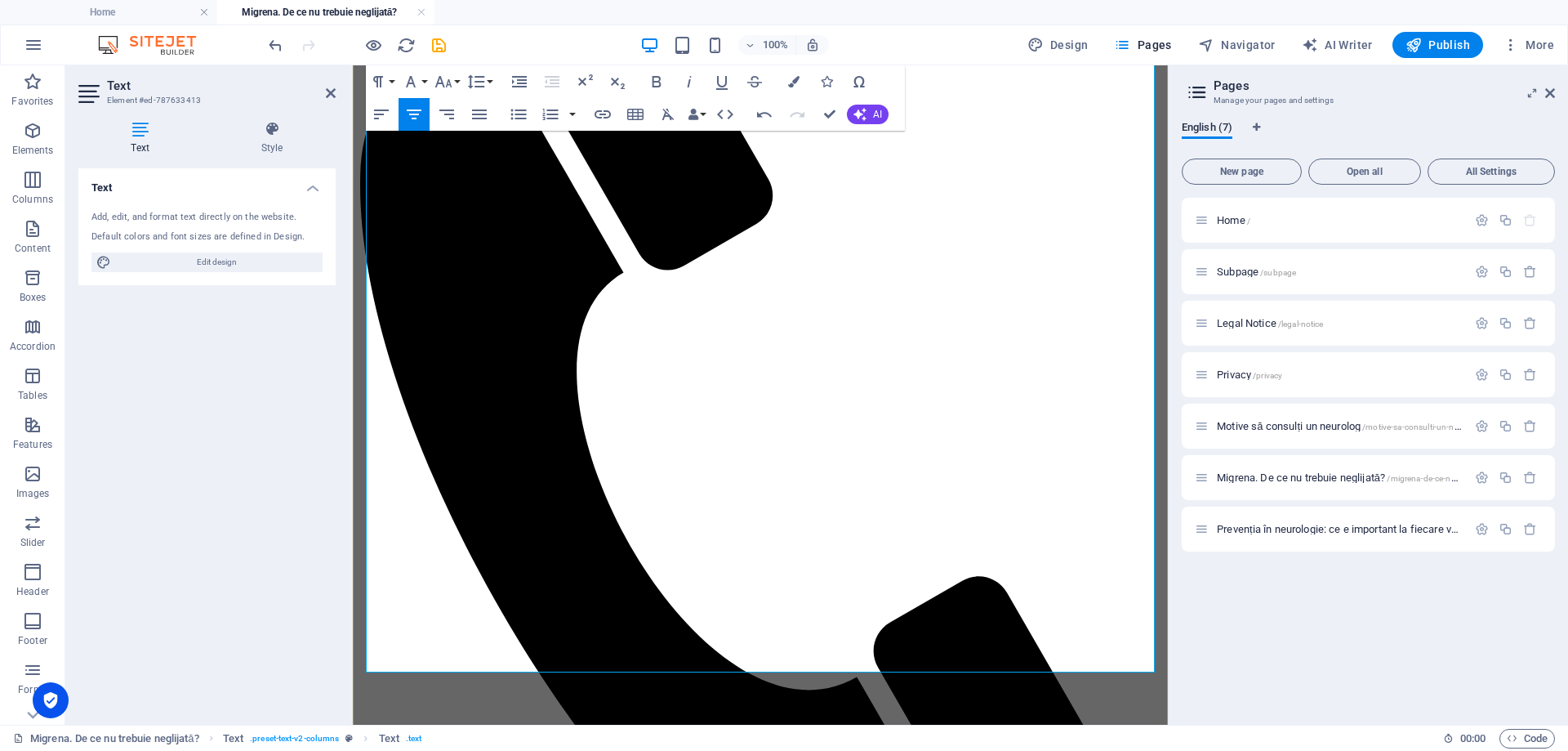 drag, startPoint x: 376, startPoint y: 434, endPoint x: 875, endPoint y: 628, distance: 535.38491 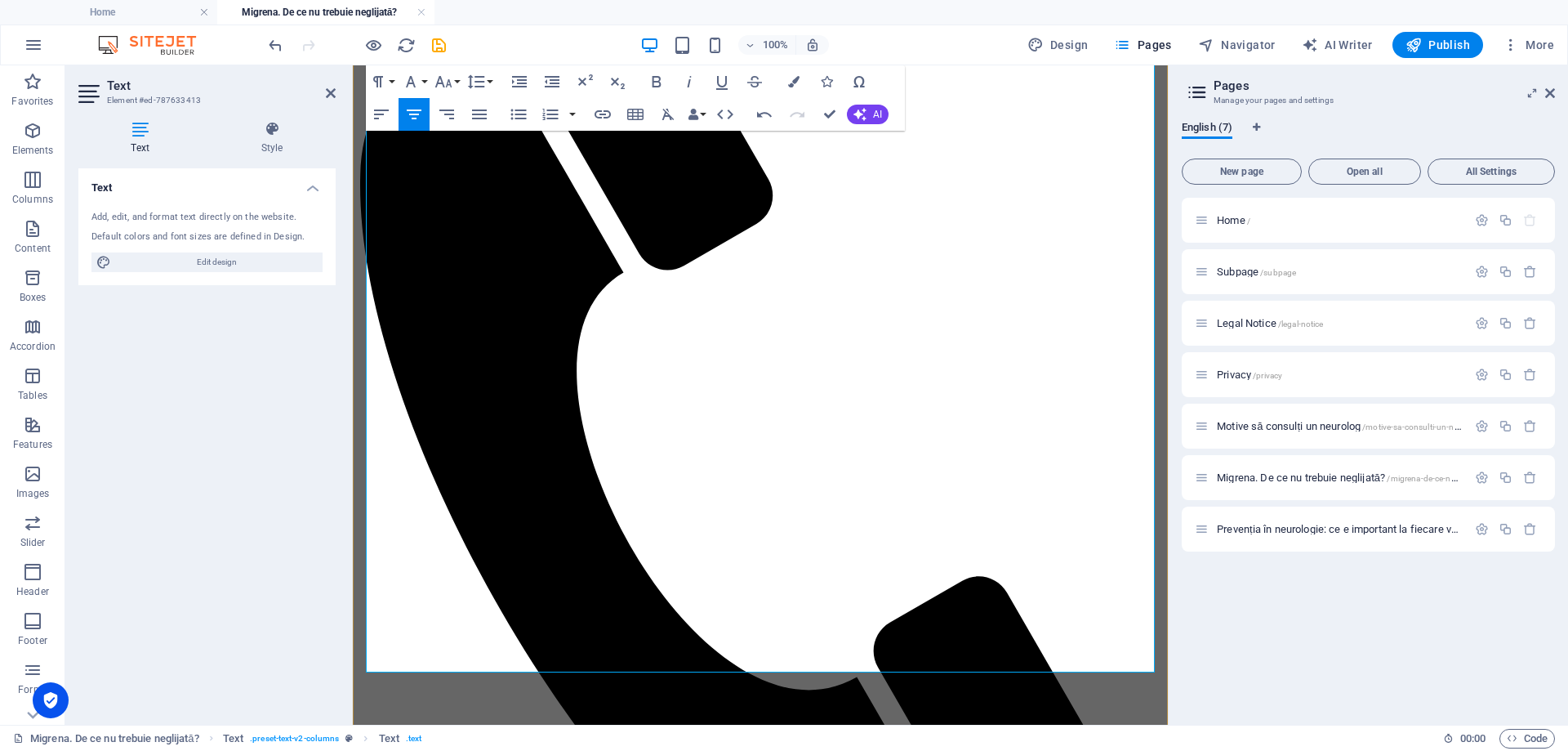 scroll, scrollTop: 0, scrollLeft: 0, axis: both 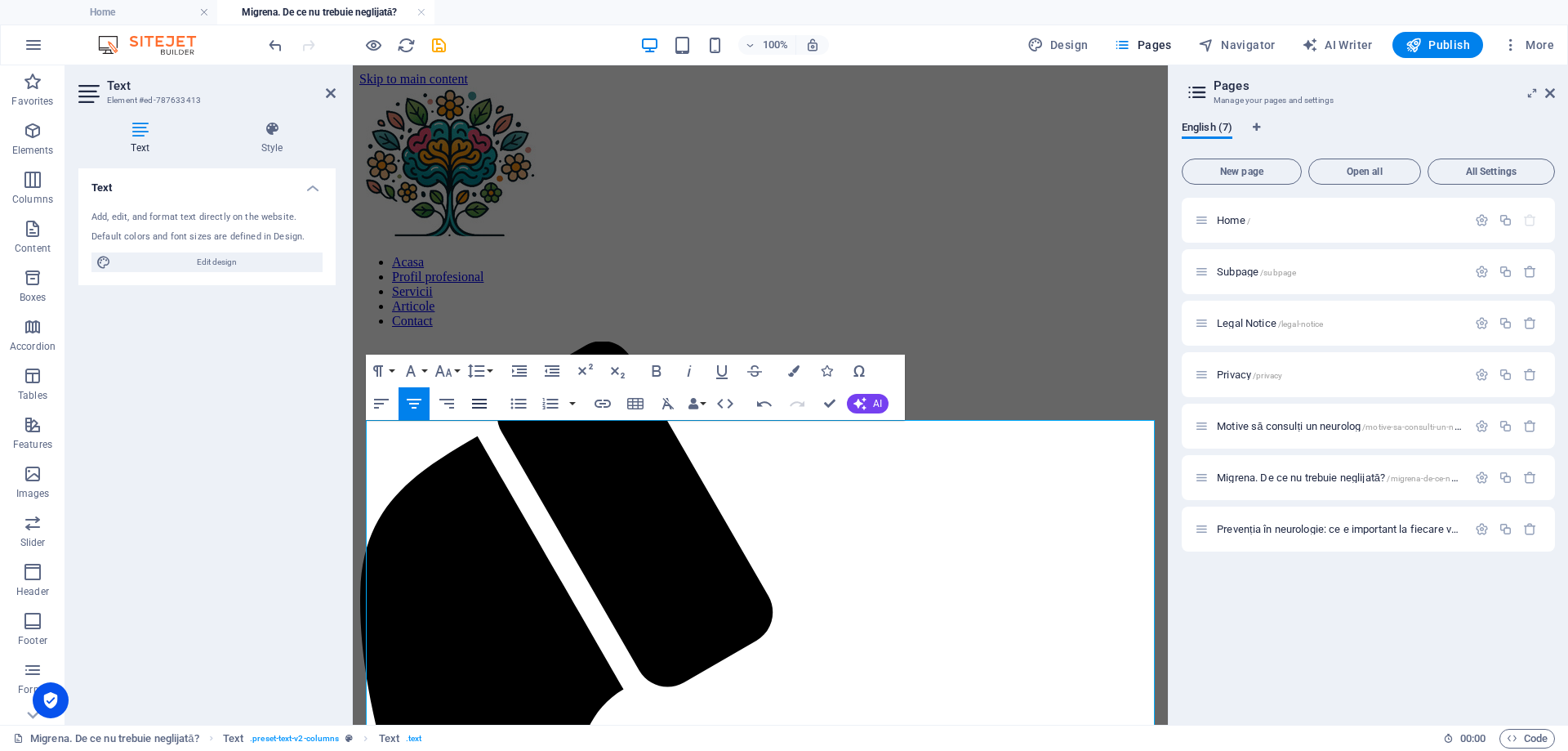 click 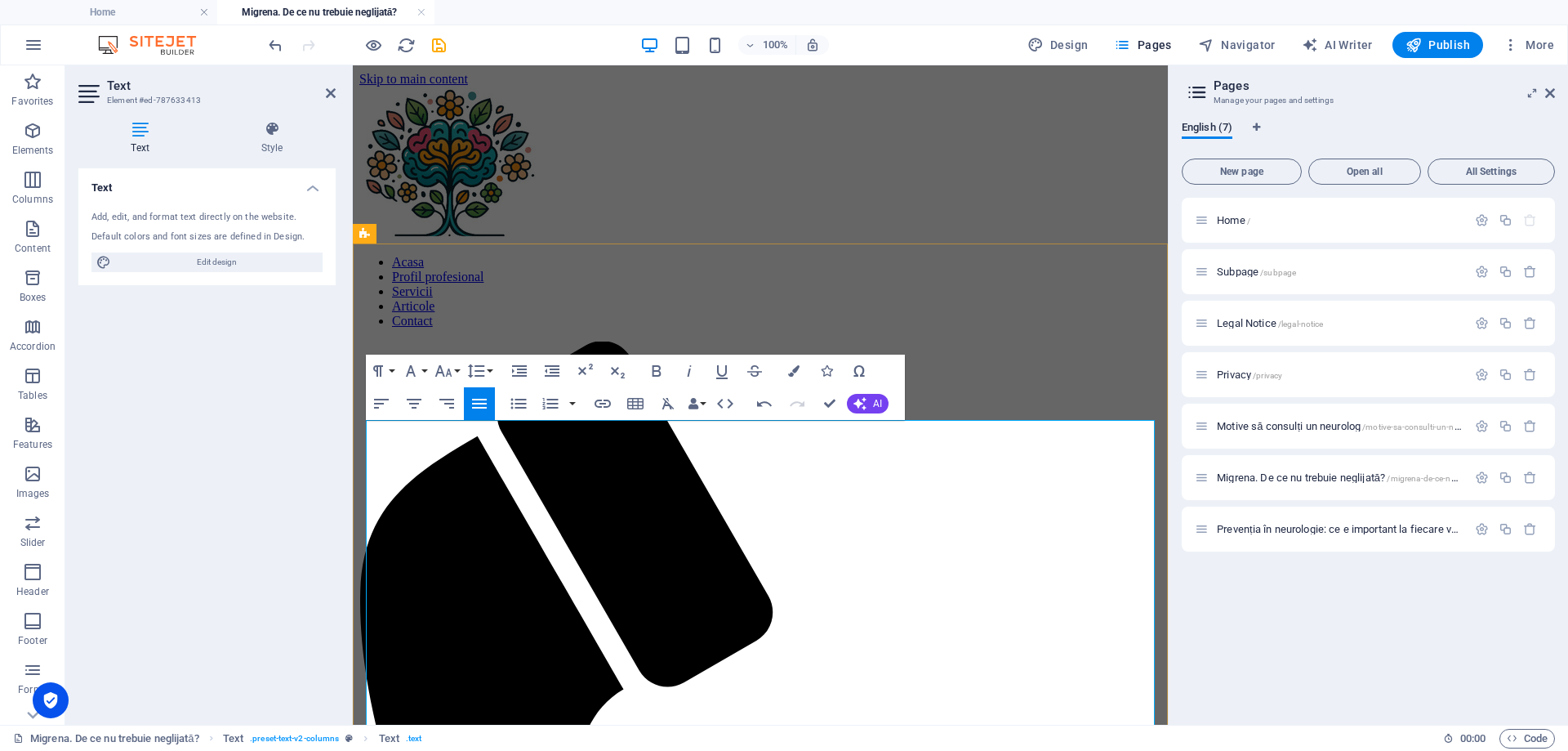 click on "Mulți oameni asociază migrena cu o simplă durere de cap mai intensă. În realitate, migrena este o boală neurologică complexă, recunoscută de Organizația Mondială a Sănătății ca una dintre principalele cauze de dizabilitate la nivel global. Ea afectează milioane de persoane, în special femei, și are un impact profund asupra calității vieții profesionale, sociale și familiale." at bounding box center [760, 1495] 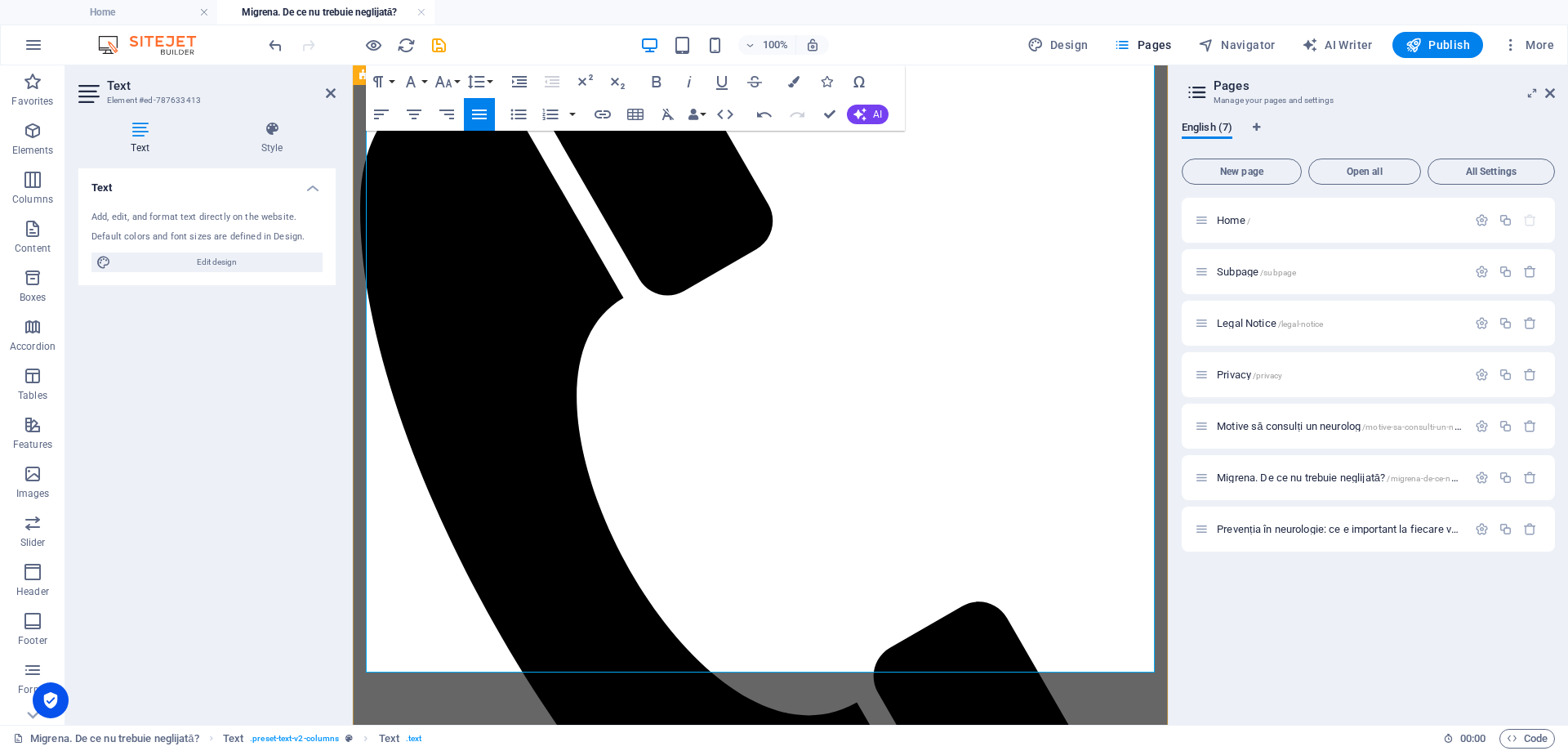 scroll, scrollTop: 417, scrollLeft: 0, axis: vertical 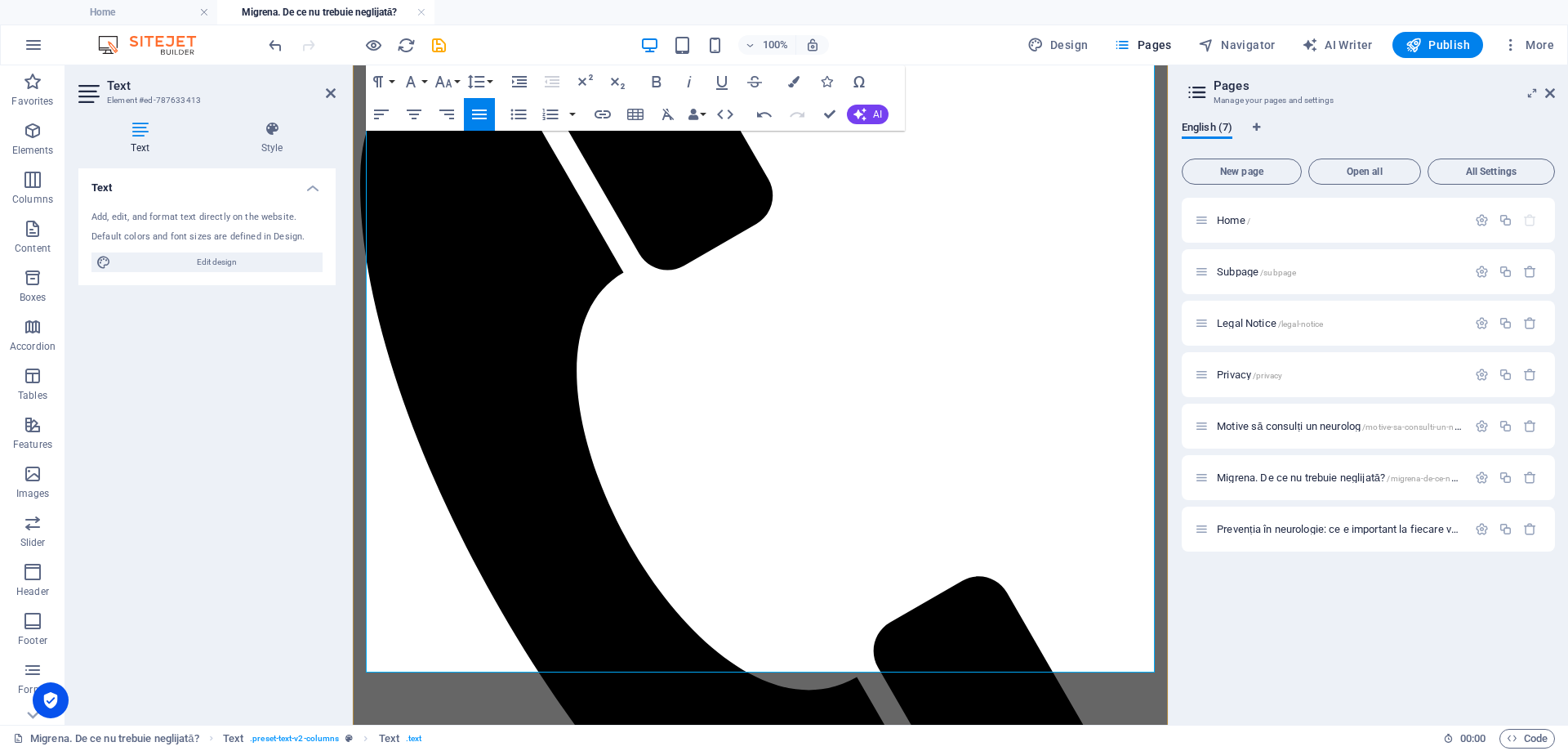 drag, startPoint x: 488, startPoint y: 465, endPoint x: 368, endPoint y: 462, distance: 120.03749 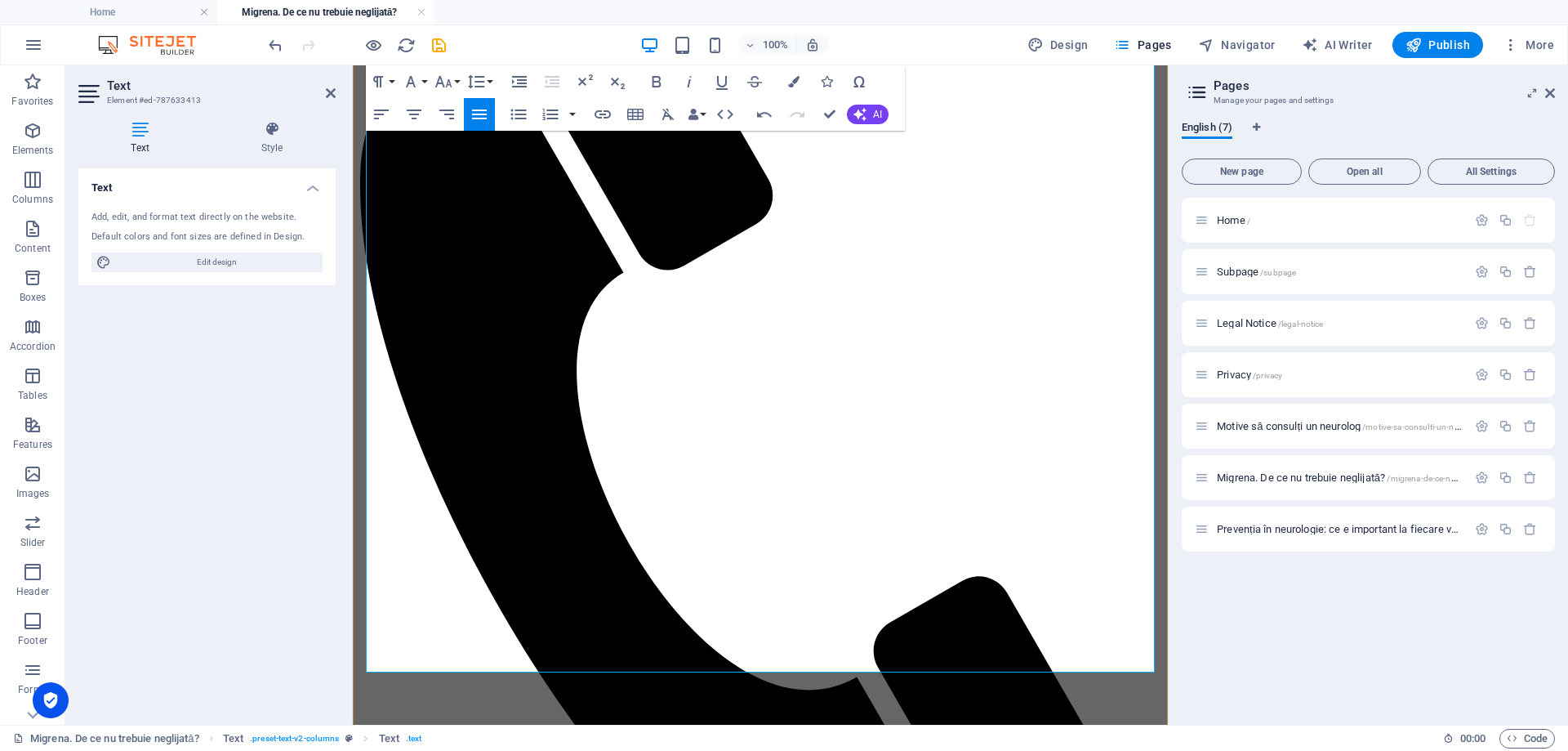 click on "Persoanele cu migrenă descriu adesea incapacitatea de a lucra, de a se concentra sau de a participa la activități normale în timpul crizelor. Acest lucru duce la absenteism,  și o calitate a vieții semnificativ redusă." at bounding box center (760, 1269) 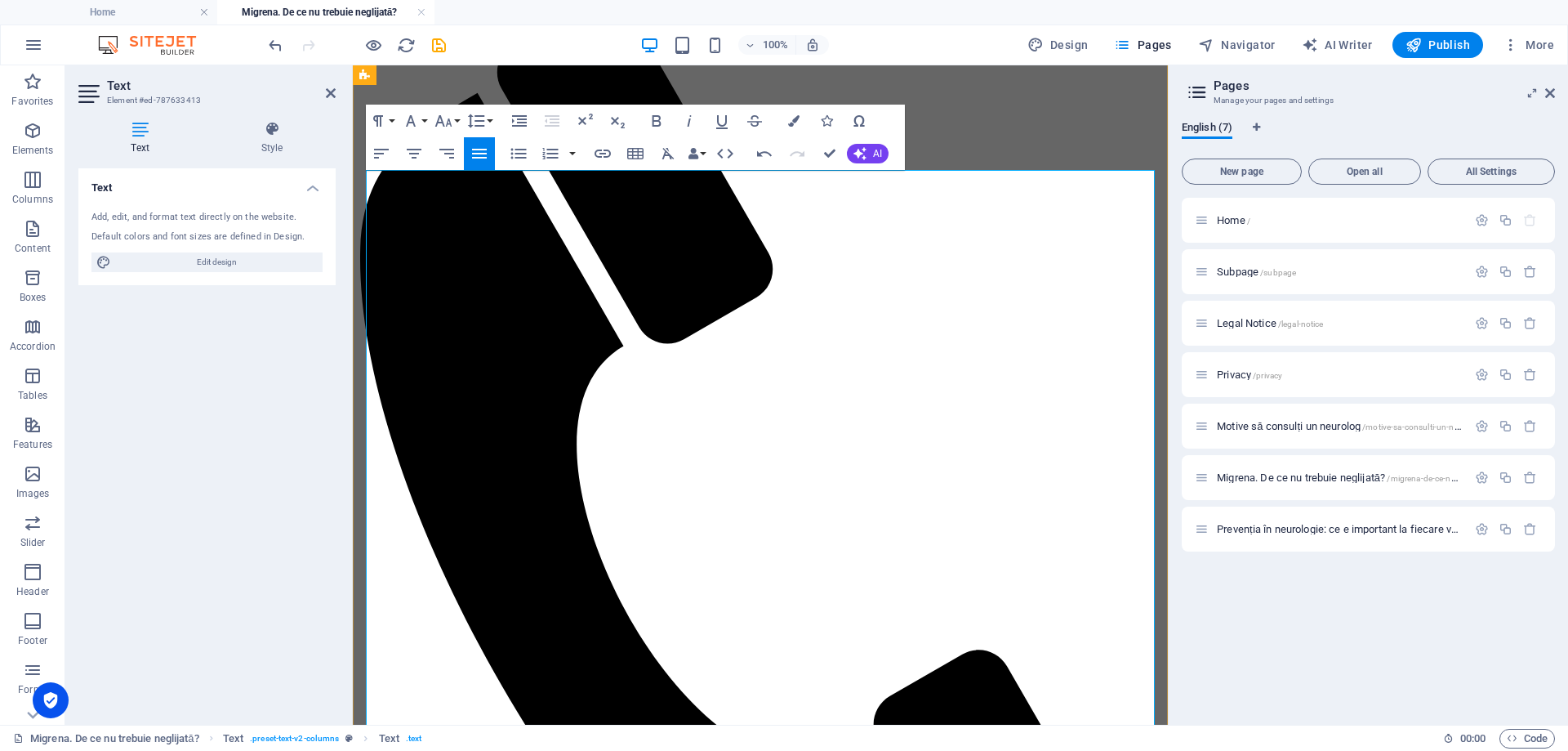 scroll, scrollTop: 417, scrollLeft: 0, axis: vertical 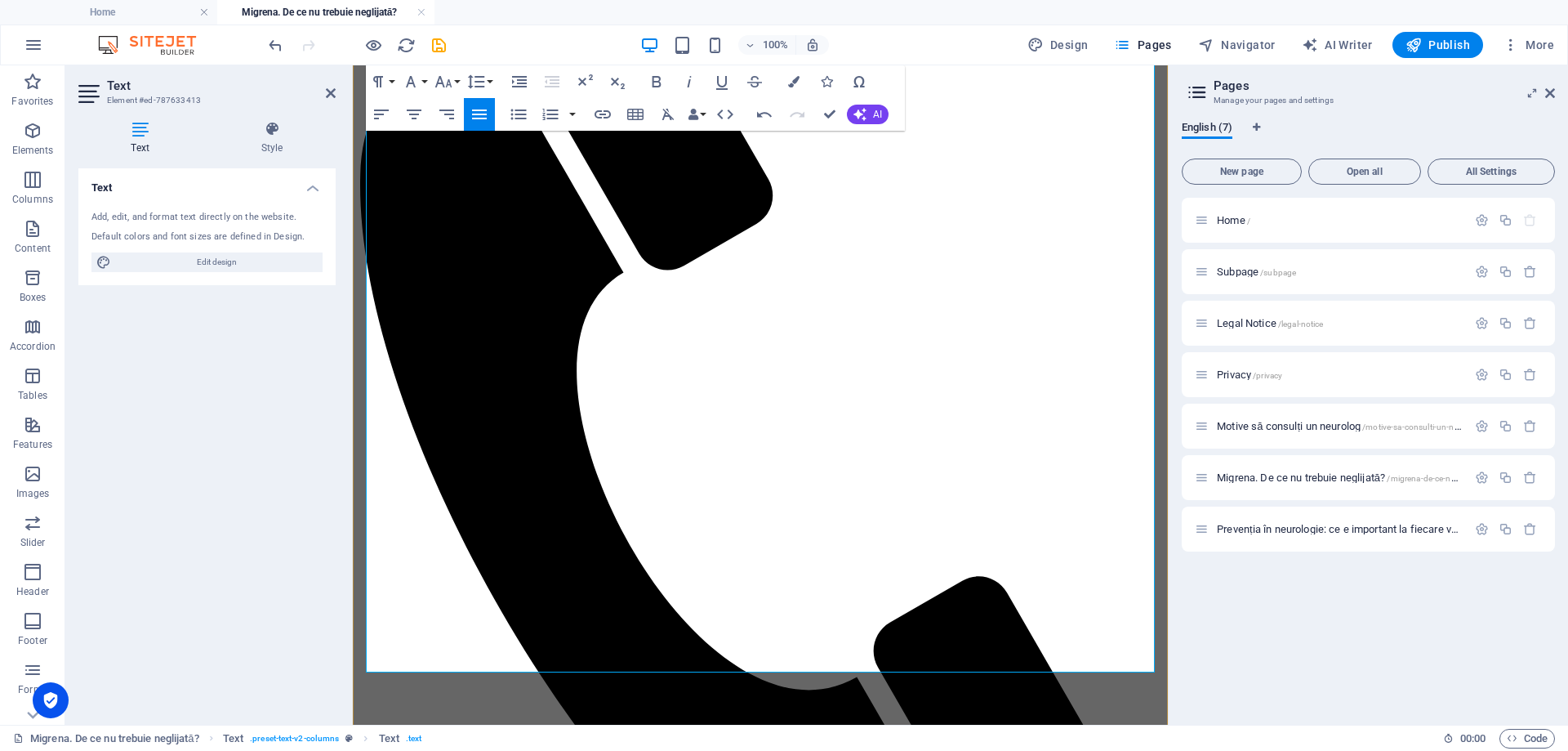 click on "Ai mai mult [DATE] crize de migrenă pe lună;" at bounding box center (777, 1643) 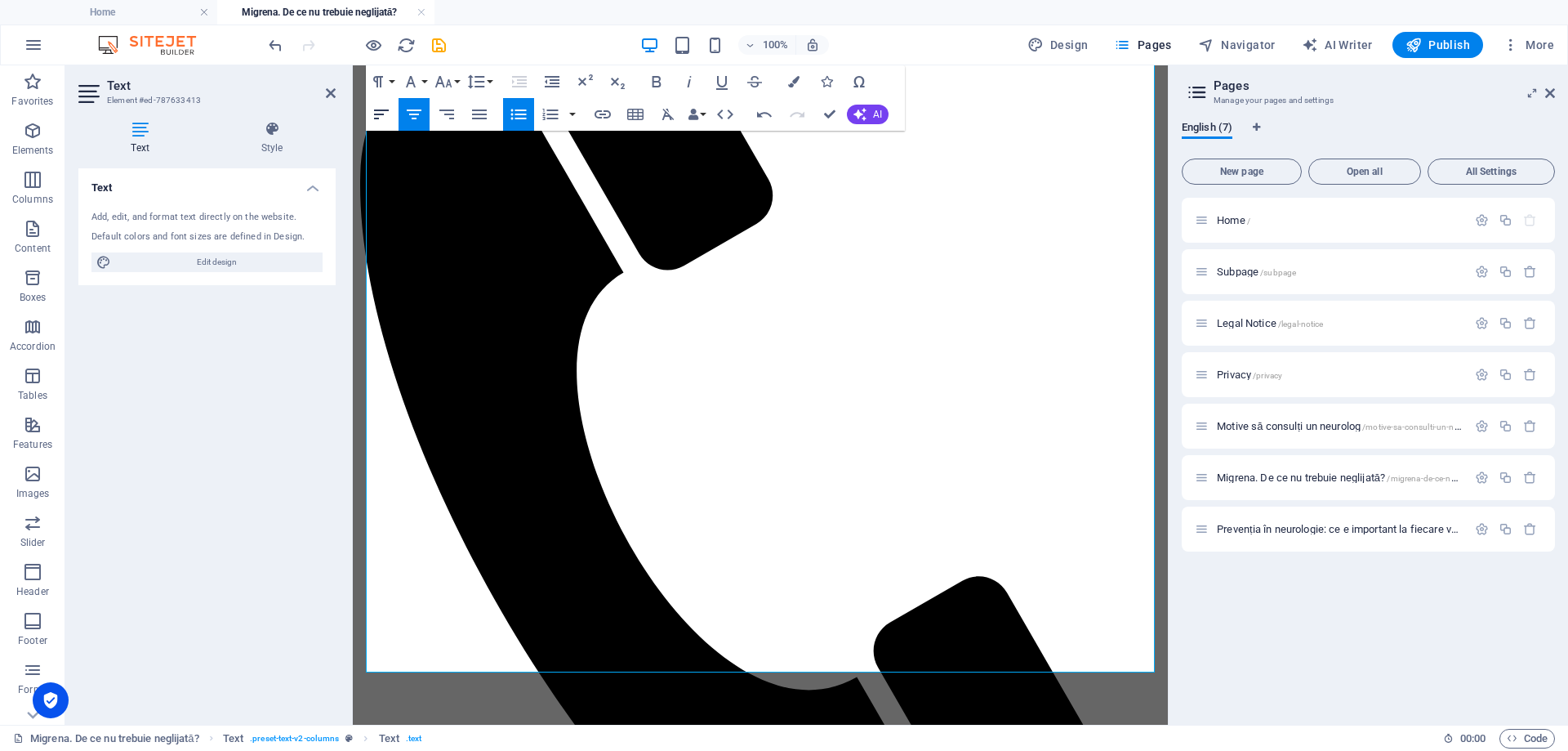 click 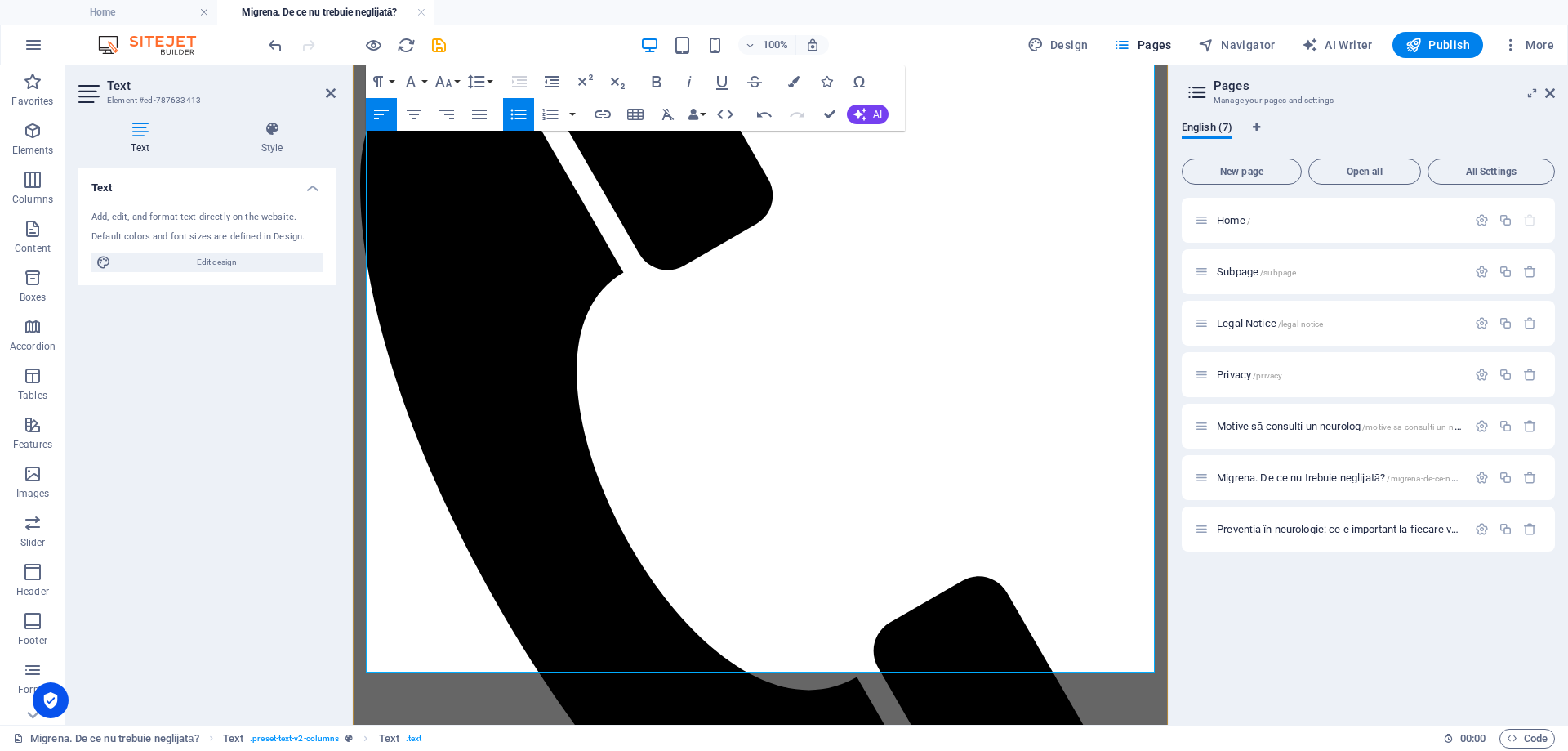 click on "Durerea îți afectează activitățile zilnice;" at bounding box center (777, 1657) 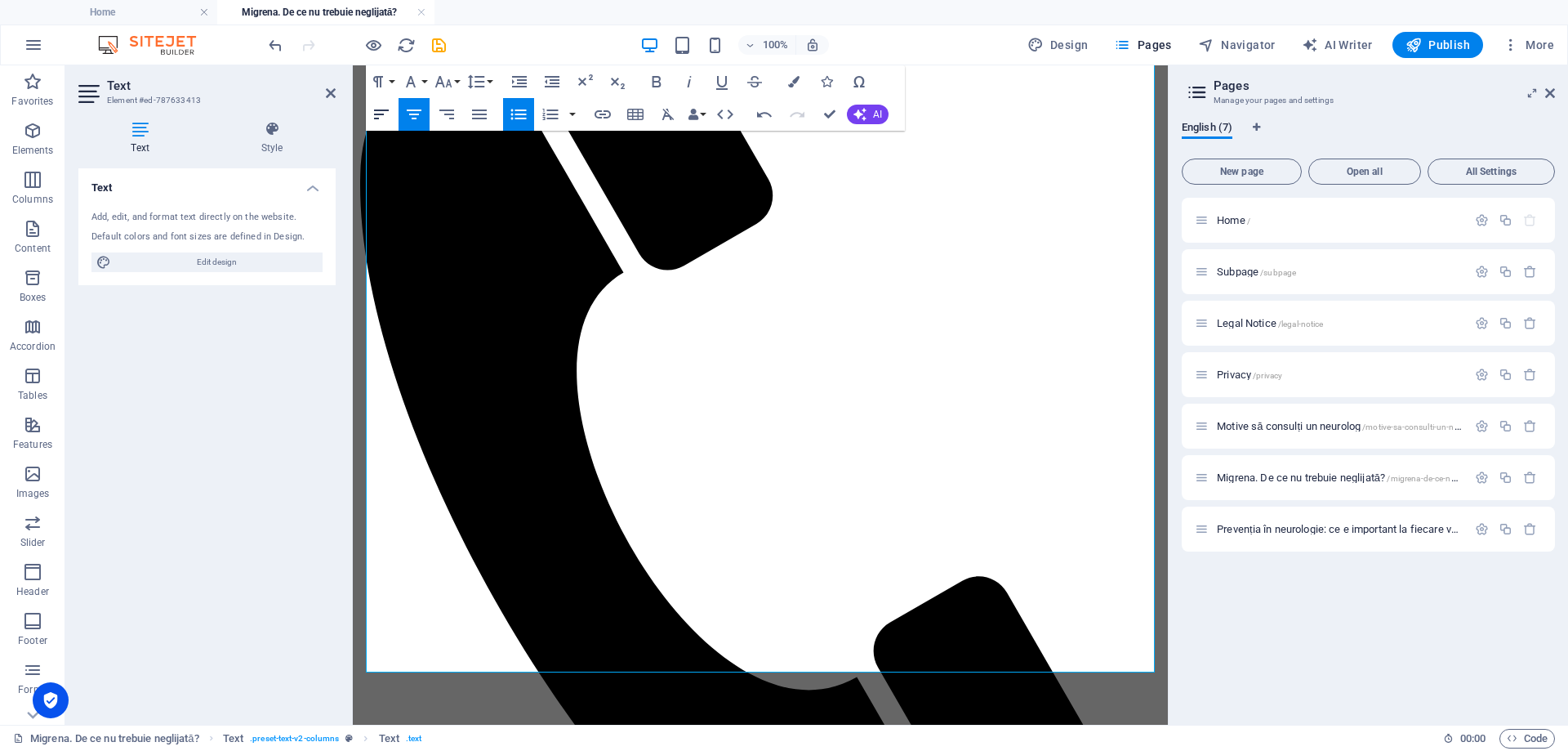 click 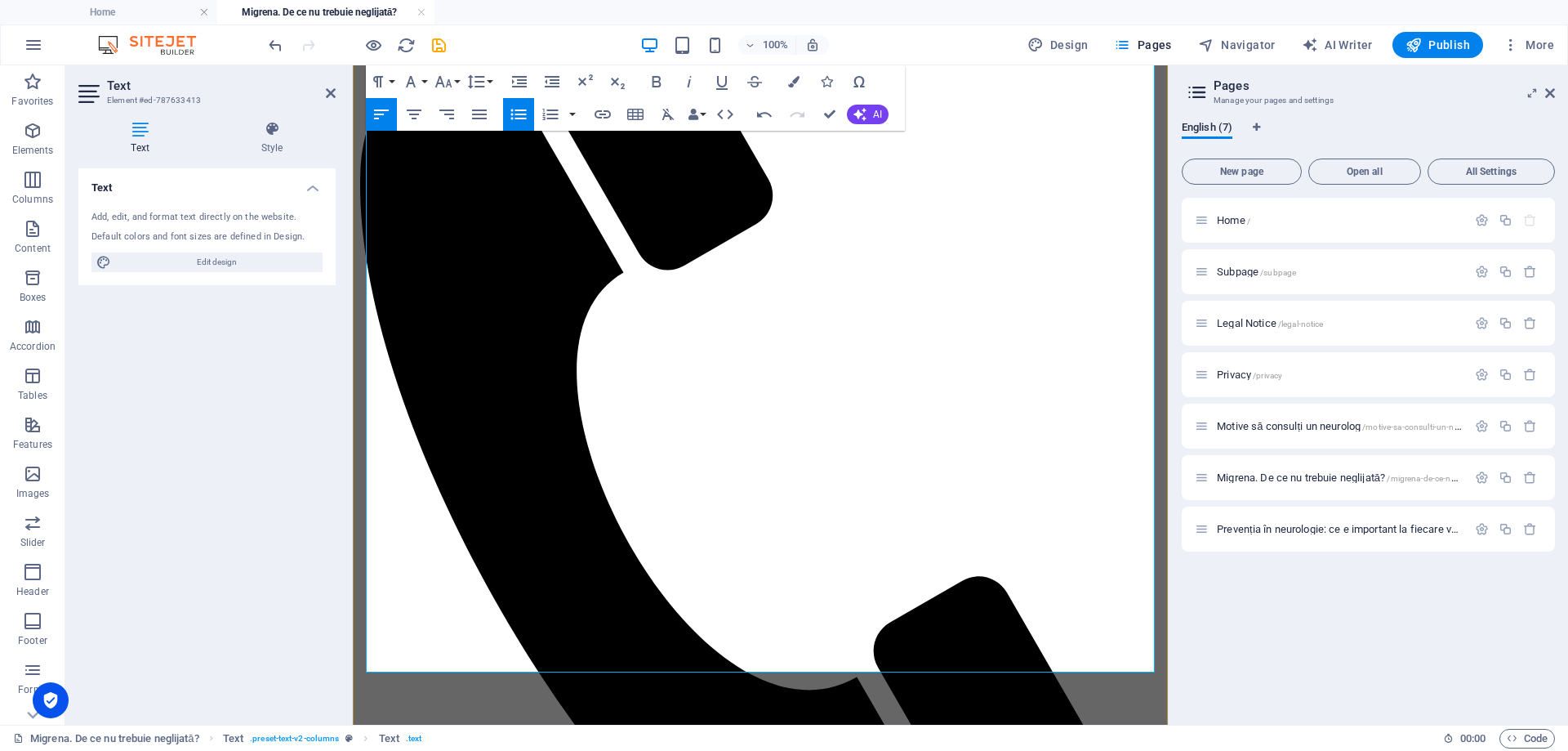 click on "Ai mai mult [DATE] crize de migrenă pe lună; Durerea îți afectează activitățile zilnice; Medicamentele luate „la nevoie” nu mai sunt eficiente; Durerile s-au schimbat ca frecvență, durată sau intensitate; Apare brusc o durere de cap severă, diferită de cele anterioare. [PERSON_NAME] nu este un moft, o scuză sau o exagerare. Este o boală reală, recunoscută medical, care merită tratată cu seriozitate. Cu un diagnostic corect și o abordare personalizată, majoritatea pacienților pot trăi o viață activă și echilibrată." at bounding box center [760, 1687] 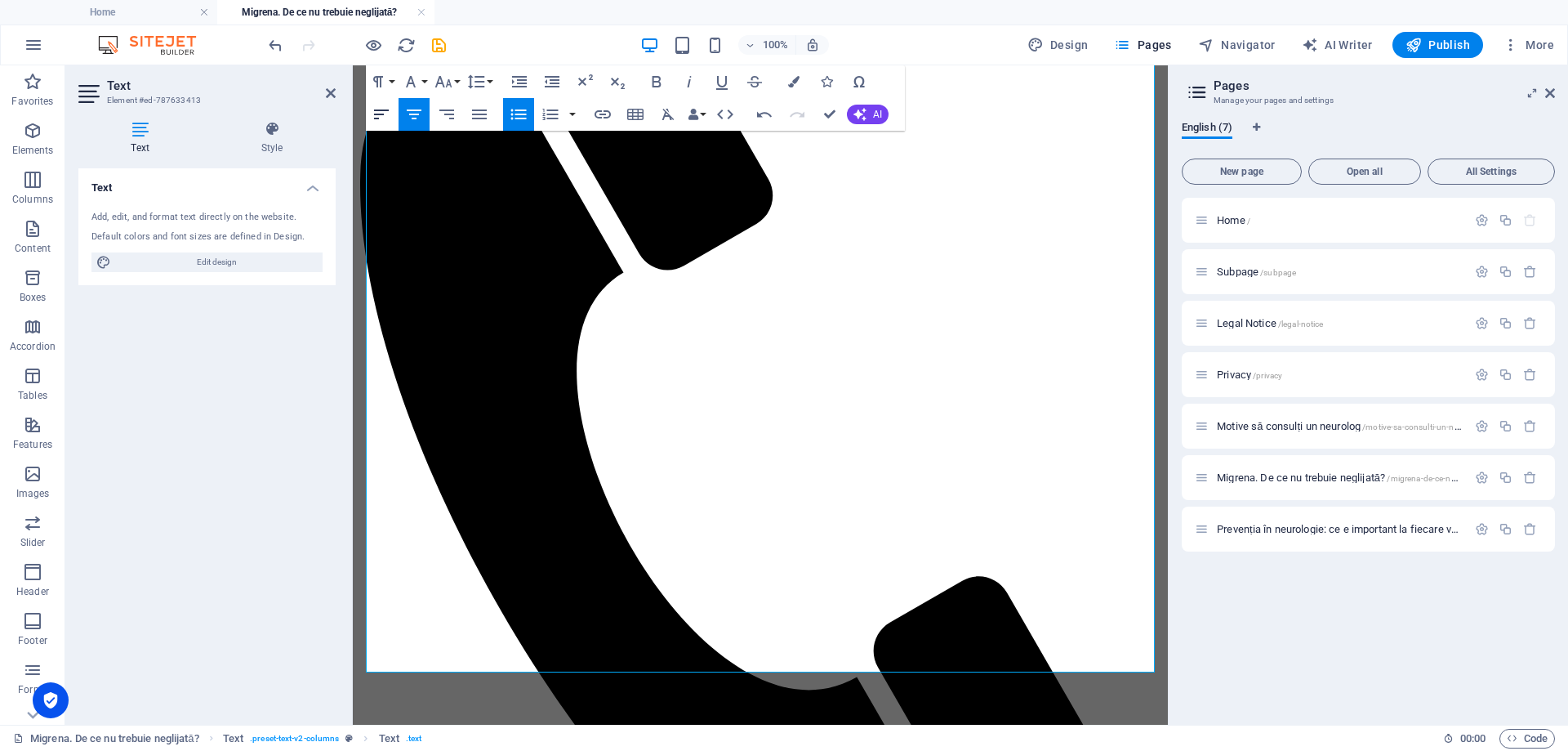 click 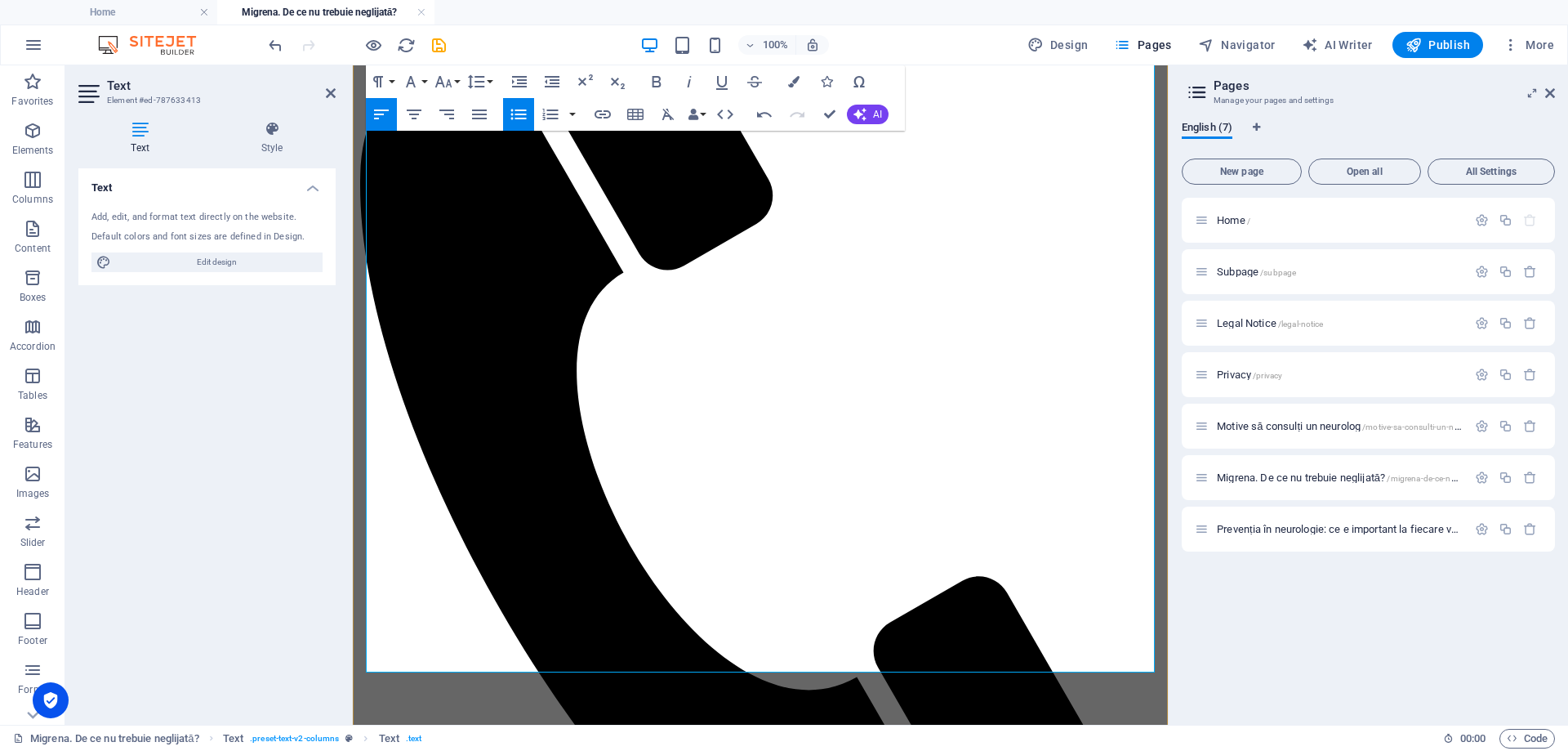 click on "Durerile s-au schimbat ca frecvență, durată sau intensitate;" at bounding box center [777, 1687] 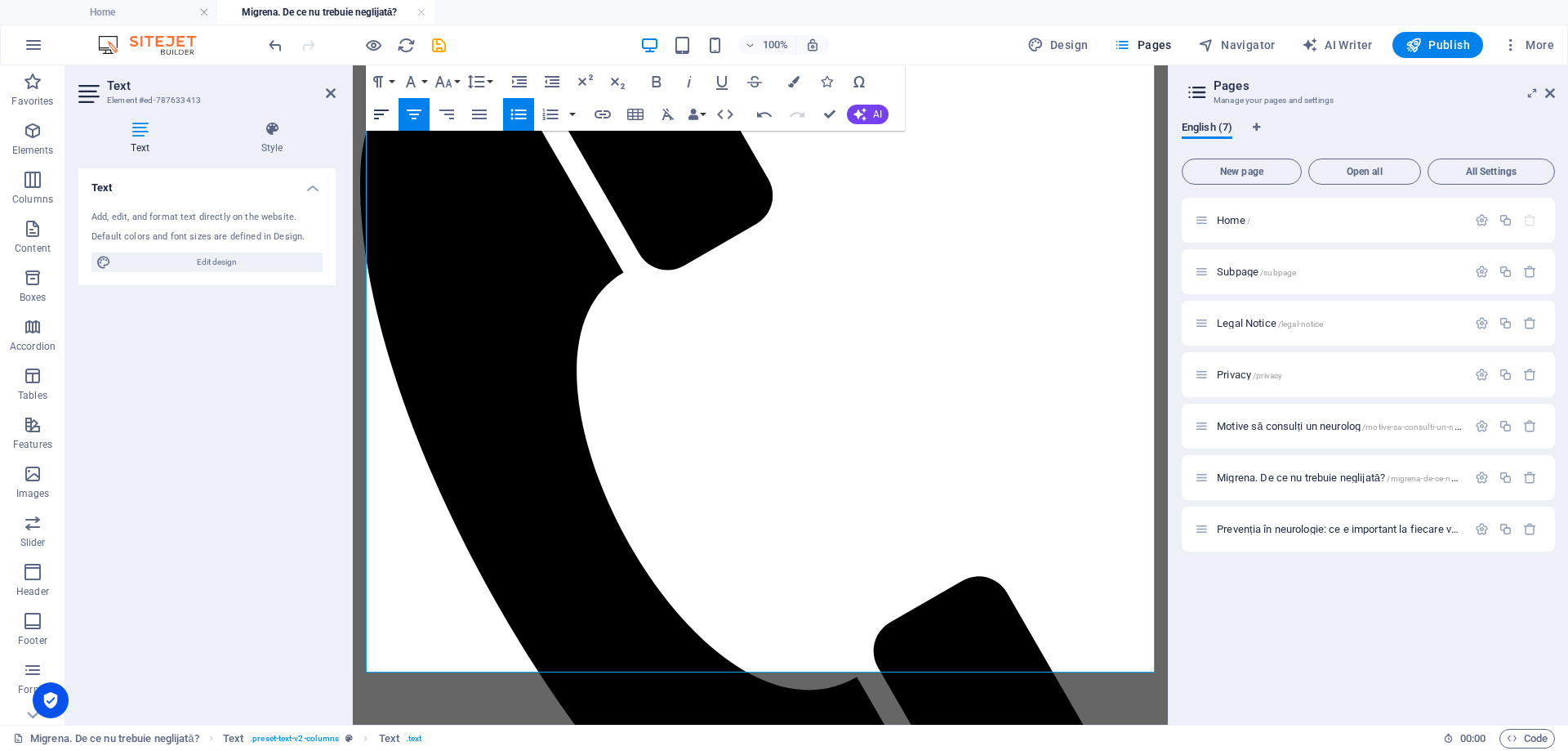 click 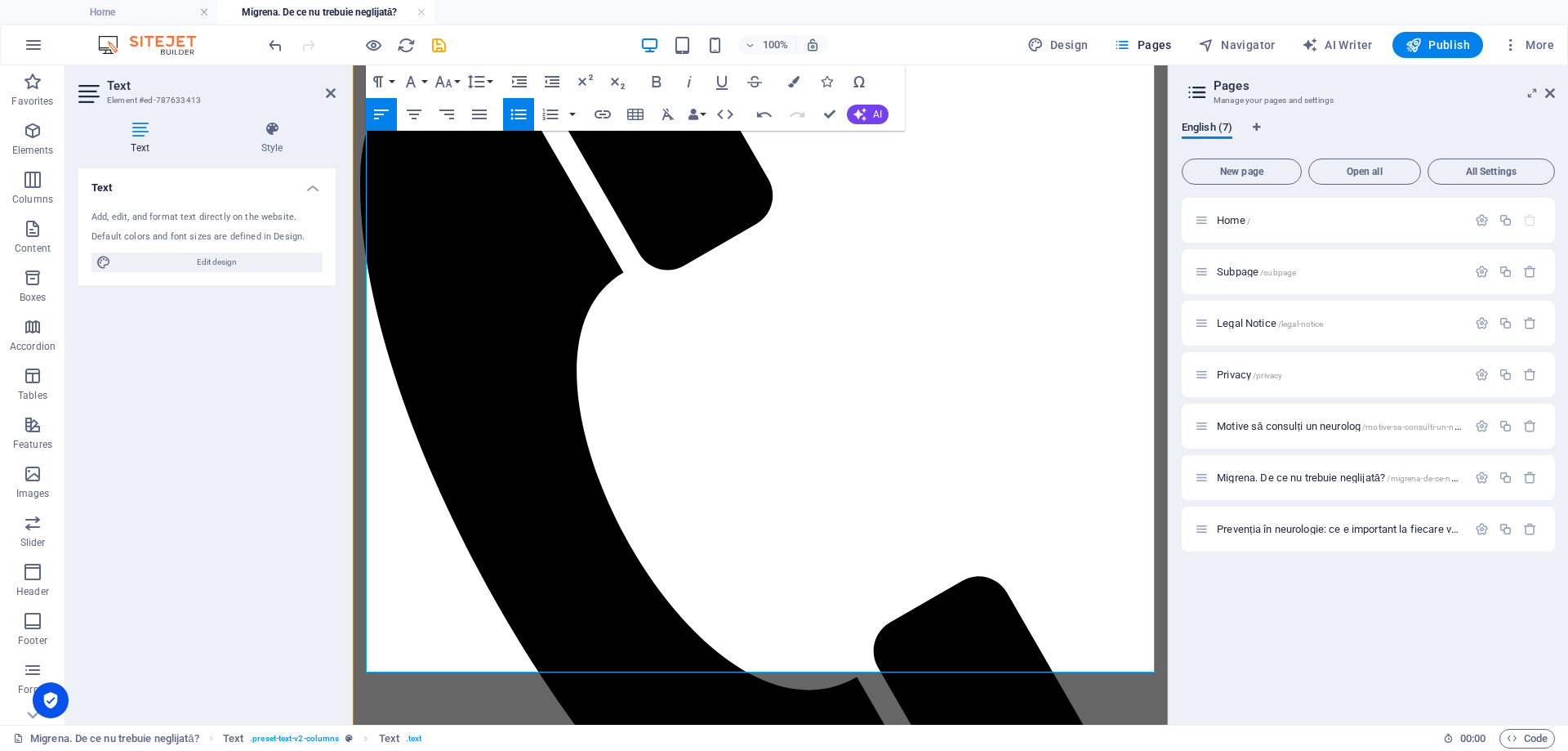 click on "Apare brusc o durere de cap severă, diferită de cele anterioare." at bounding box center [777, 1701] 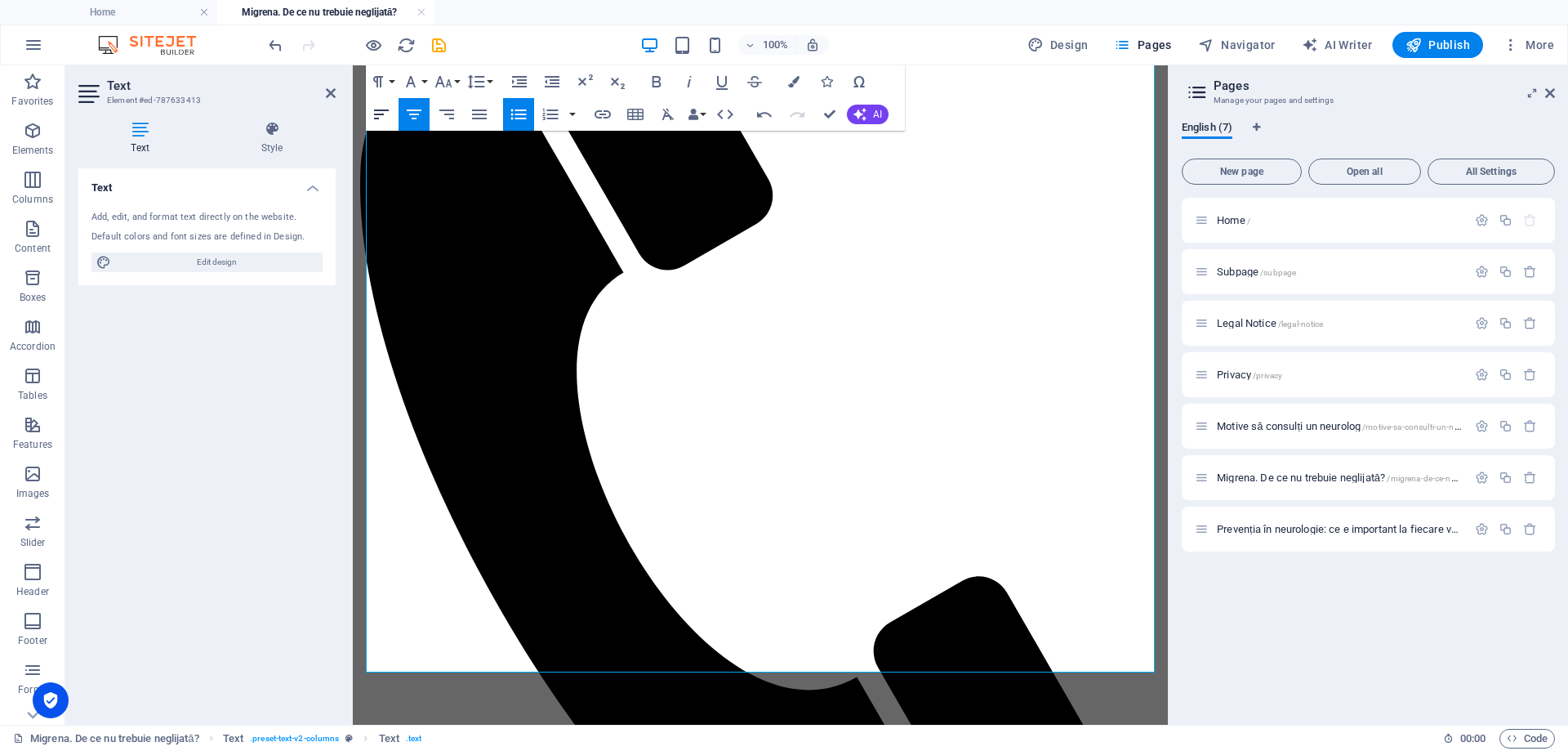 click 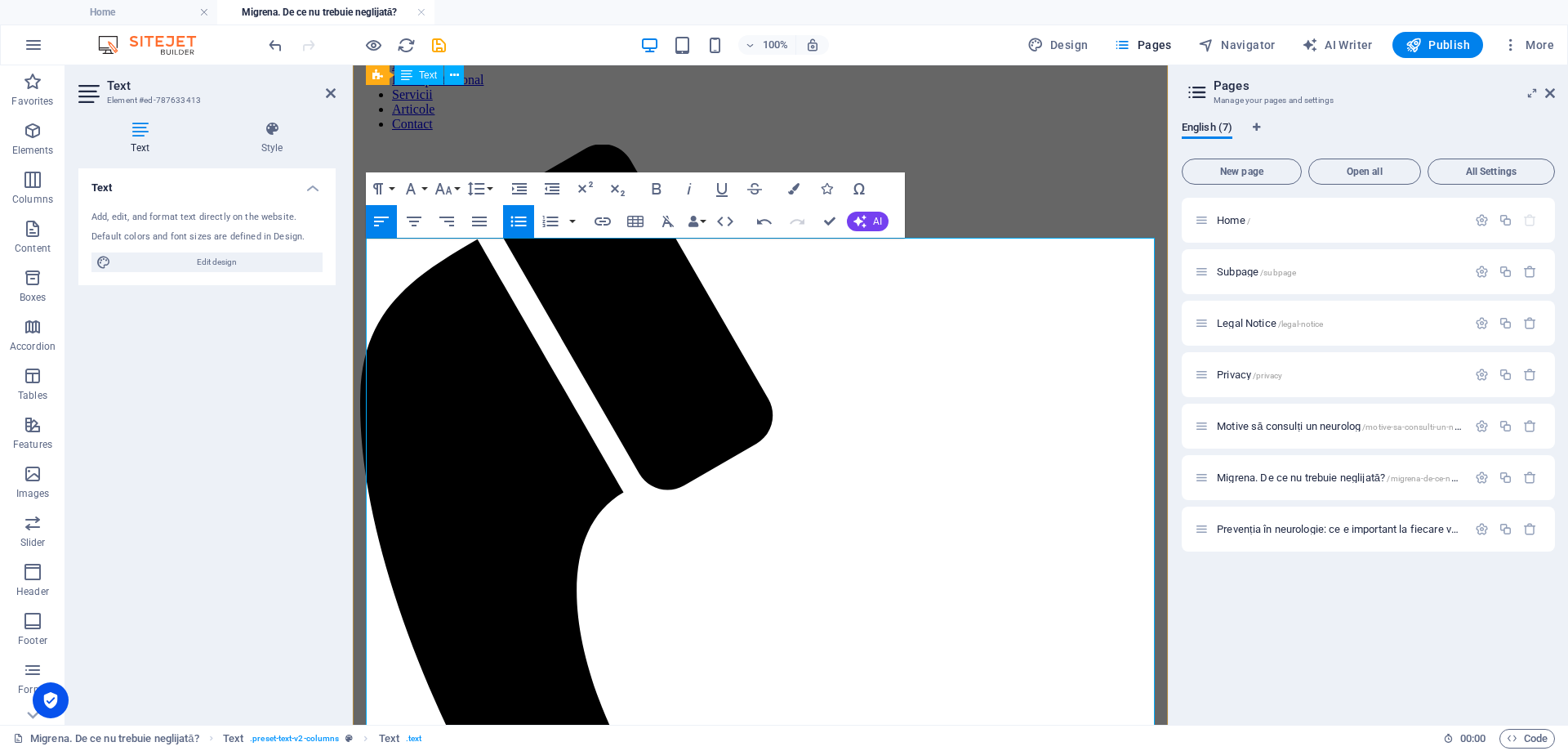 scroll, scrollTop: 167, scrollLeft: 0, axis: vertical 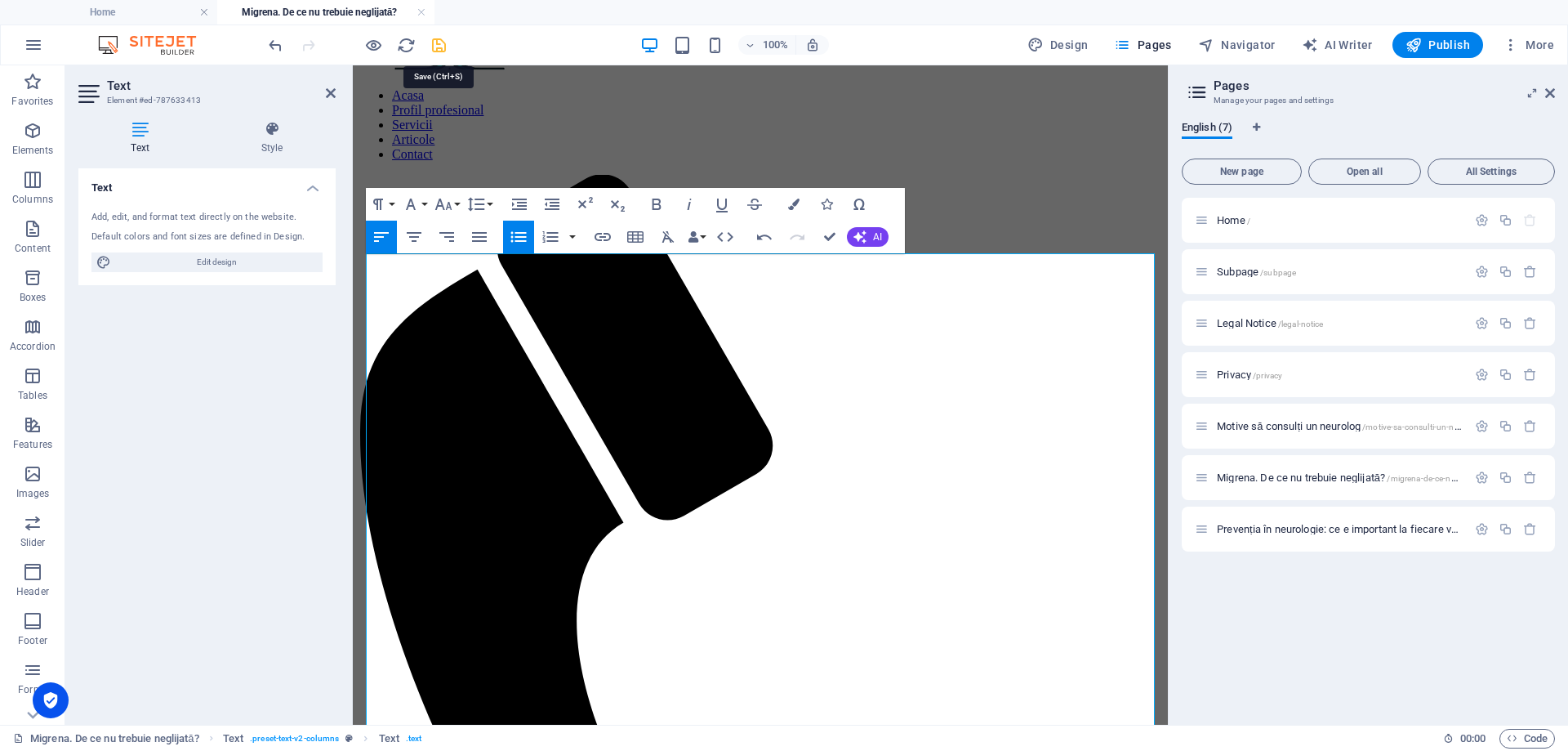 click at bounding box center (439, 45) 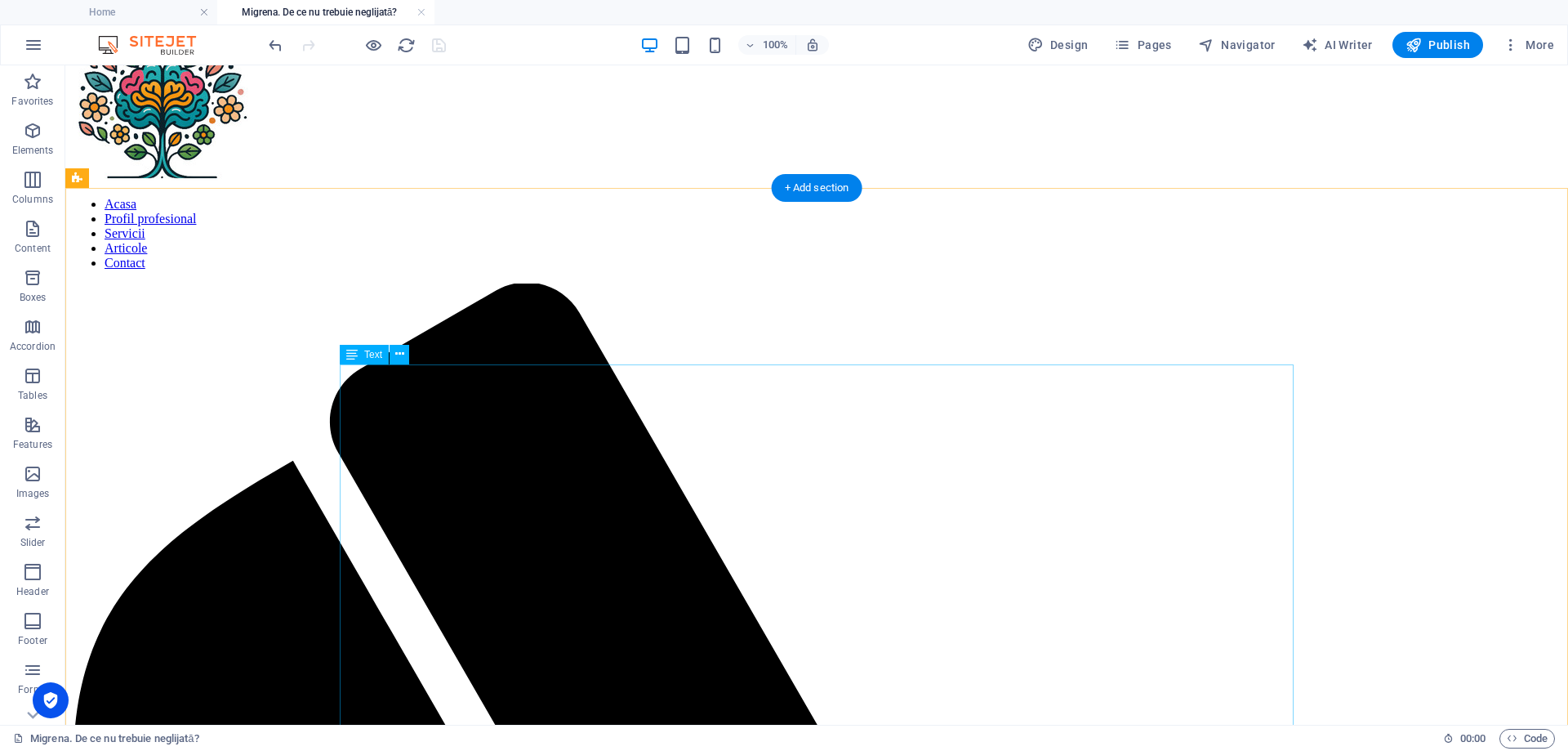 scroll, scrollTop: 0, scrollLeft: 0, axis: both 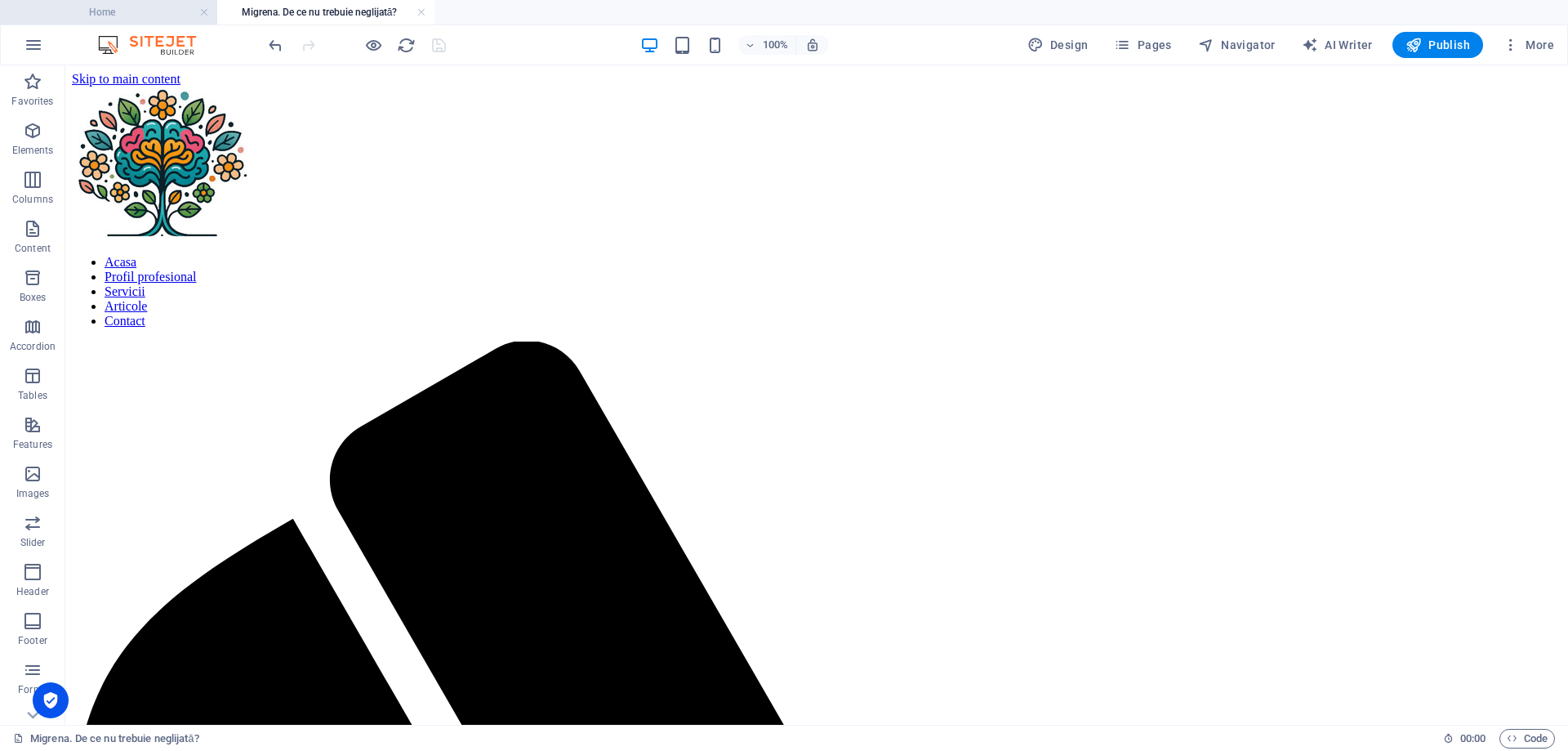 click on "Home" at bounding box center [109, 12] 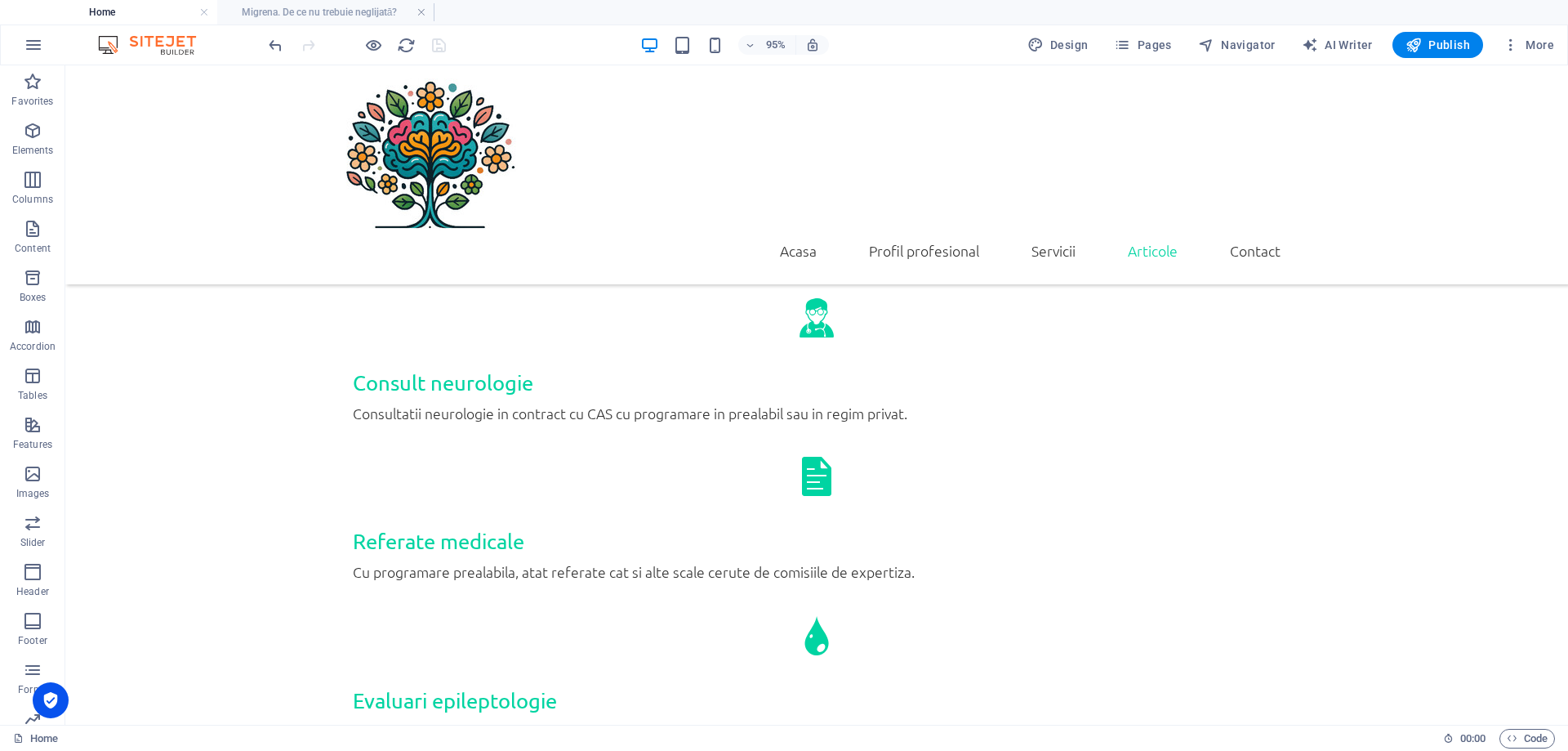 scroll, scrollTop: 4400, scrollLeft: 0, axis: vertical 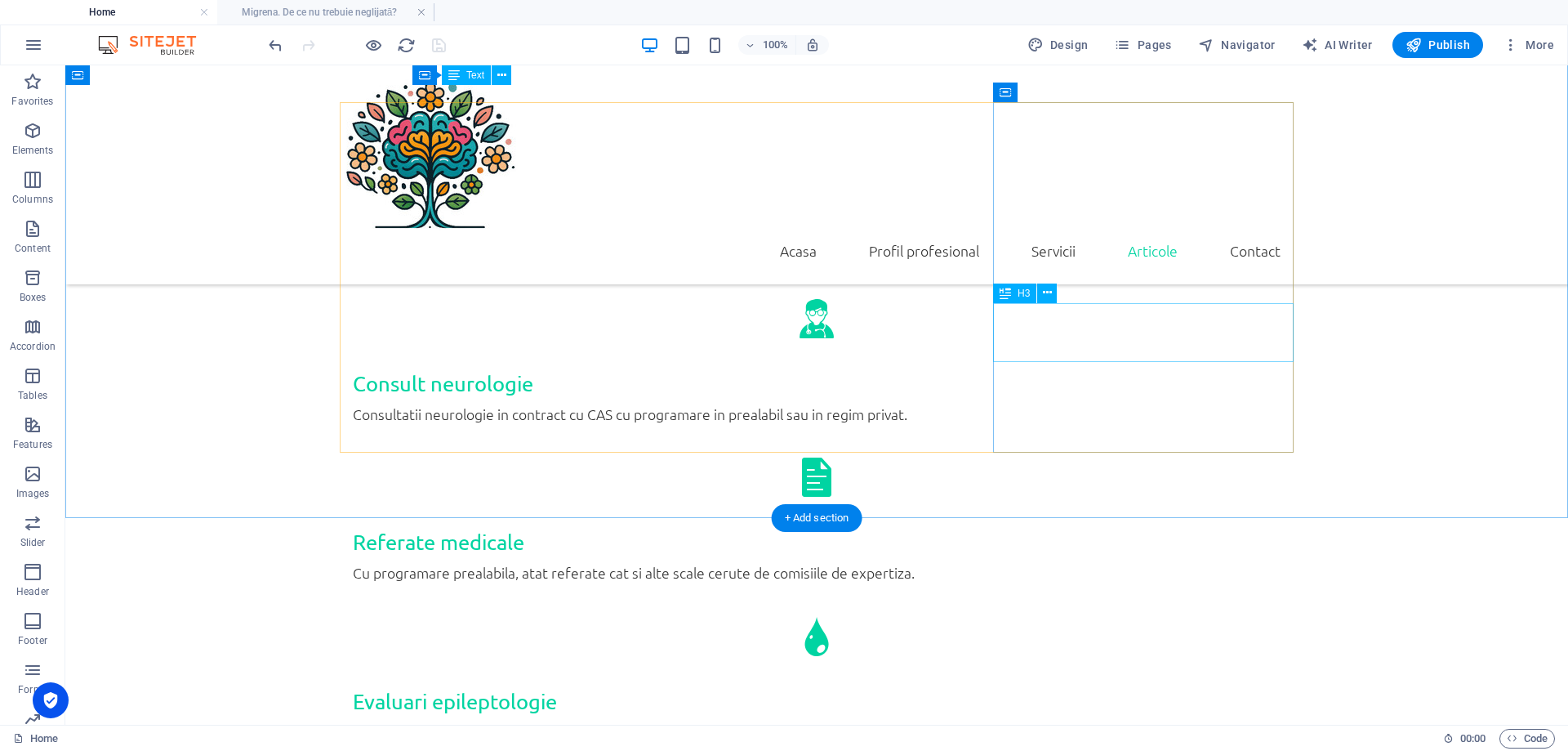 click on "In constructie" at bounding box center (490, 3274) 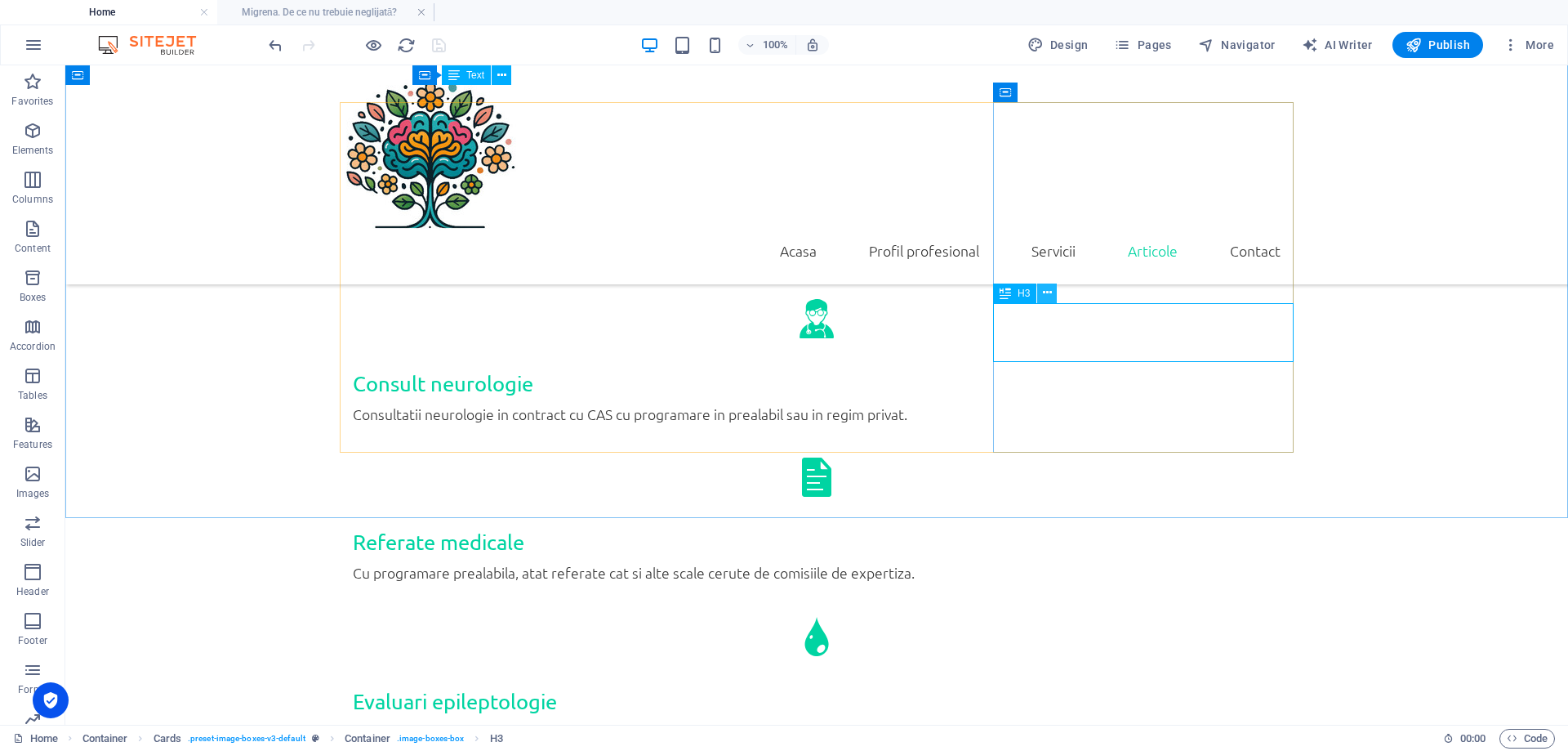 click at bounding box center [1047, 293] 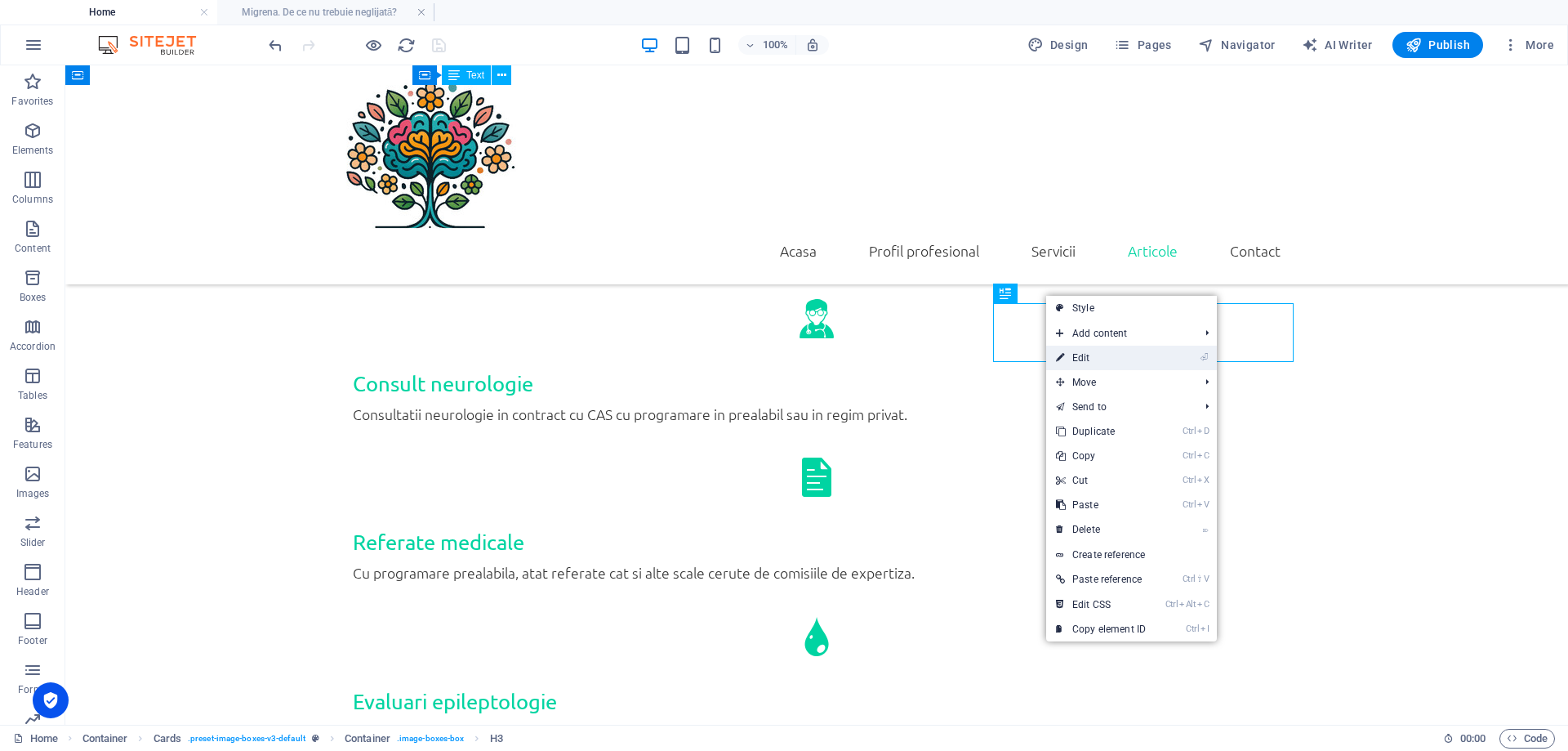 click on "⏎  Edit" at bounding box center (1101, 358) 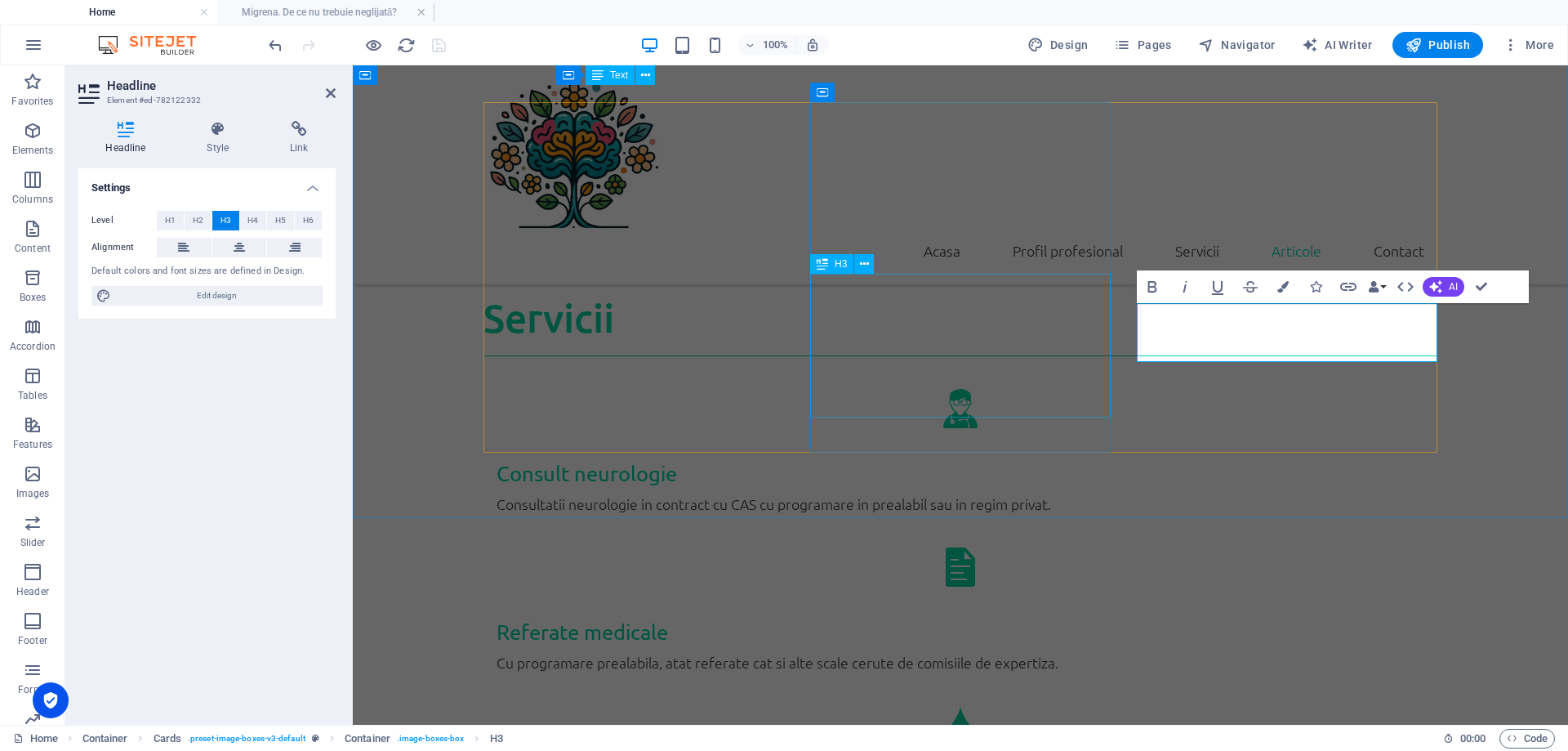 scroll, scrollTop: 4530, scrollLeft: 0, axis: vertical 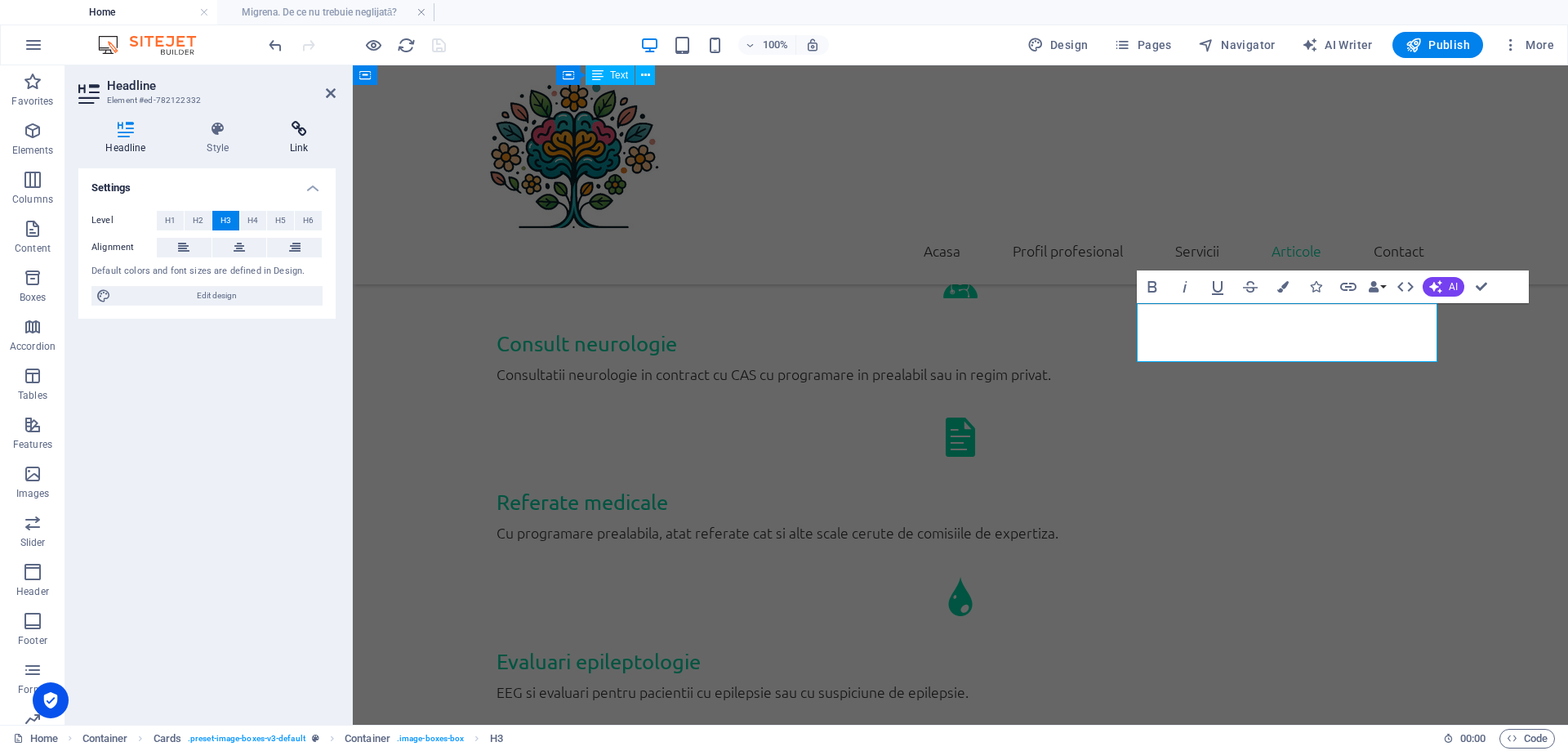 click on "Link" at bounding box center [299, 138] 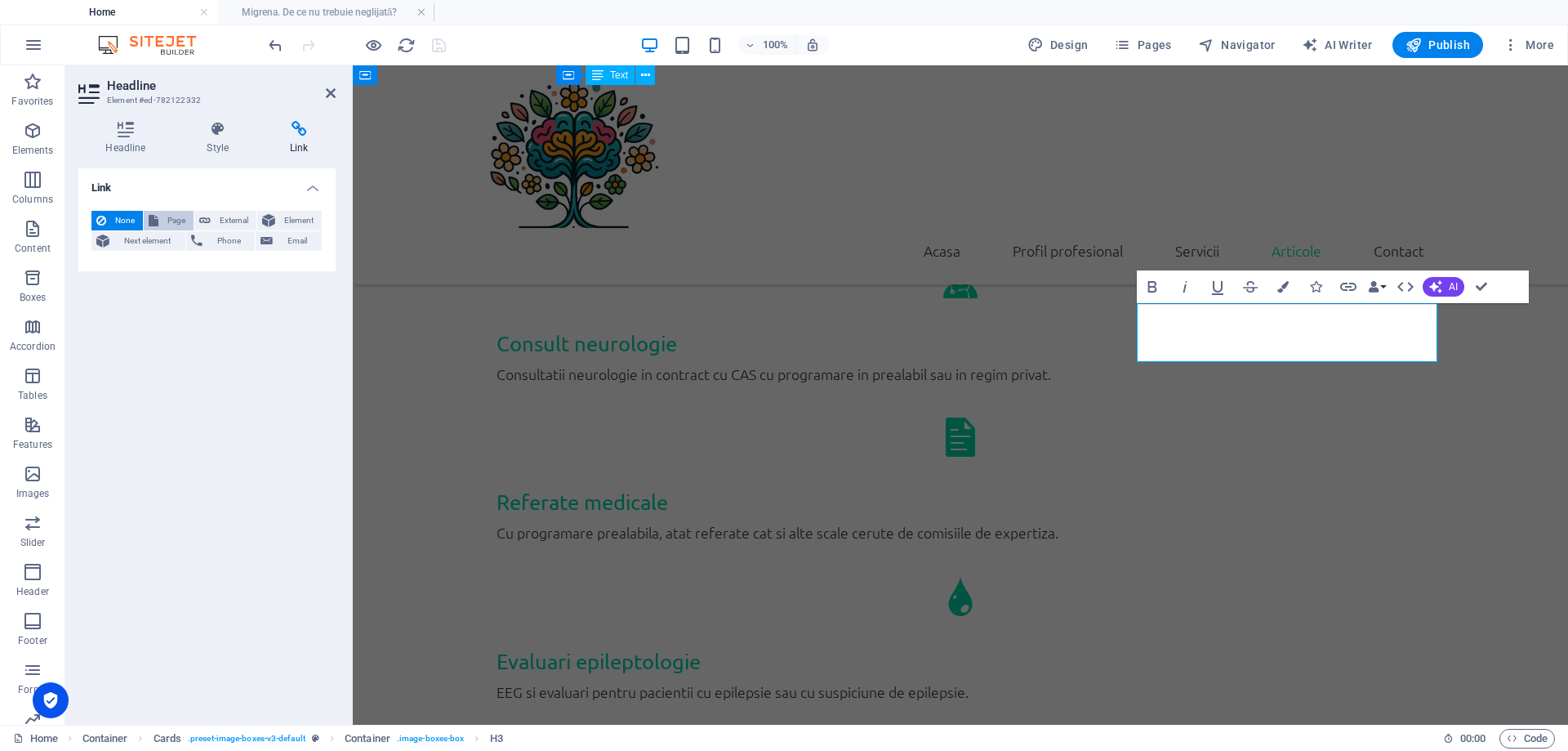 click on "Page" at bounding box center [176, 221] 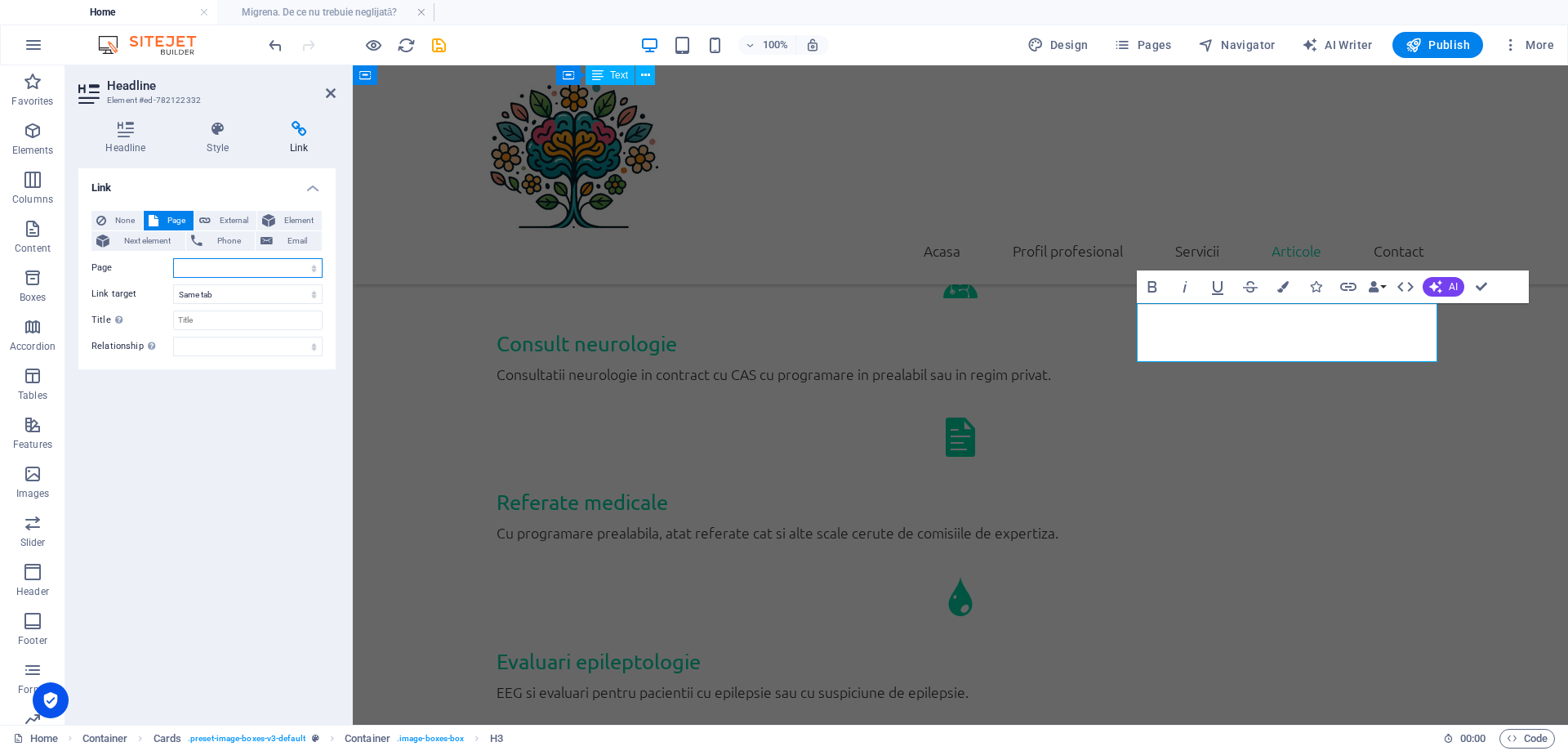 click on "Home Subpage Legal Notice Privacy Motive să consulți un neurolog Migrena.  De ce nu trebuie neglijată? Prevenția în neurologie: ce e important la fiecare vârstă" at bounding box center (247, 268) 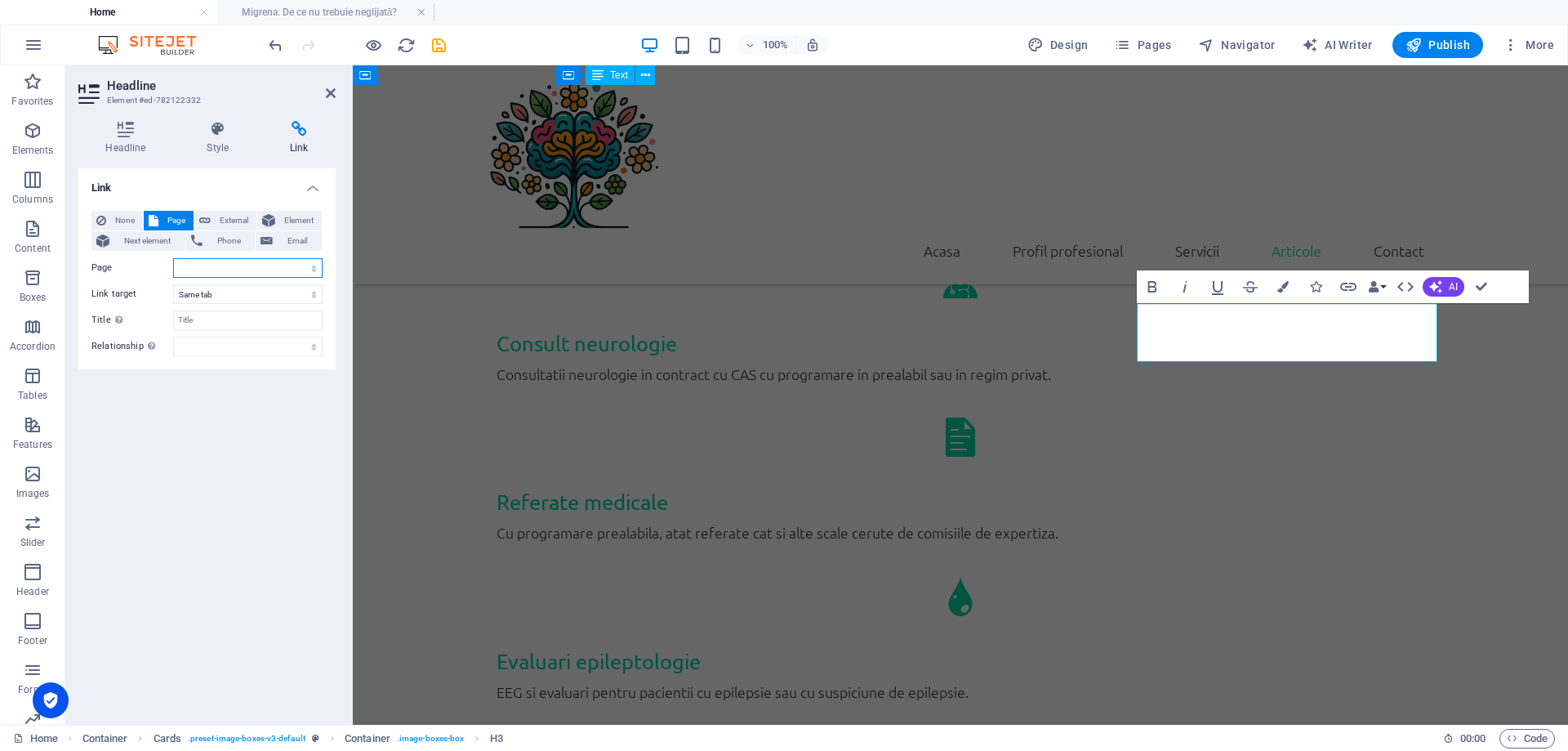 select on "5" 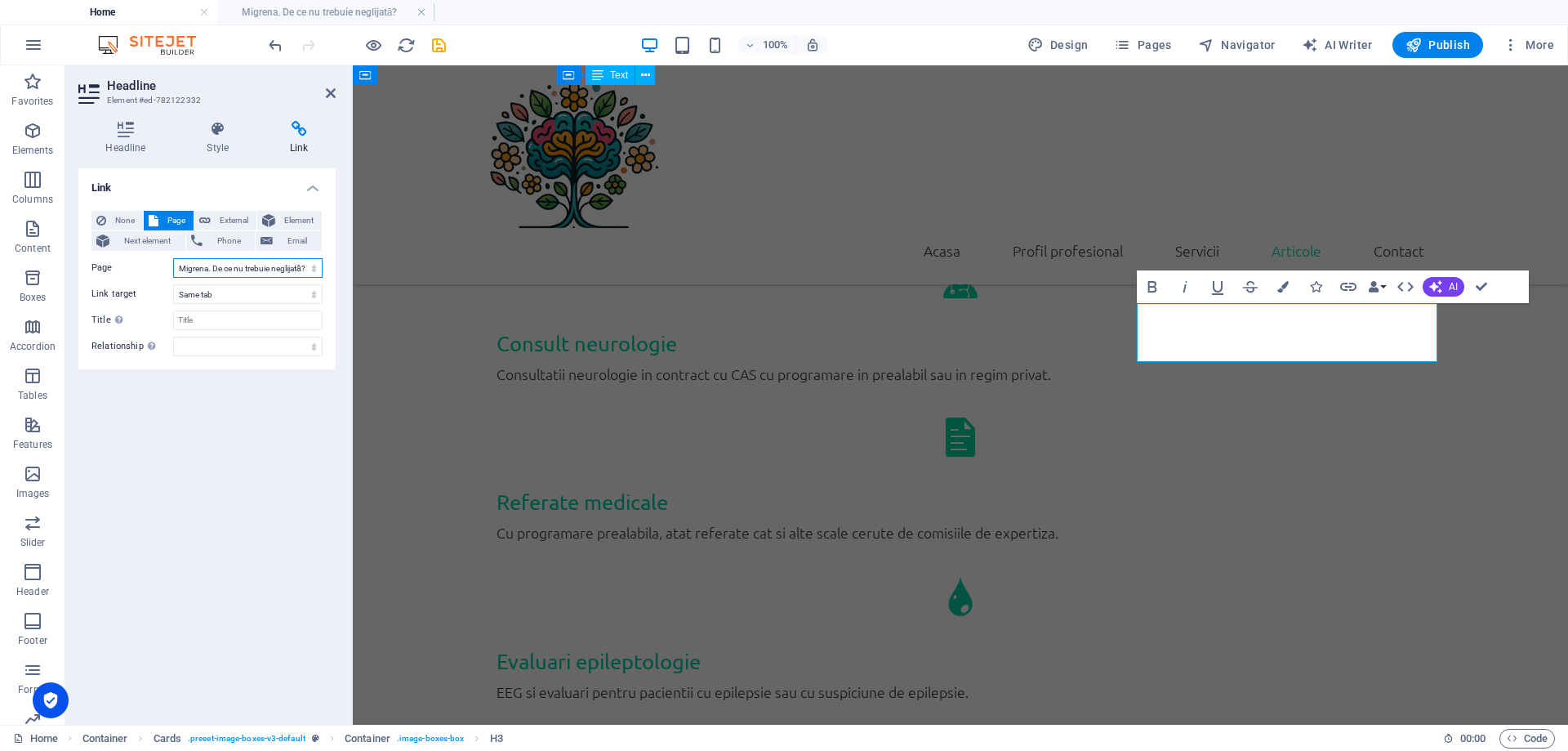 click on "Migrena.  De ce nu trebuie neglijată?" at bounding box center (0, 0) 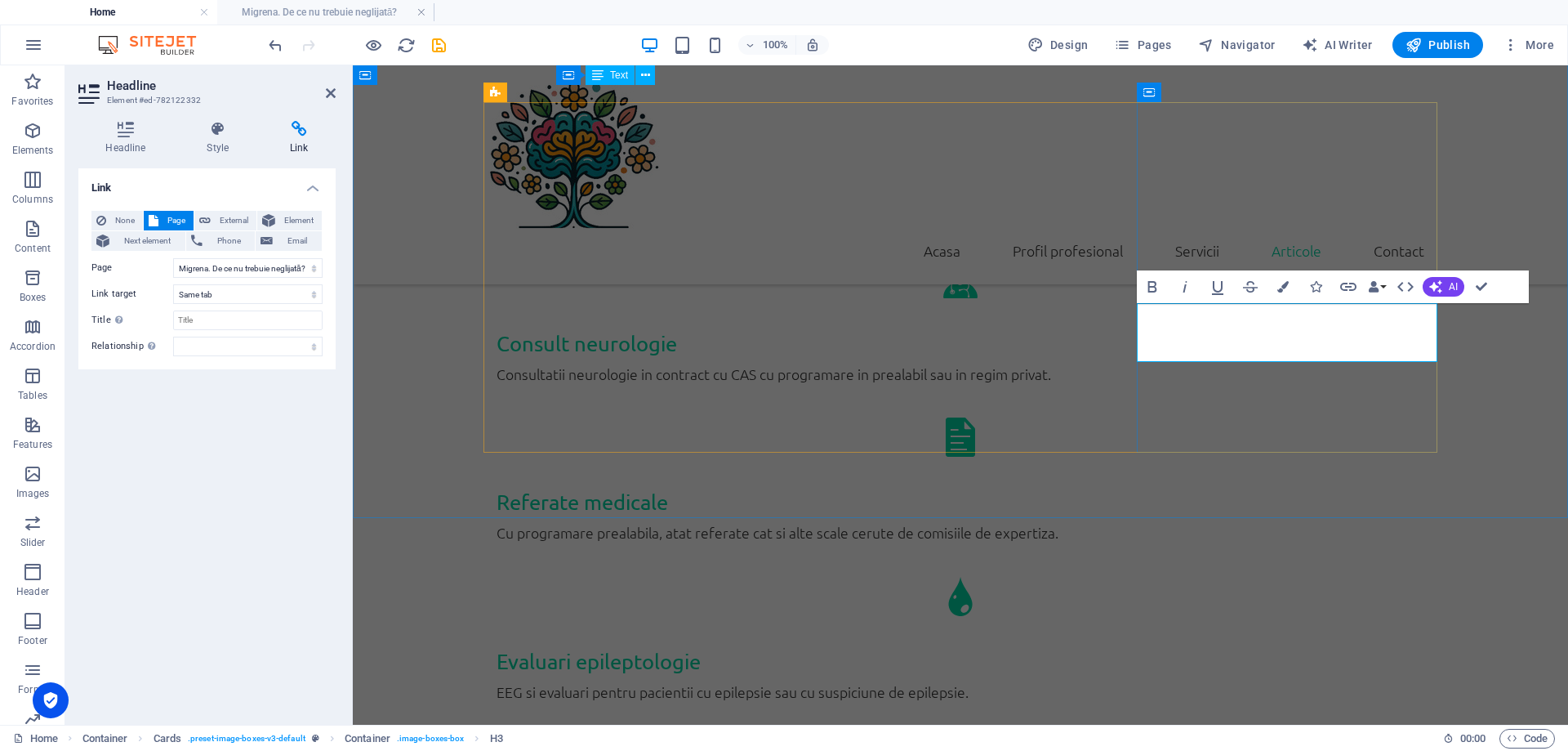 click on "In constructie" at bounding box center (633, 3233) 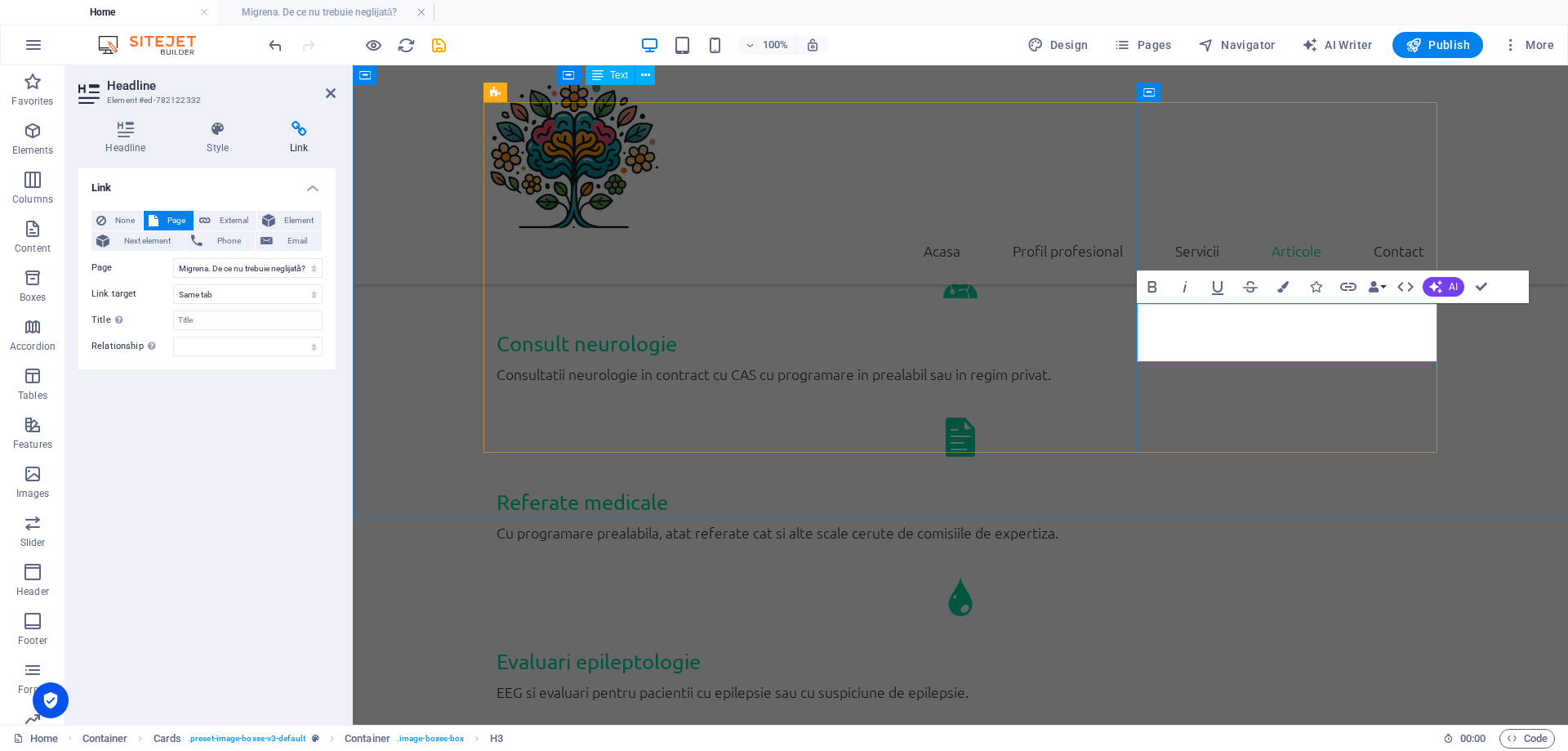 drag, startPoint x: 1379, startPoint y: 330, endPoint x: 1199, endPoint y: 338, distance: 180.17769 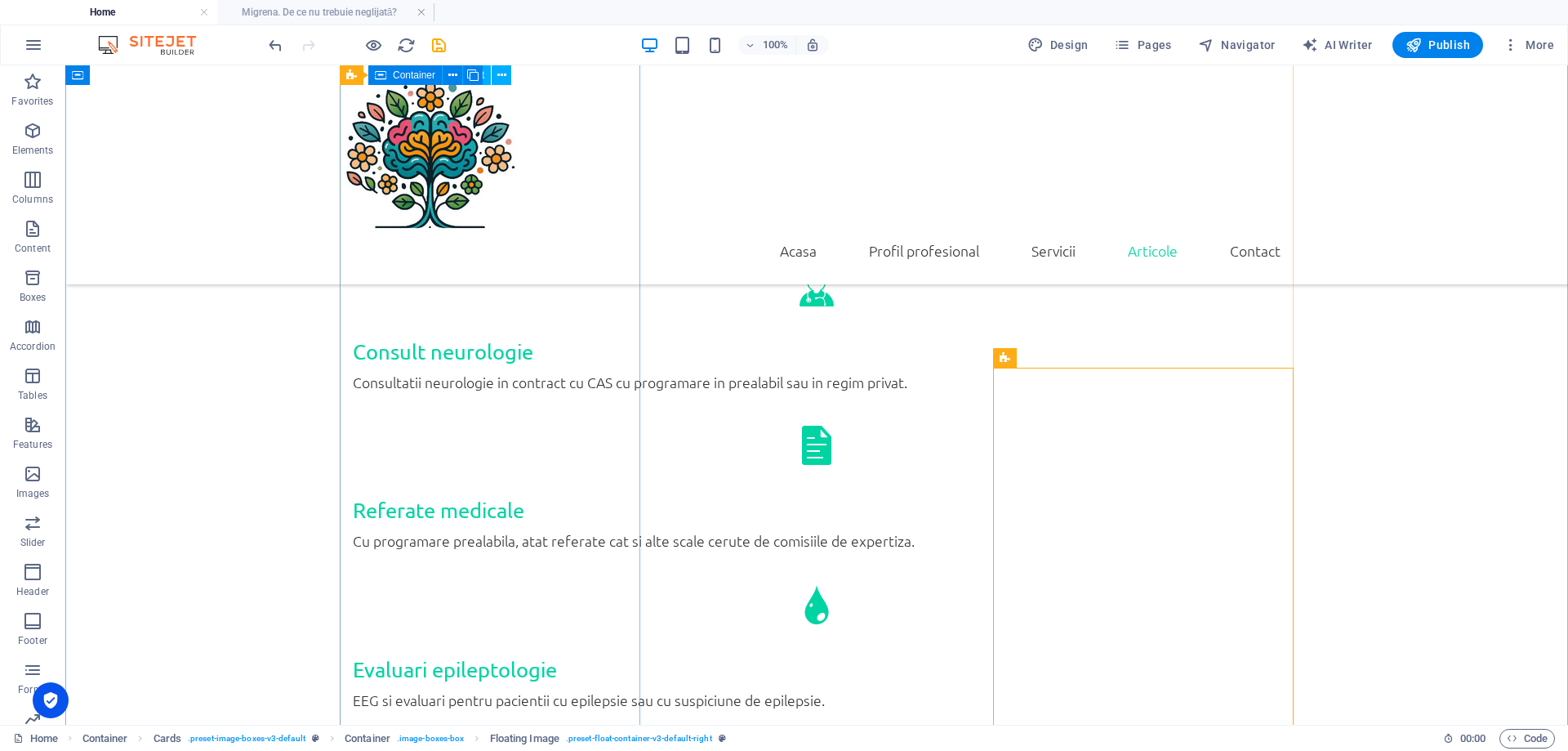 scroll, scrollTop: 4316, scrollLeft: 0, axis: vertical 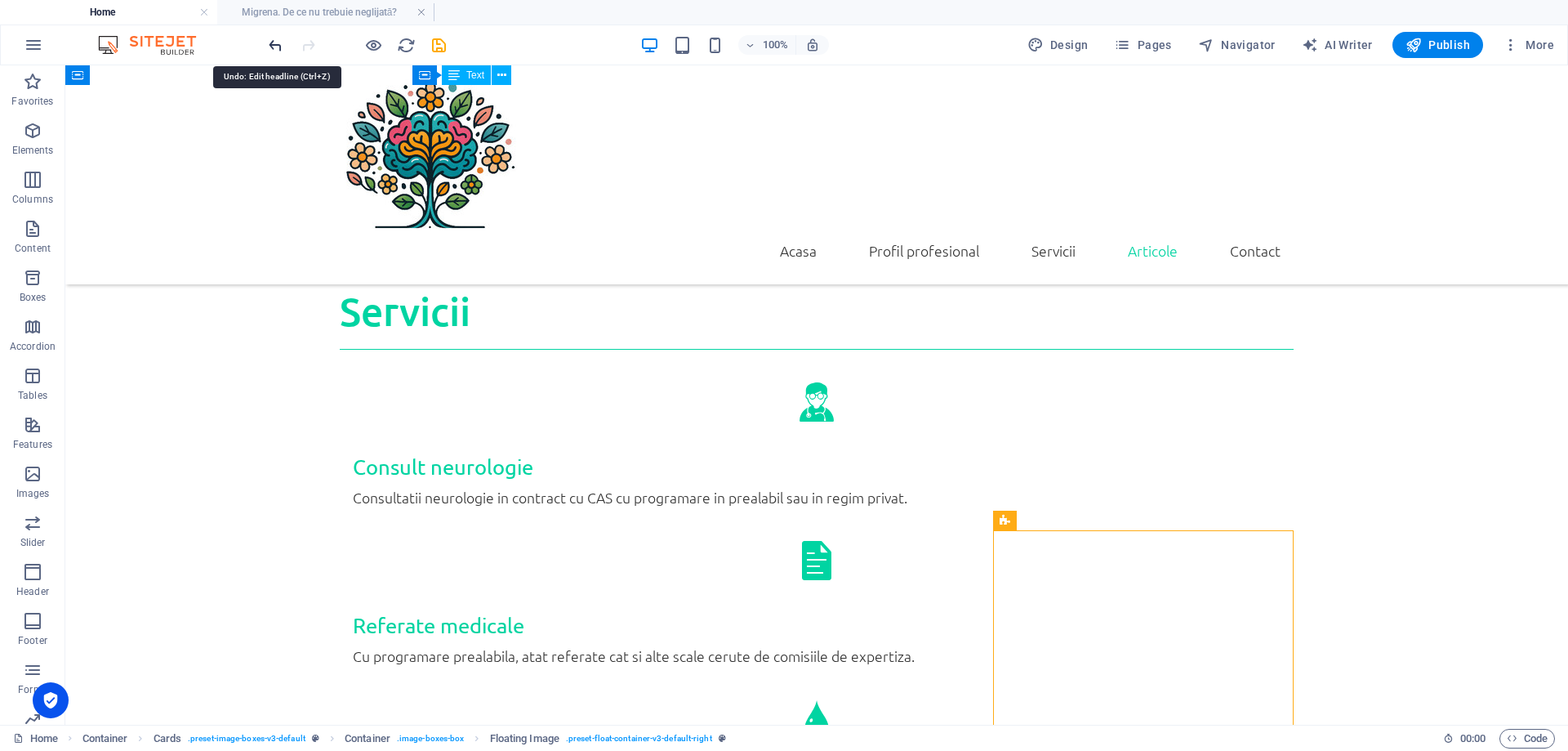 click at bounding box center (275, 45) 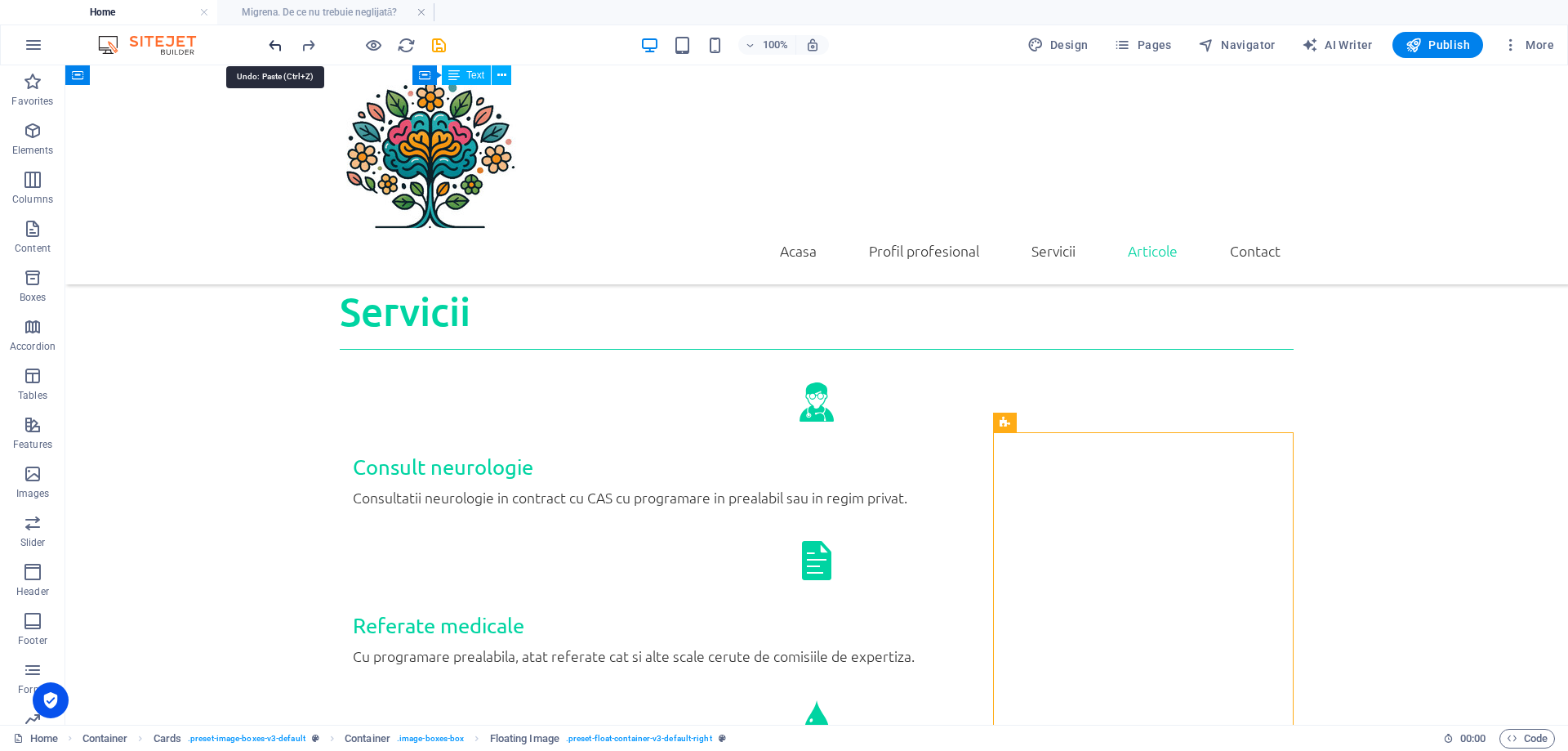 click at bounding box center [275, 45] 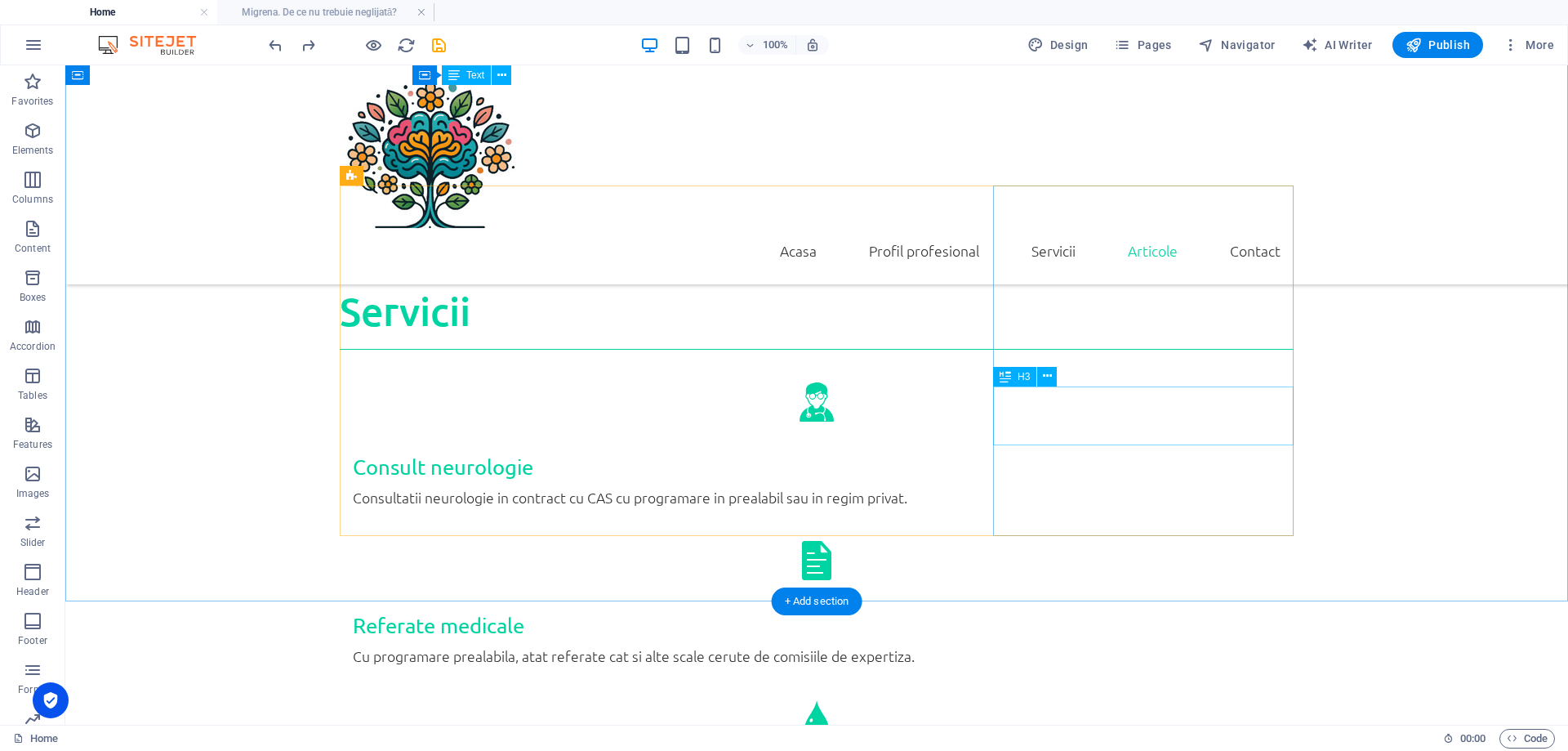 click on "In constructie" at bounding box center [490, 3357] 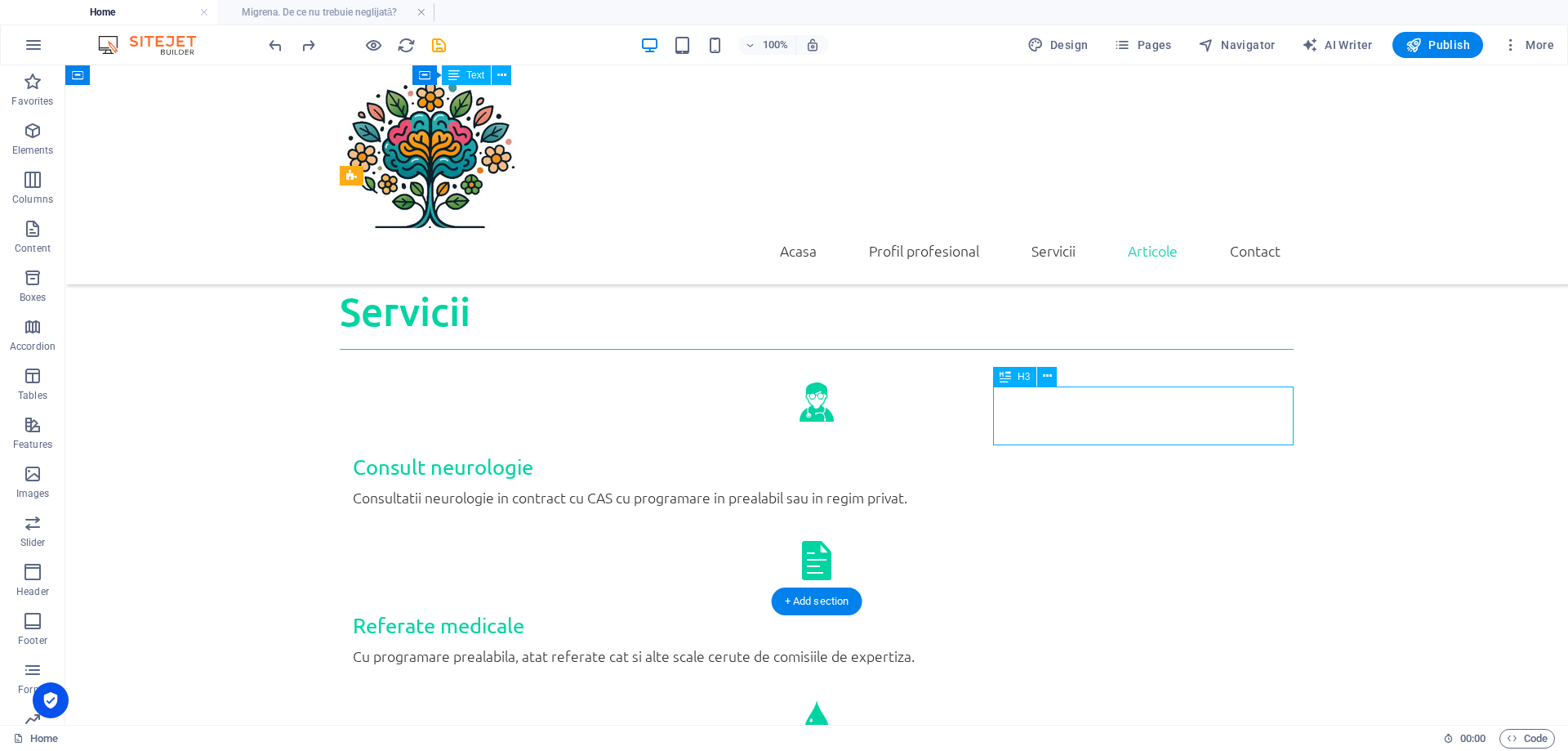drag, startPoint x: 1161, startPoint y: 422, endPoint x: 872, endPoint y: 421, distance: 289.0017 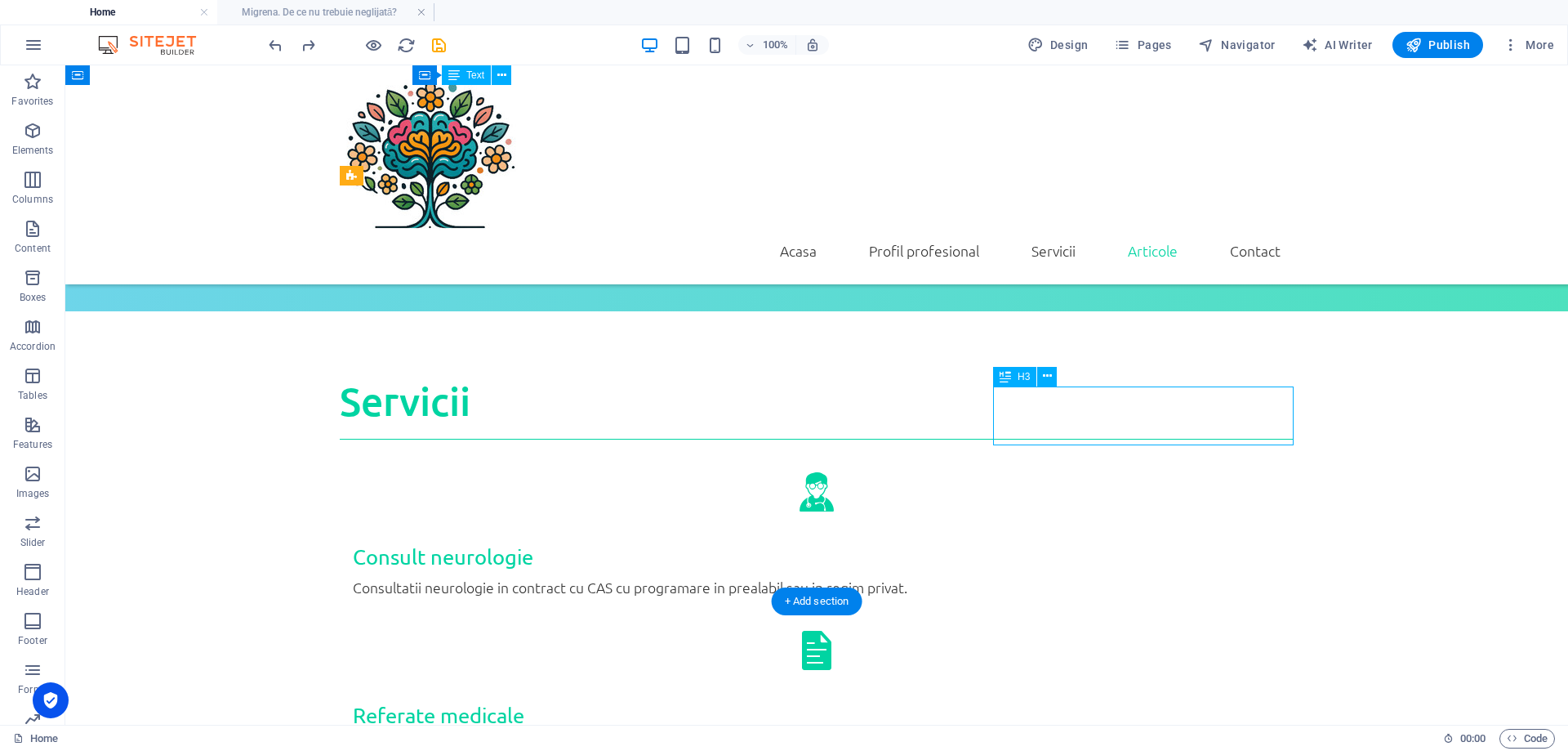 select on "5" 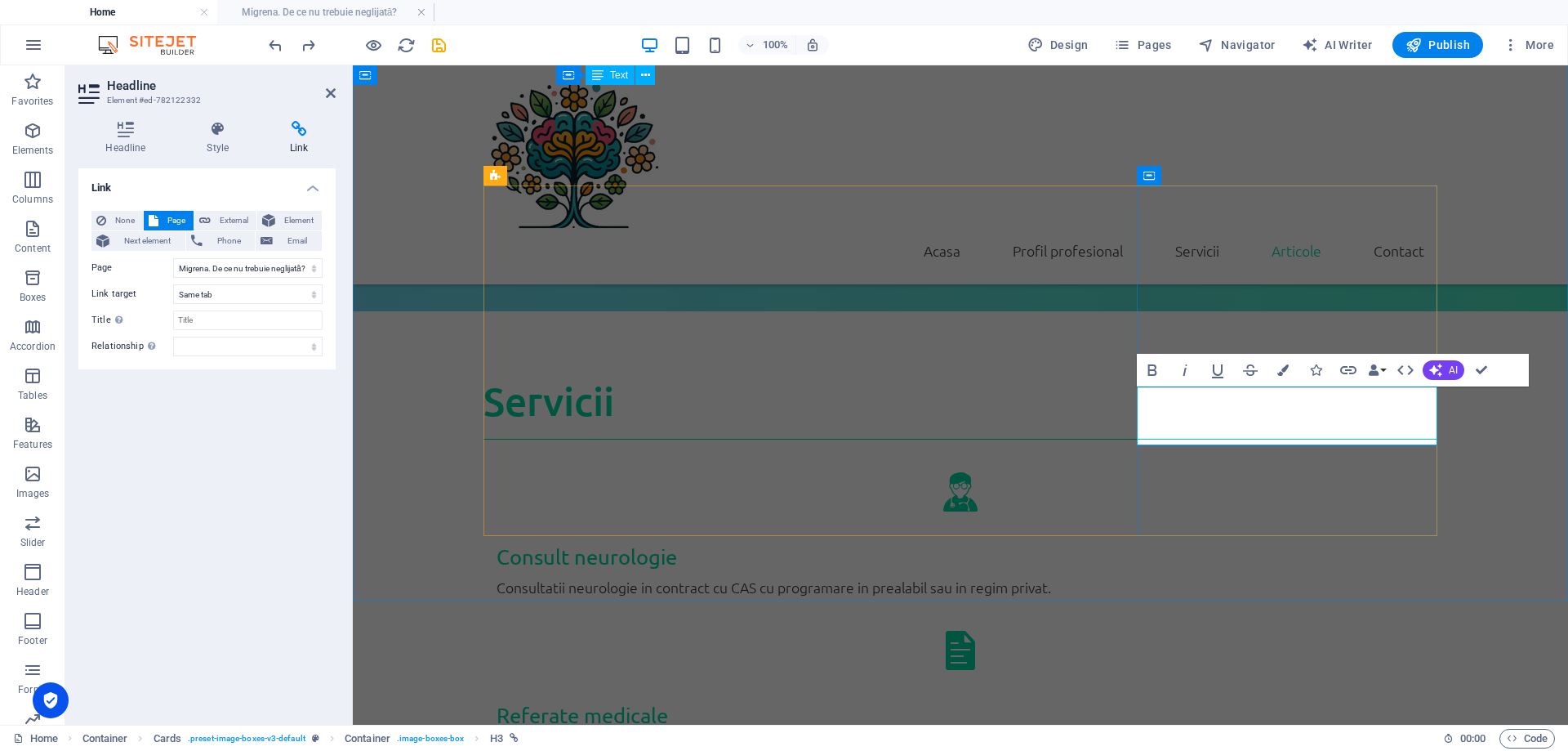 scroll, scrollTop: 4446, scrollLeft: 0, axis: vertical 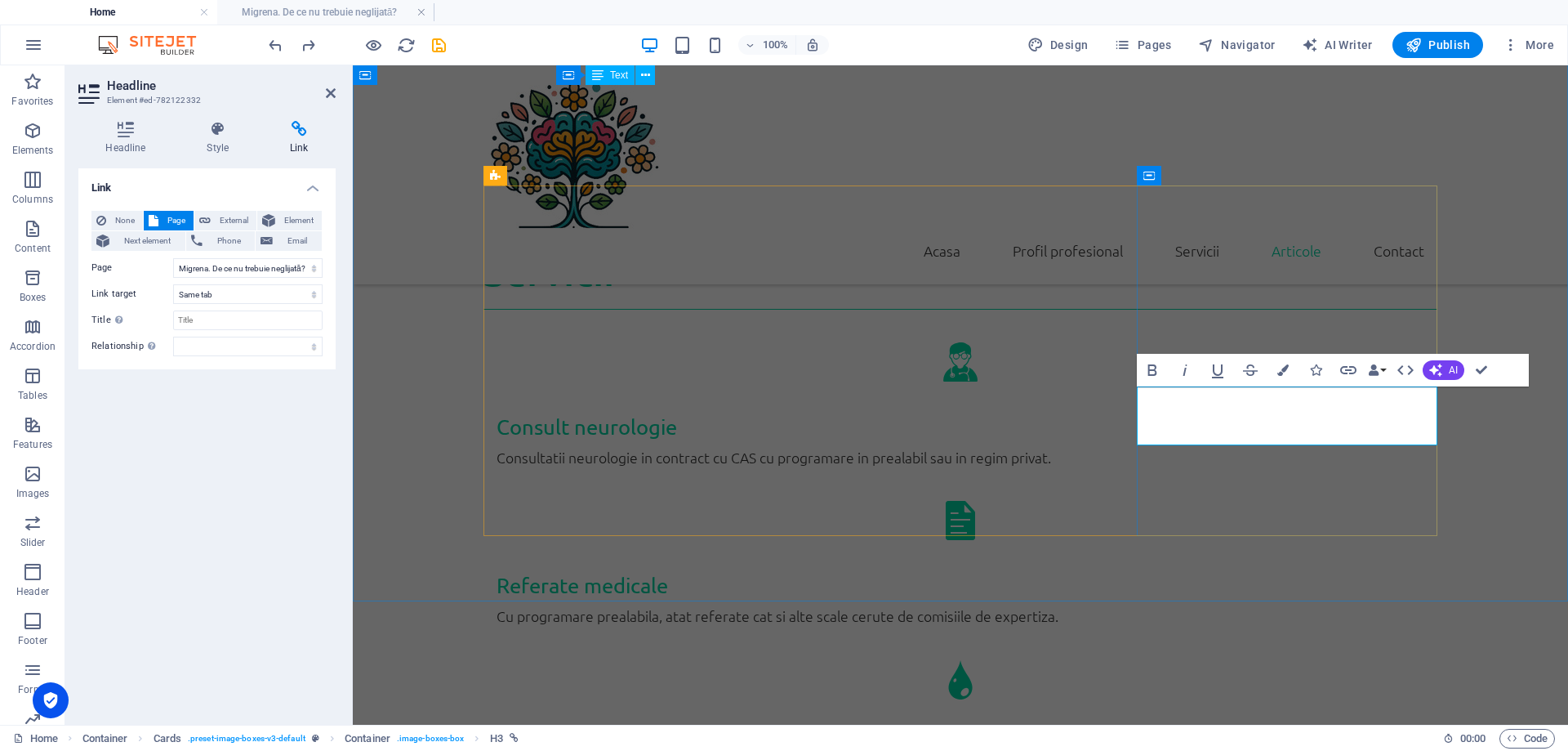 click on "In constructie" at bounding box center [634, 3317] 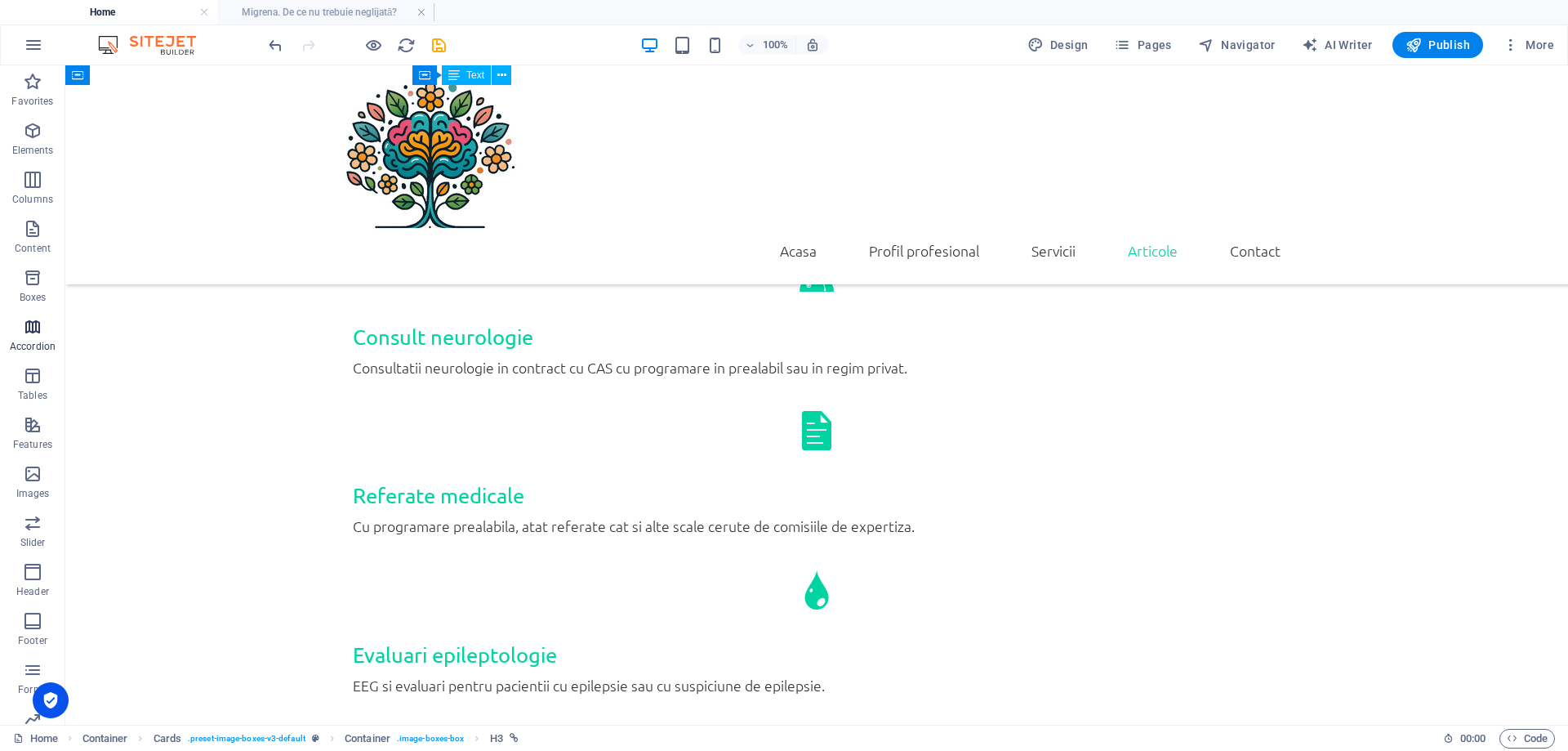 scroll, scrollTop: 4316, scrollLeft: 0, axis: vertical 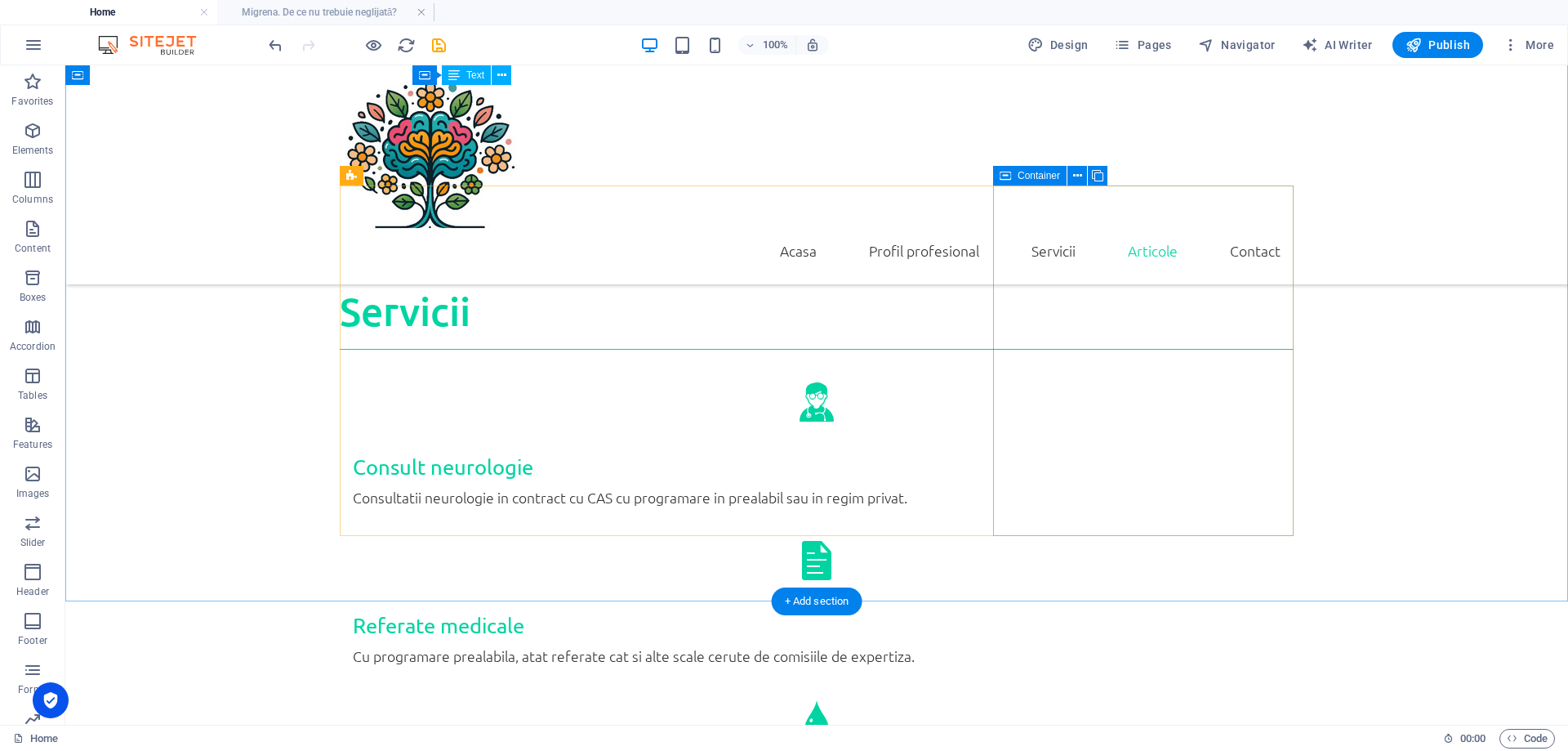 click at bounding box center [490, 3233] 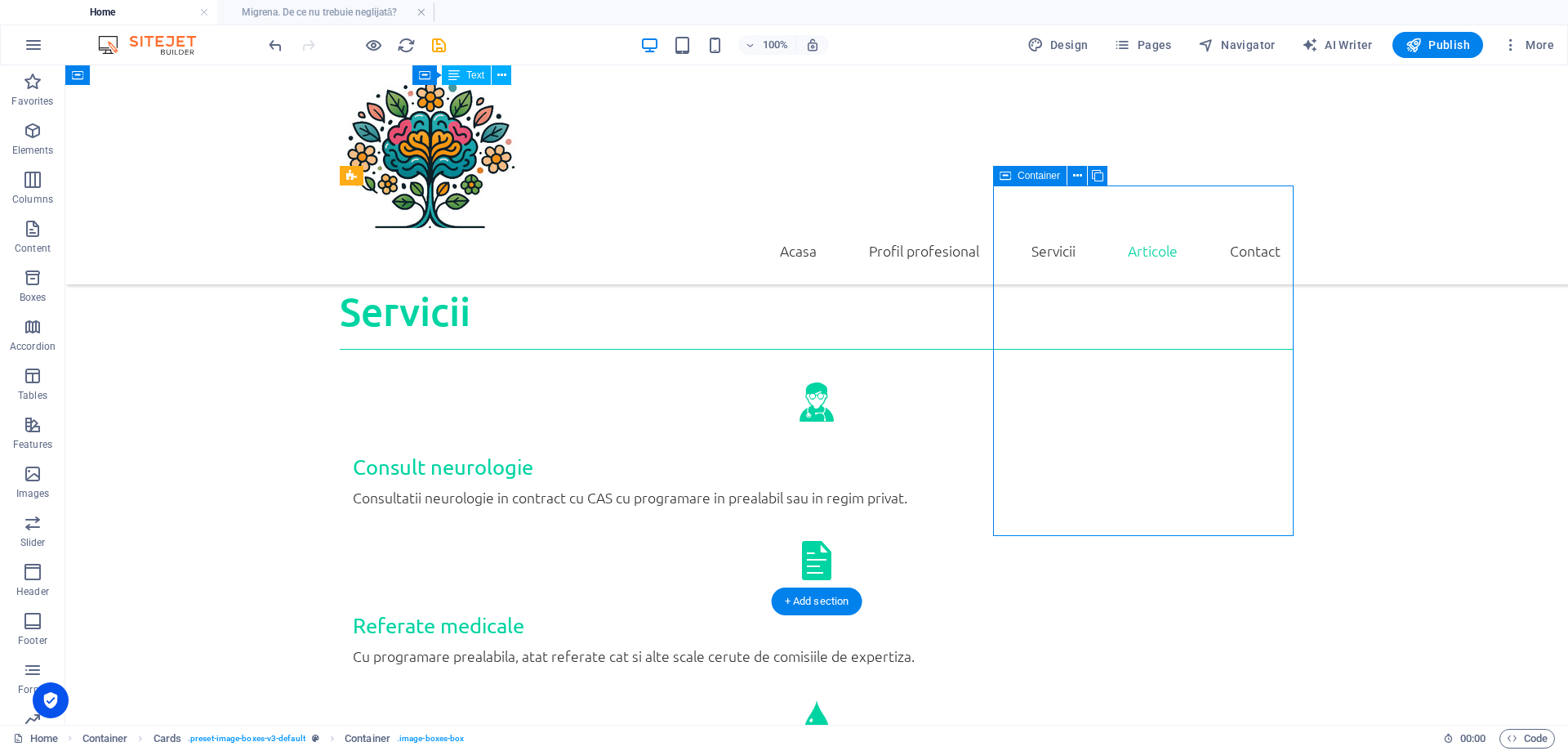 click at bounding box center (490, 3233) 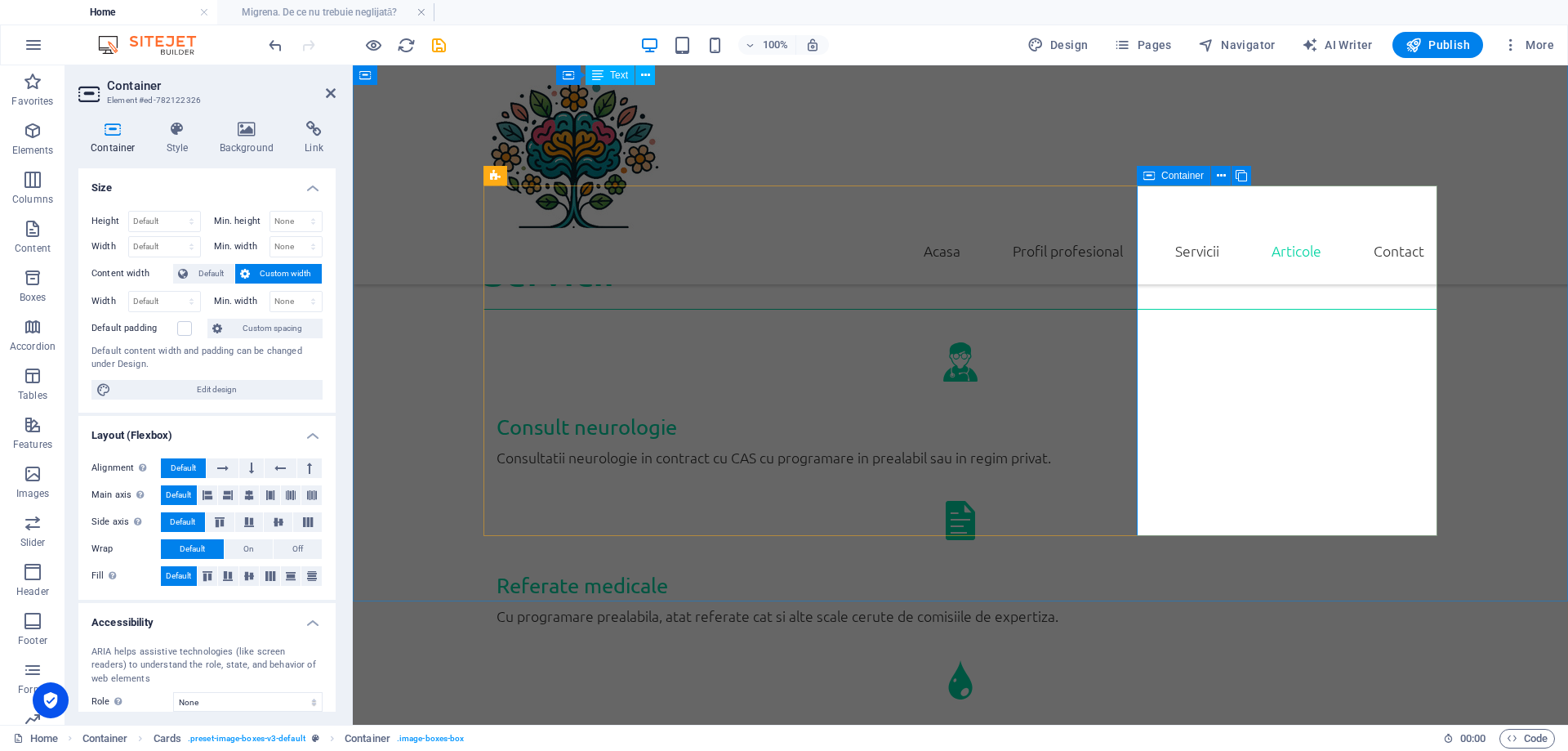 click at bounding box center (634, 3193) 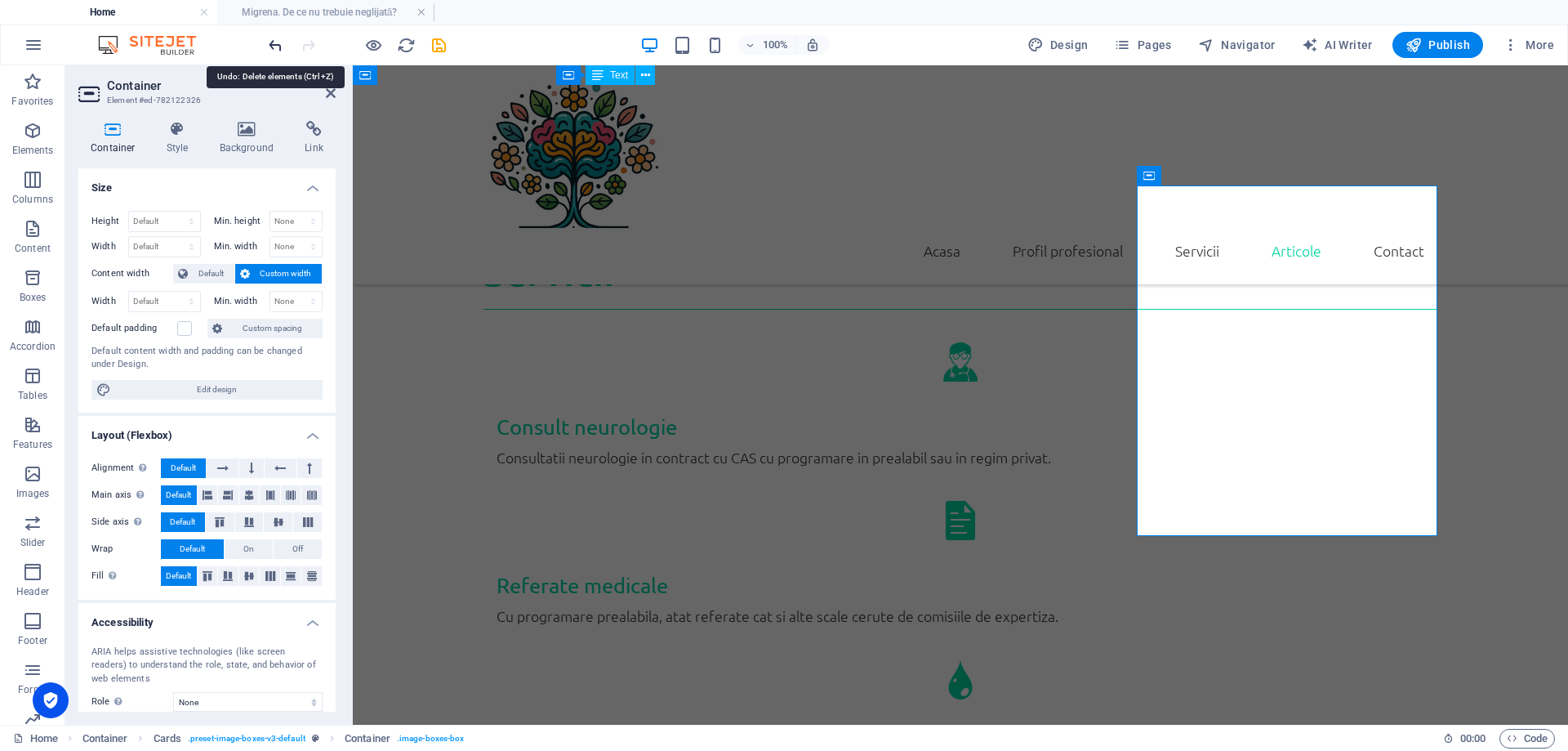 click at bounding box center [275, 45] 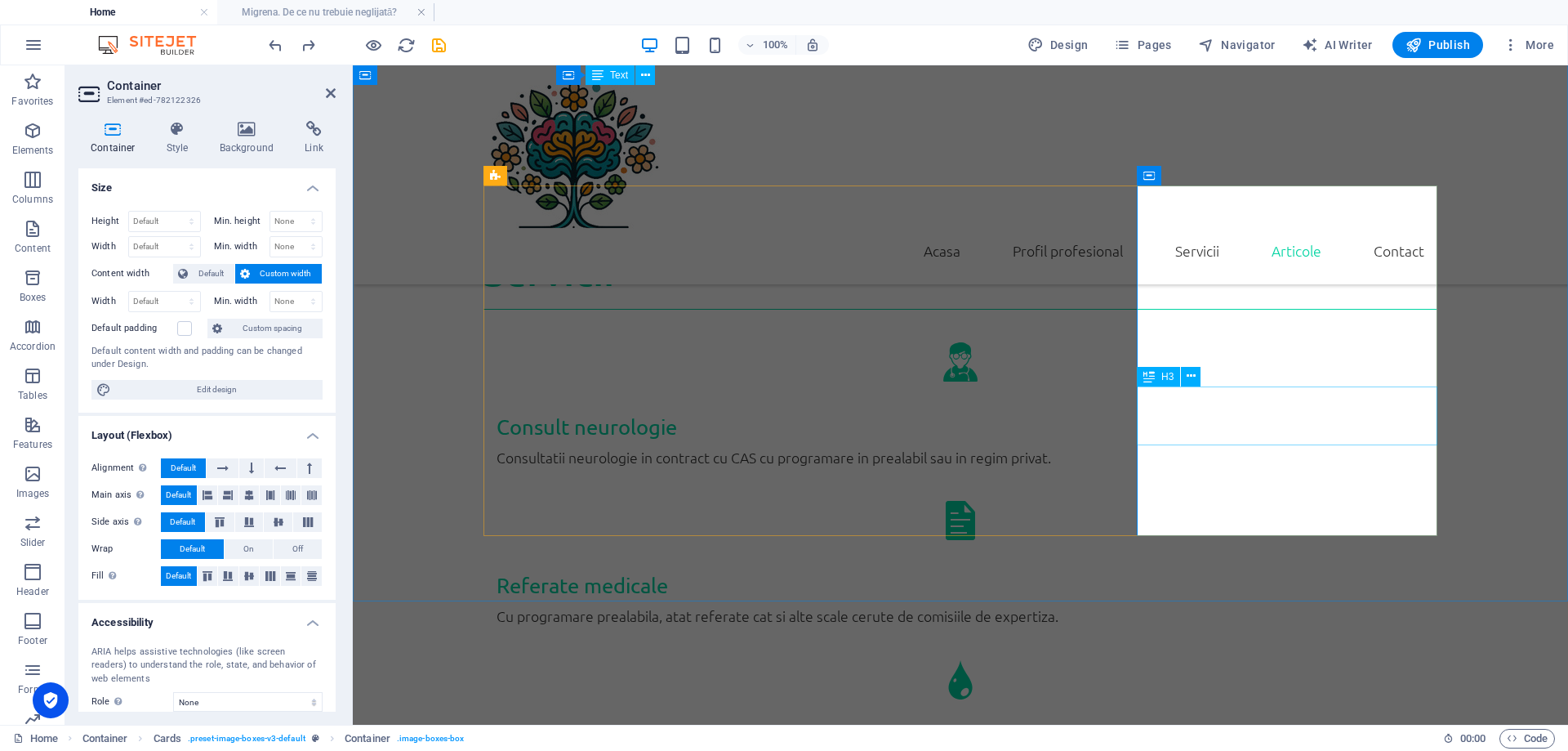 click on "In constructie" at bounding box center (634, 3317) 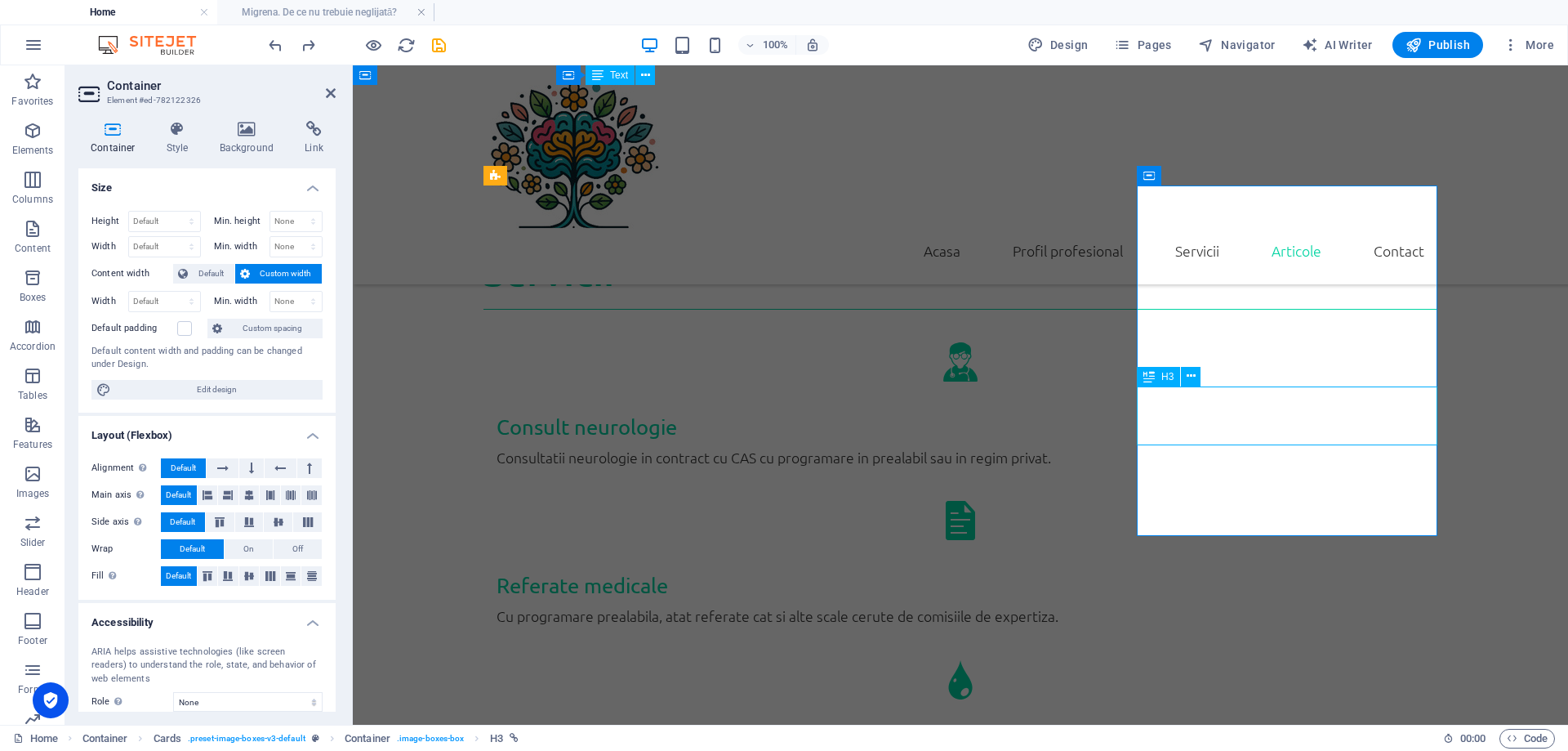 click on "In constructie" at bounding box center (634, 3317) 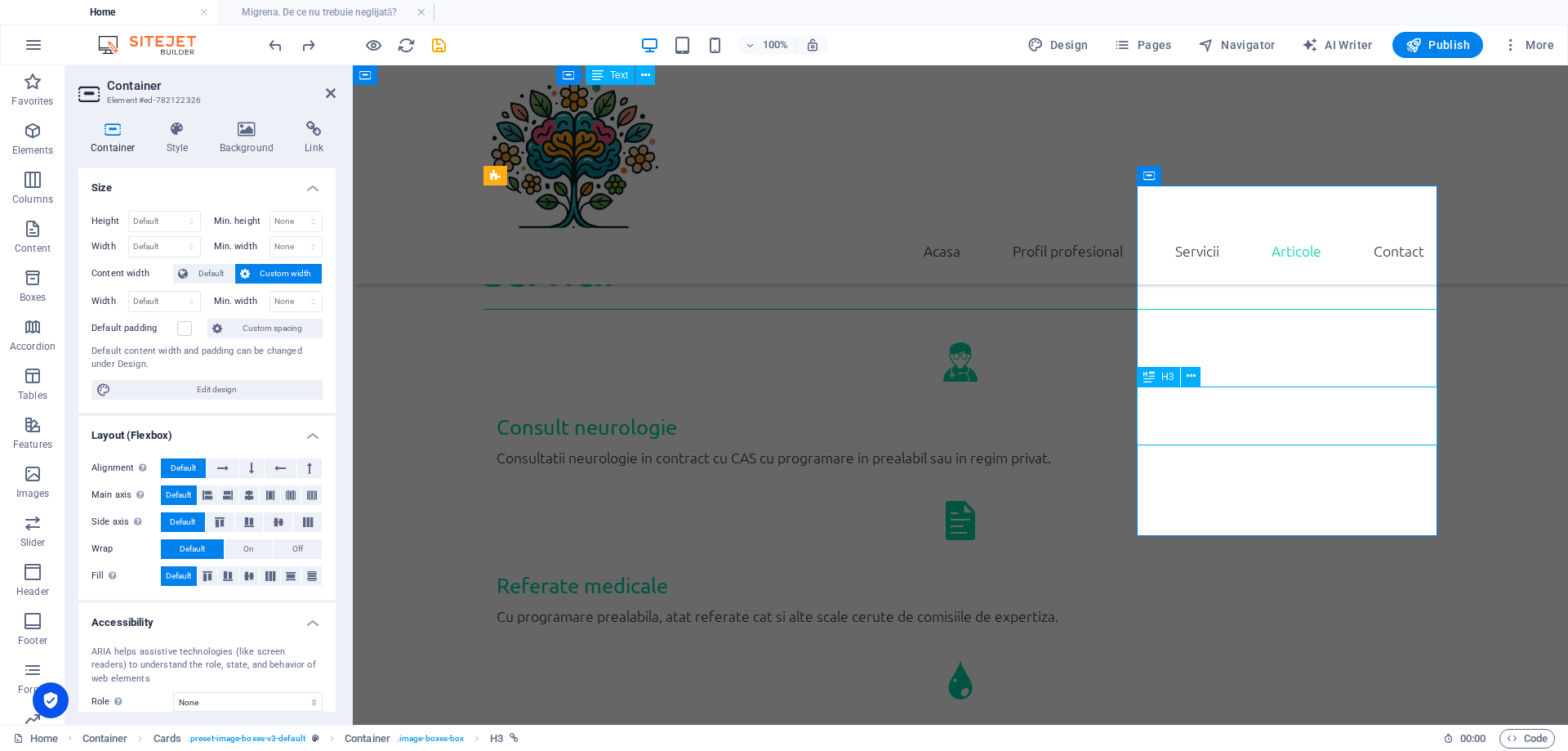 click on "In constructie" at bounding box center (634, 3317) 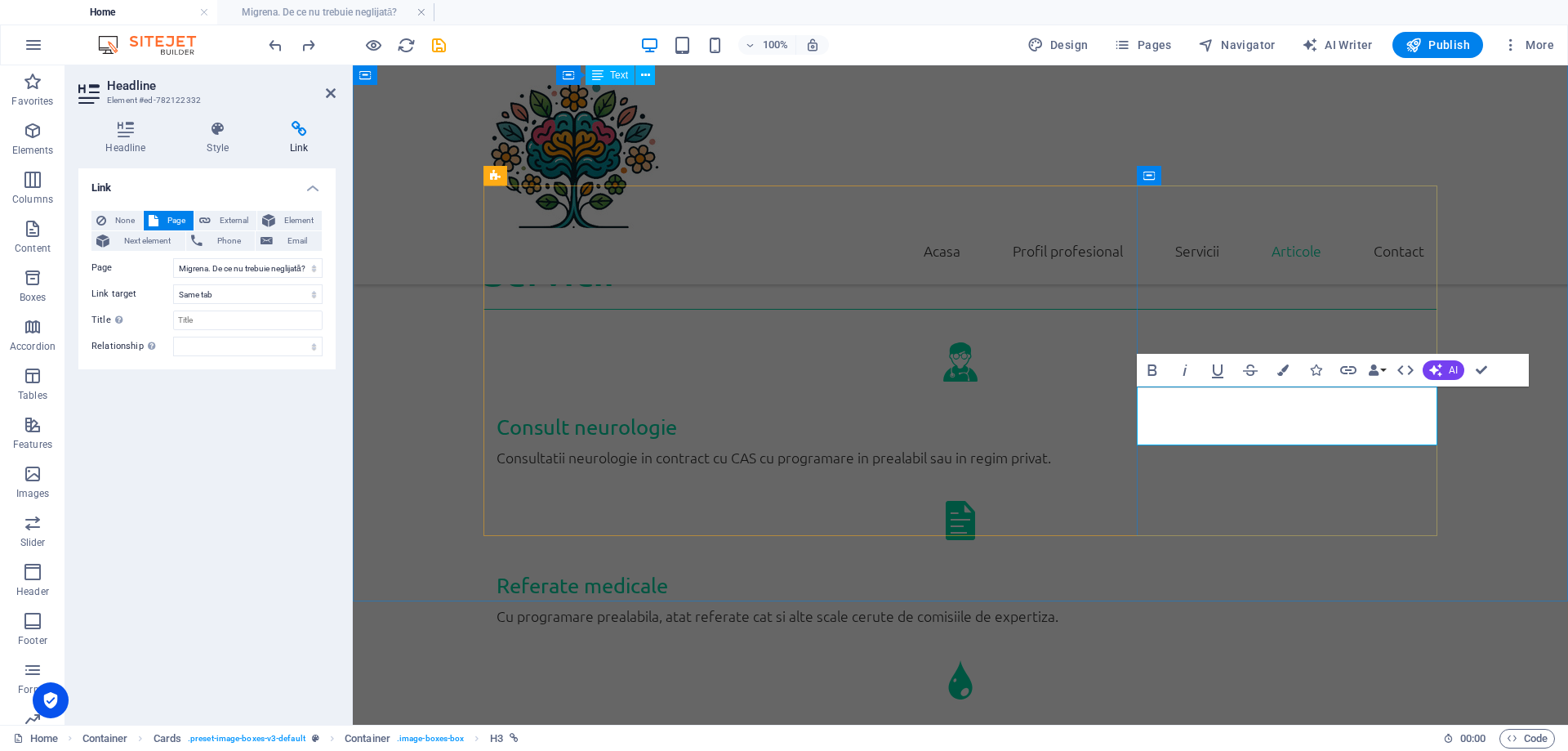type 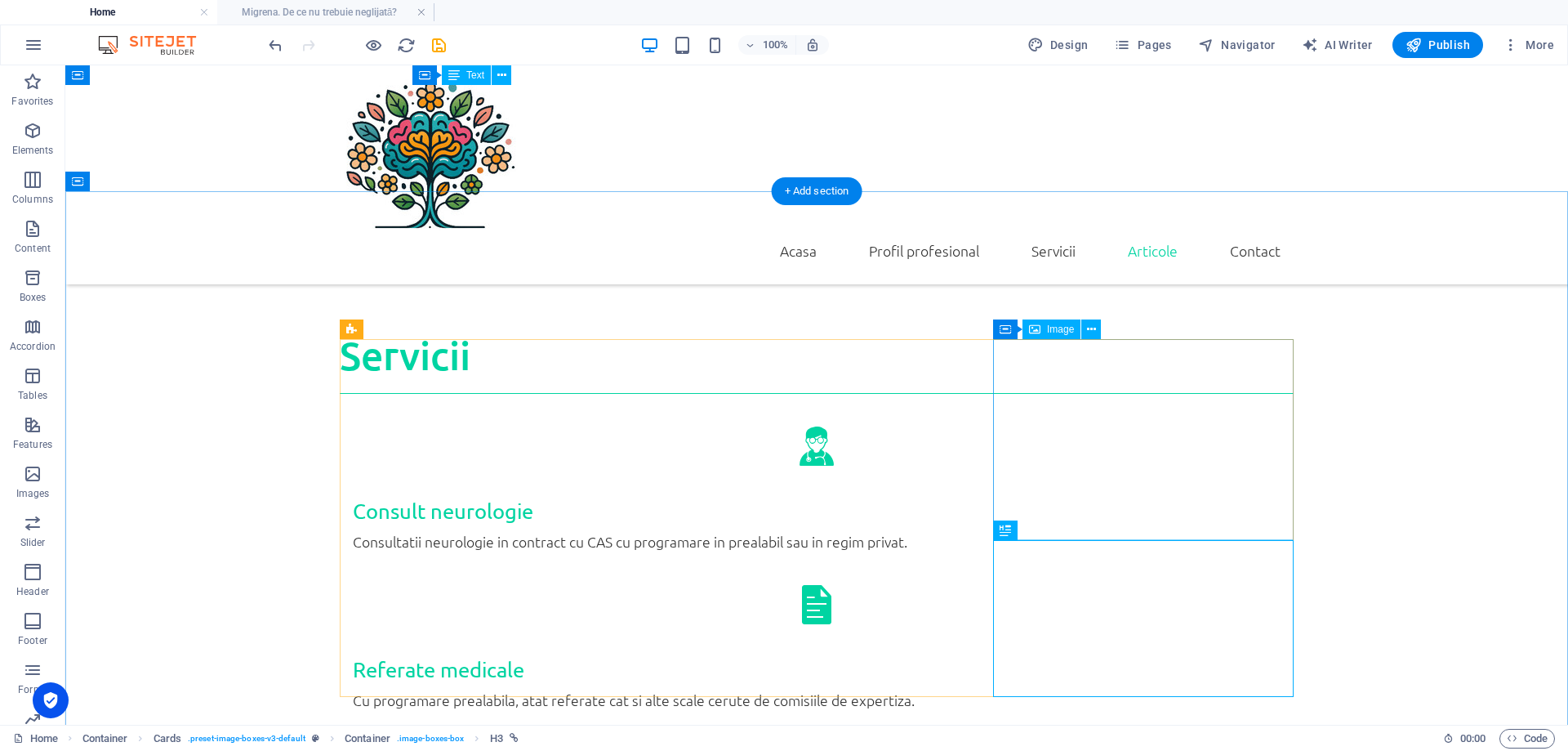 scroll, scrollTop: 4316, scrollLeft: 0, axis: vertical 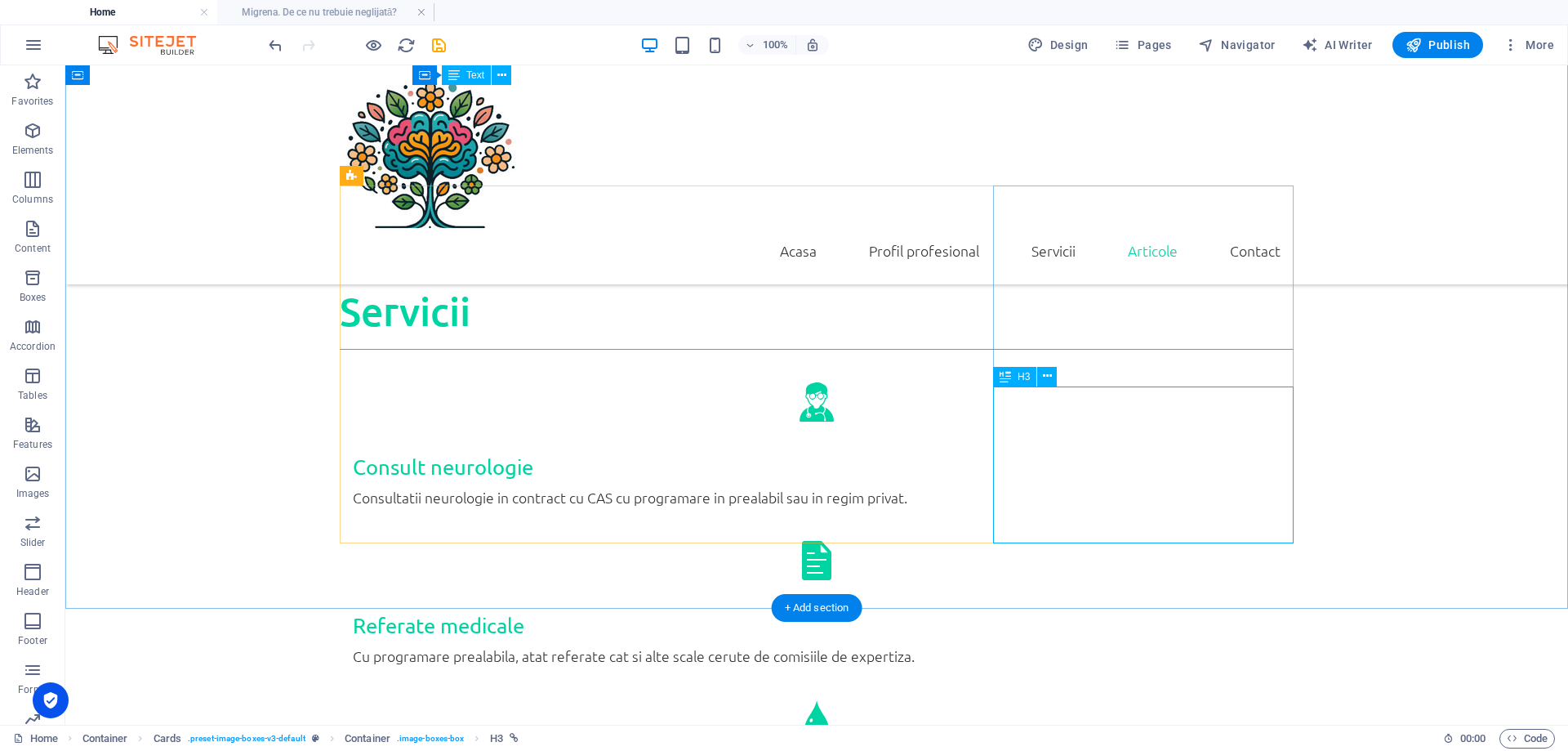 click on "Migrena- o boala nevazuta dar invalidanta. De ce nu trebuie neglijata?" at bounding box center (490, 3406) 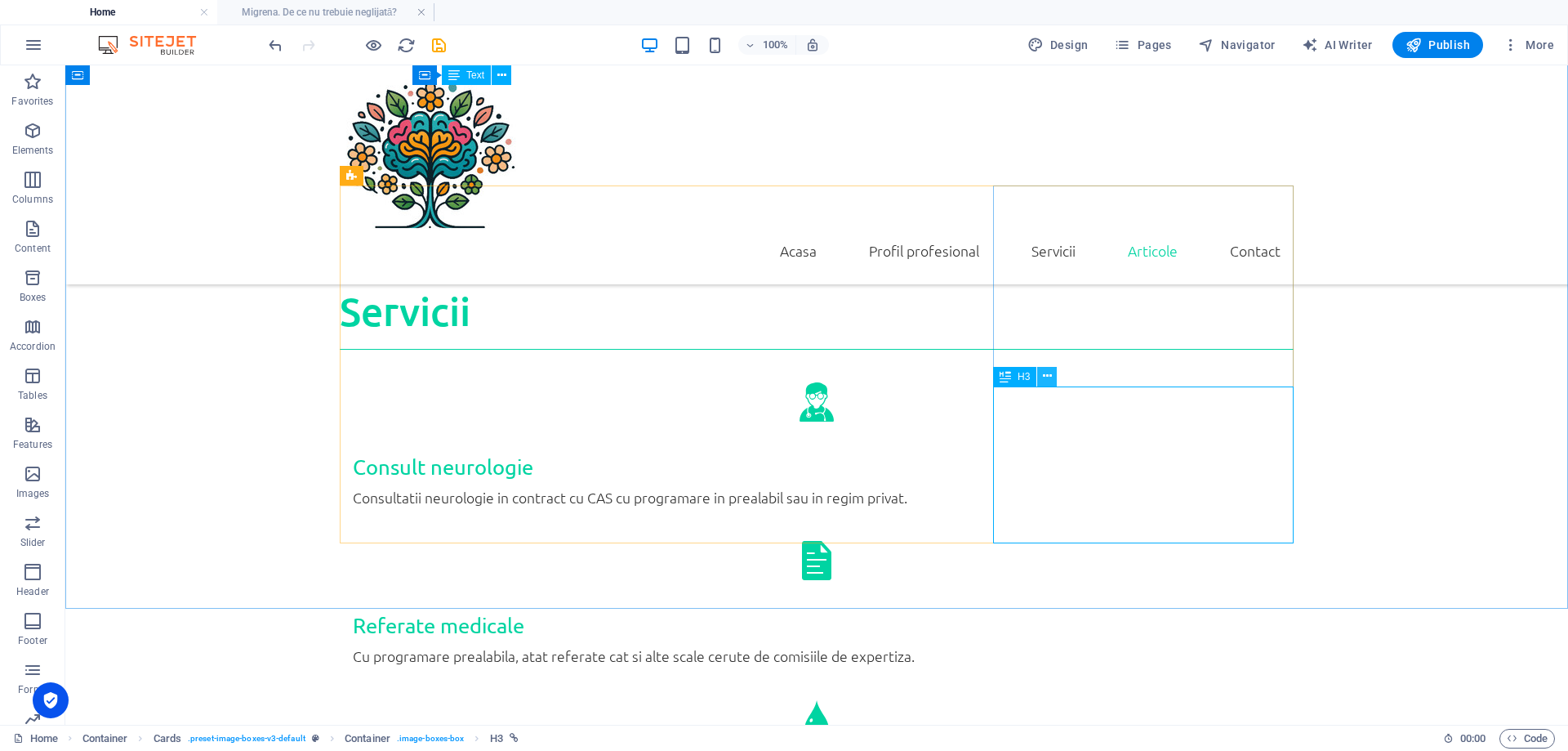 click at bounding box center (1047, 376) 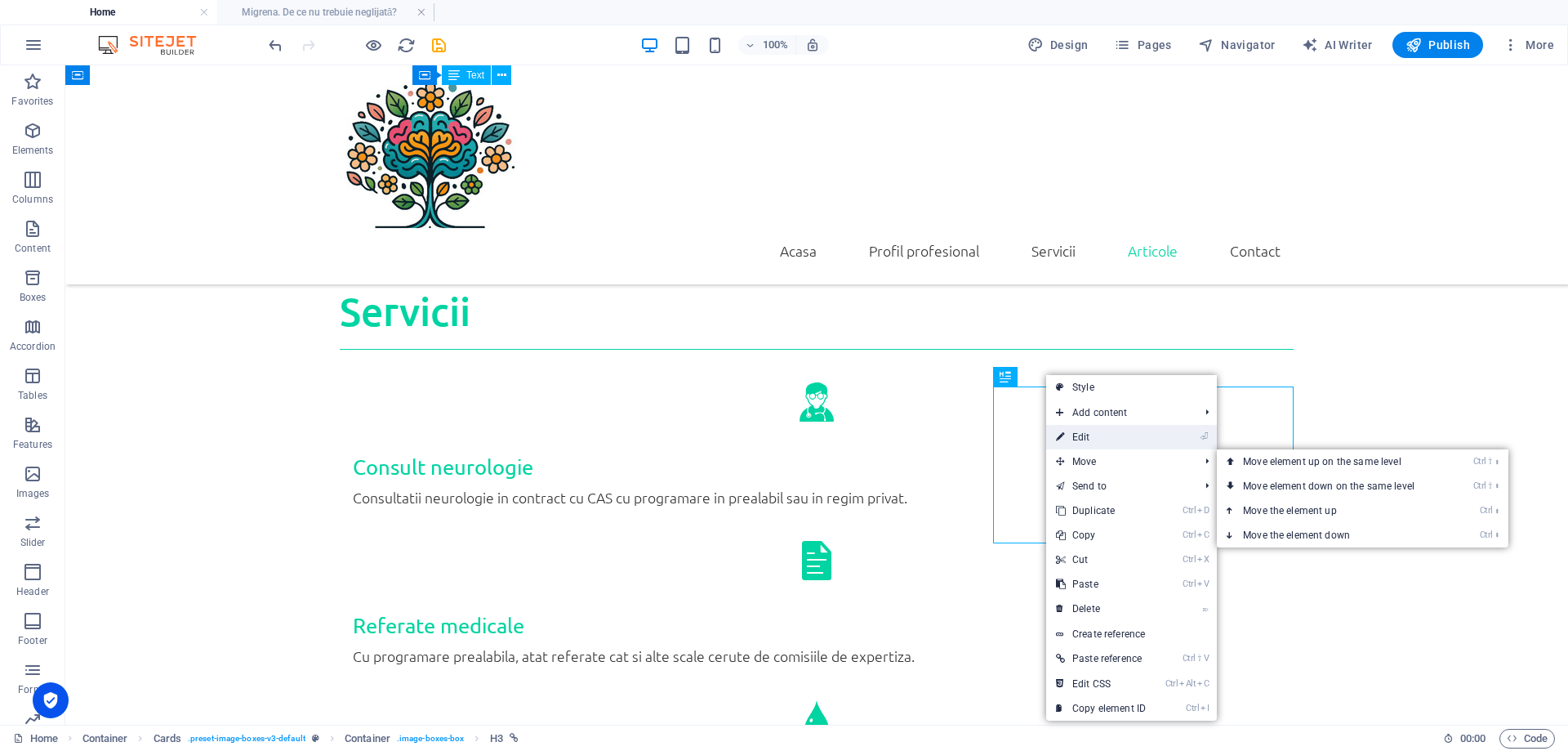 click on "⏎  Edit" at bounding box center (1101, 437) 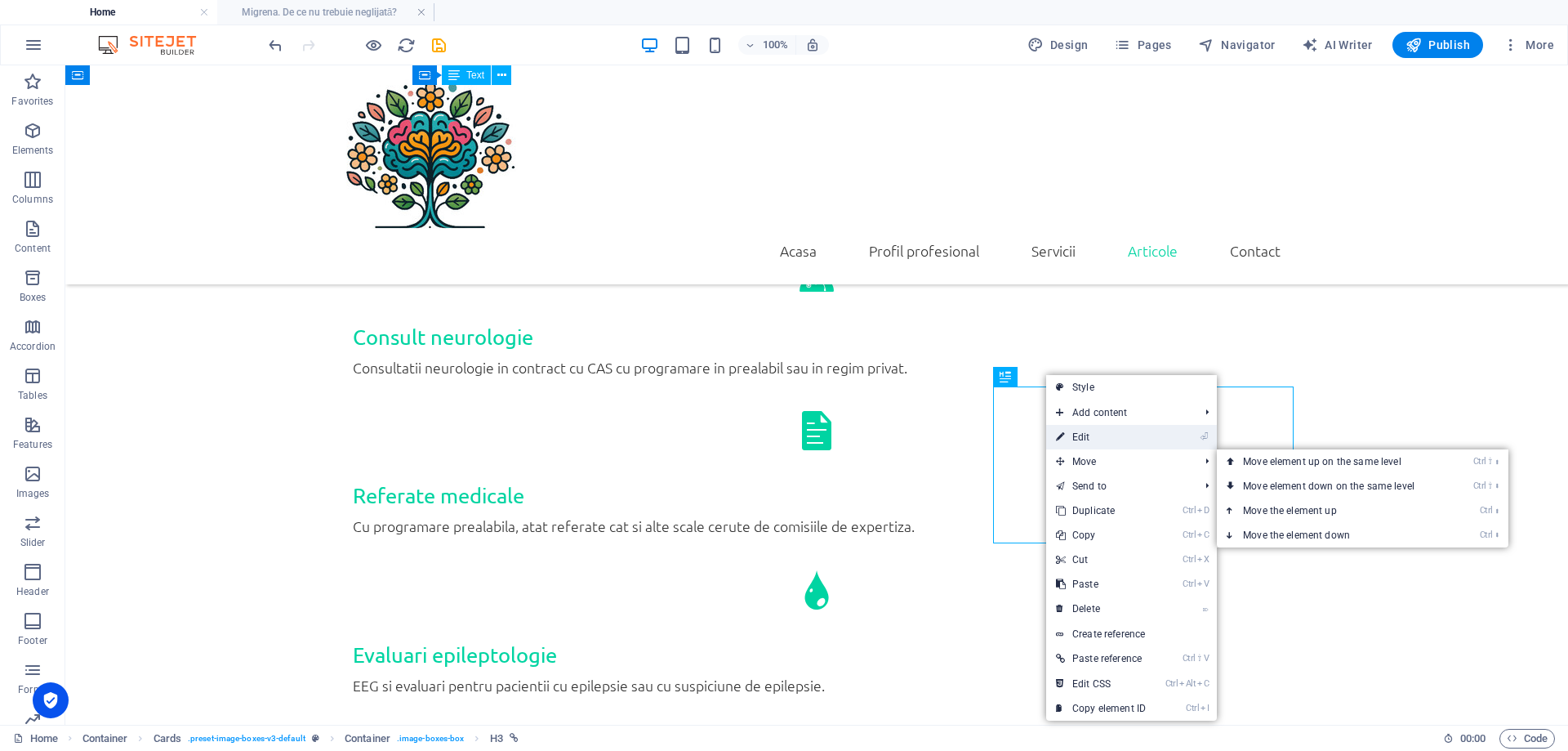 select on "5" 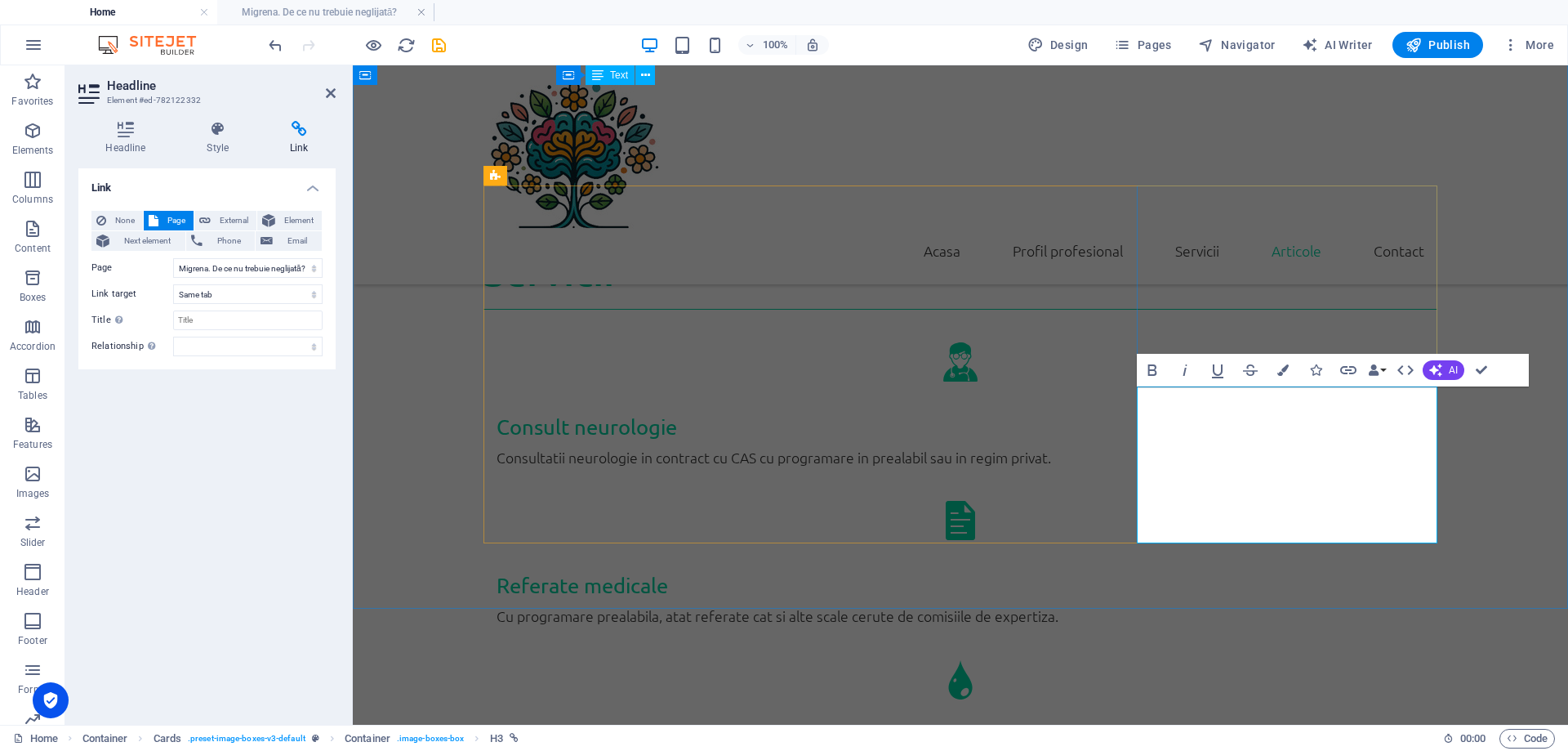click on "Migrena- o boala nevazuta dar invalidanta. De ce nu trebuie neglijata?" at bounding box center (634, 3365) 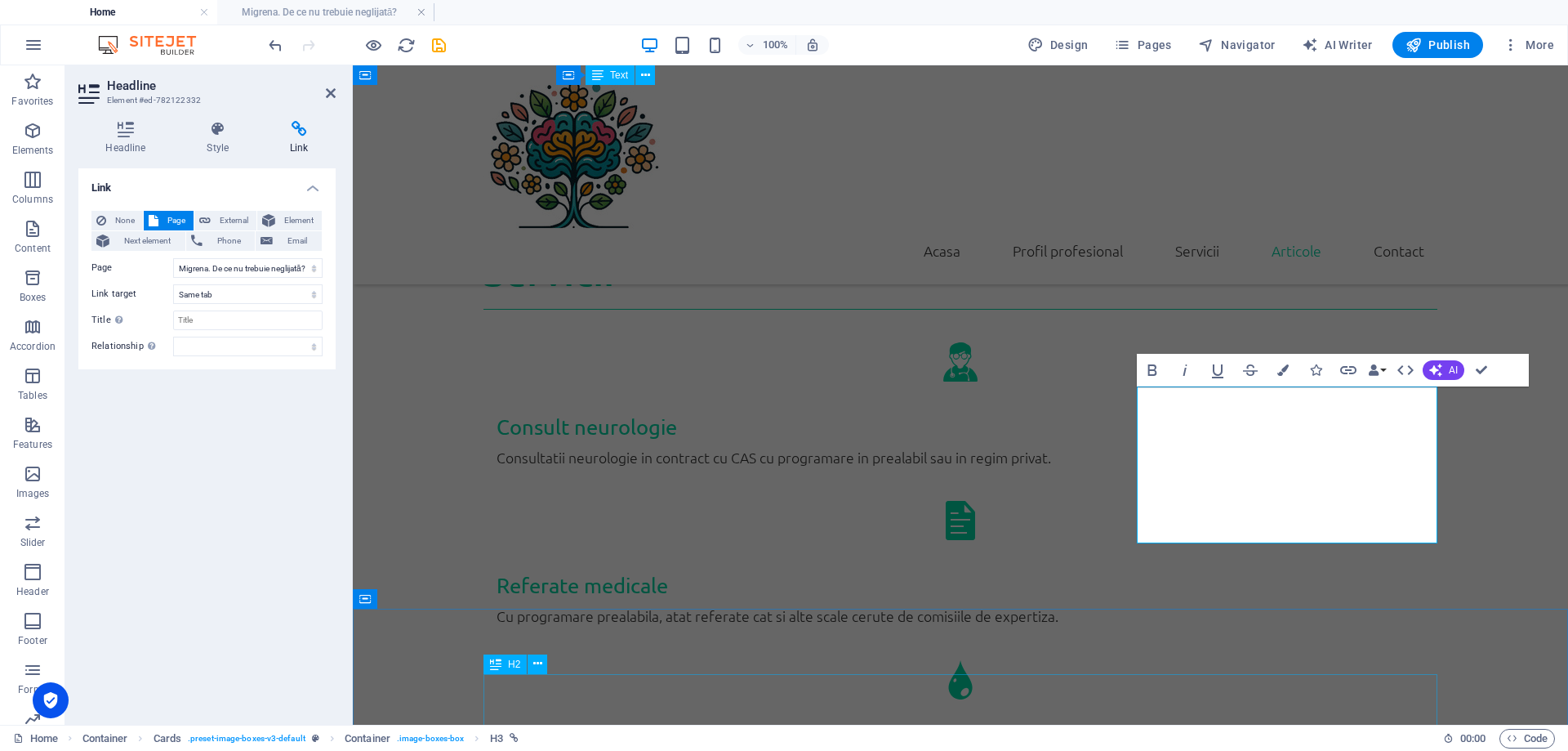 click on "Scrie-ne" at bounding box center [960, 3606] 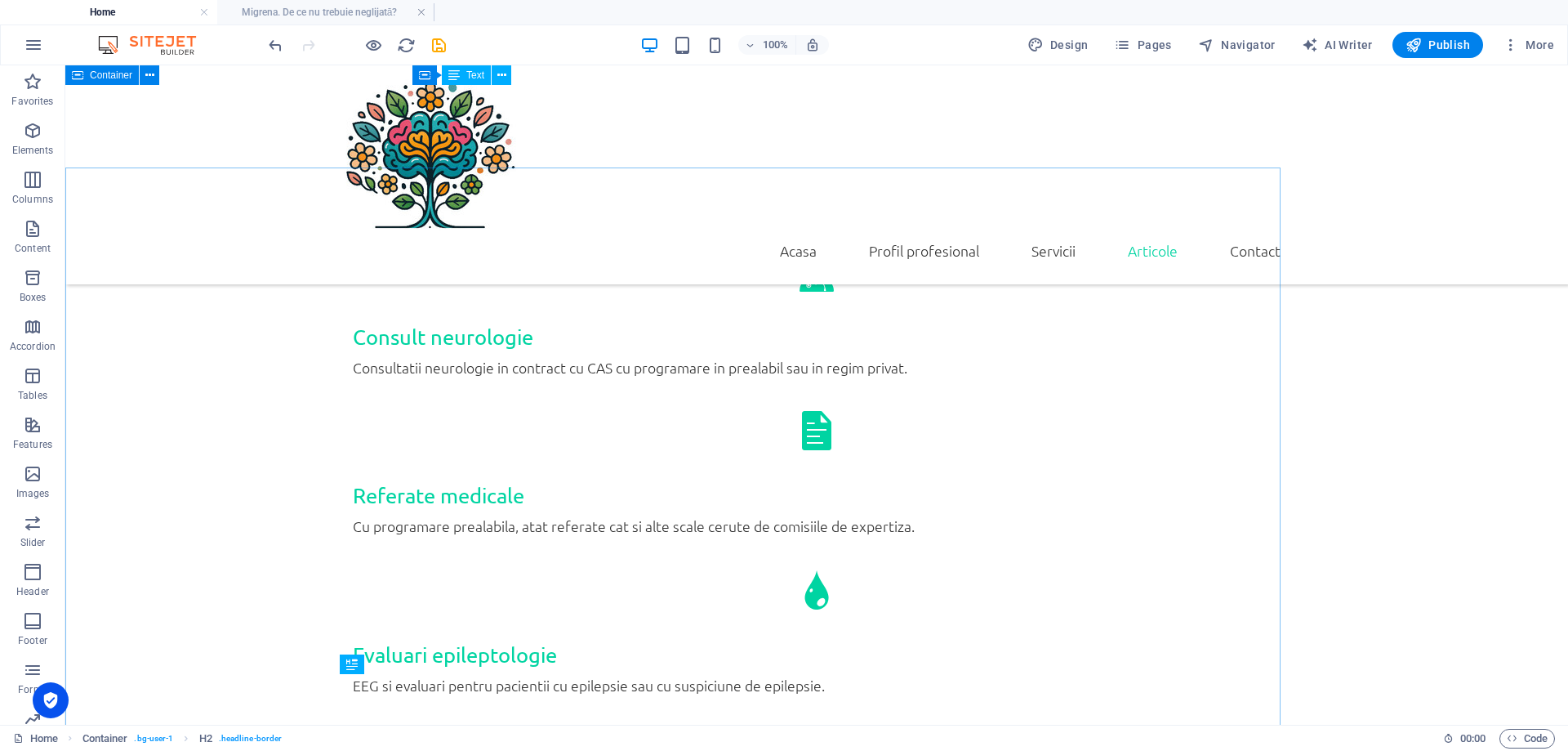 scroll, scrollTop: 4316, scrollLeft: 0, axis: vertical 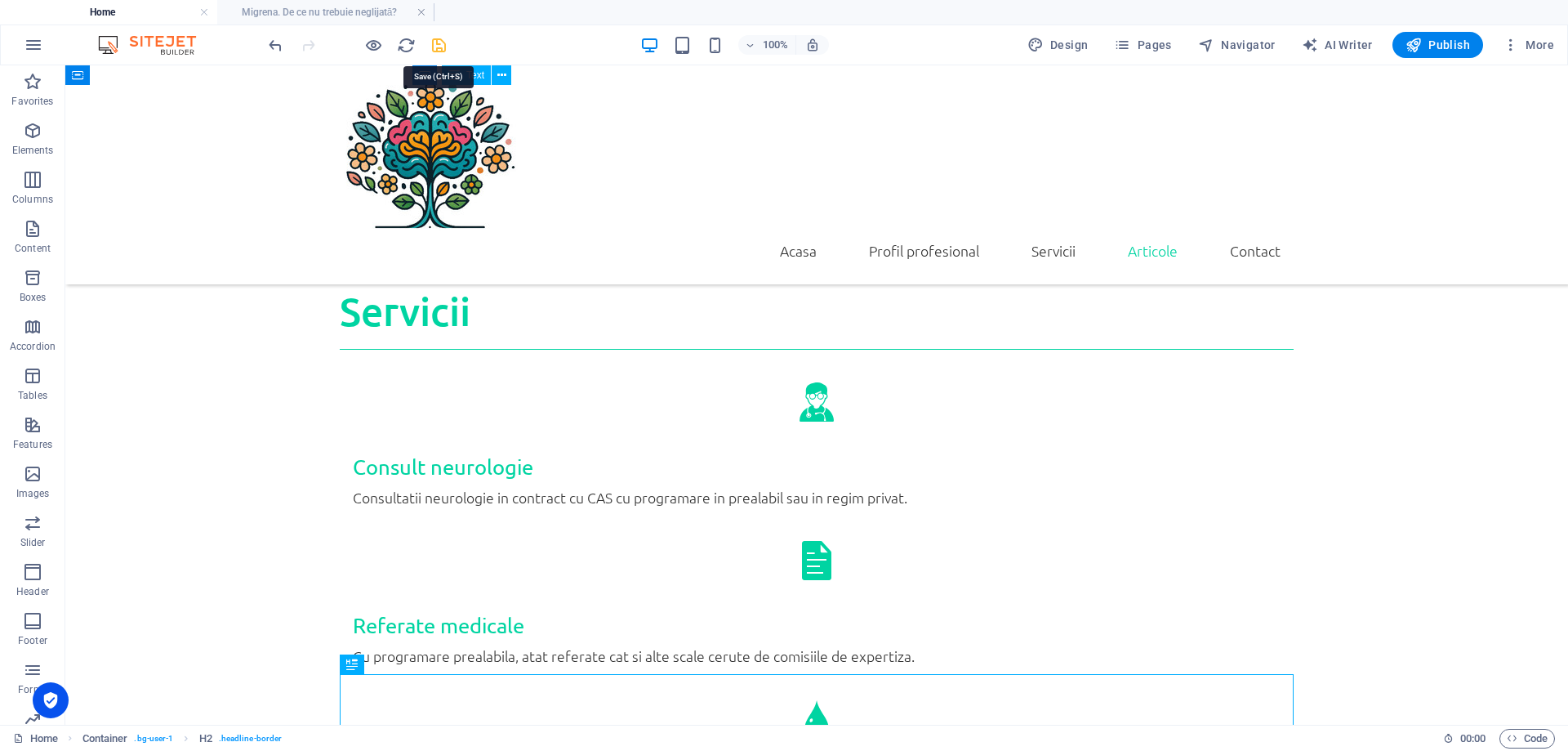 click at bounding box center [439, 45] 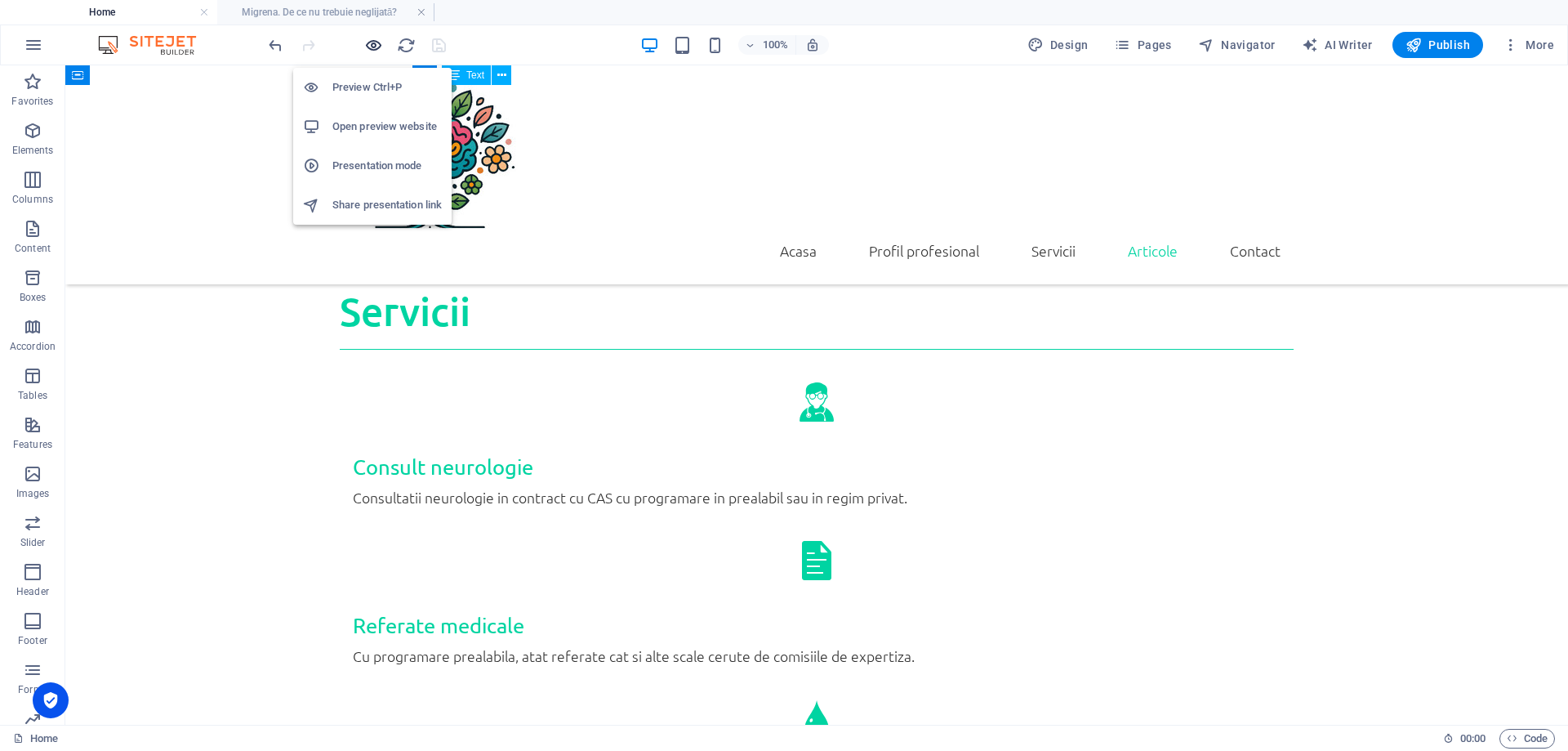 click at bounding box center [373, 45] 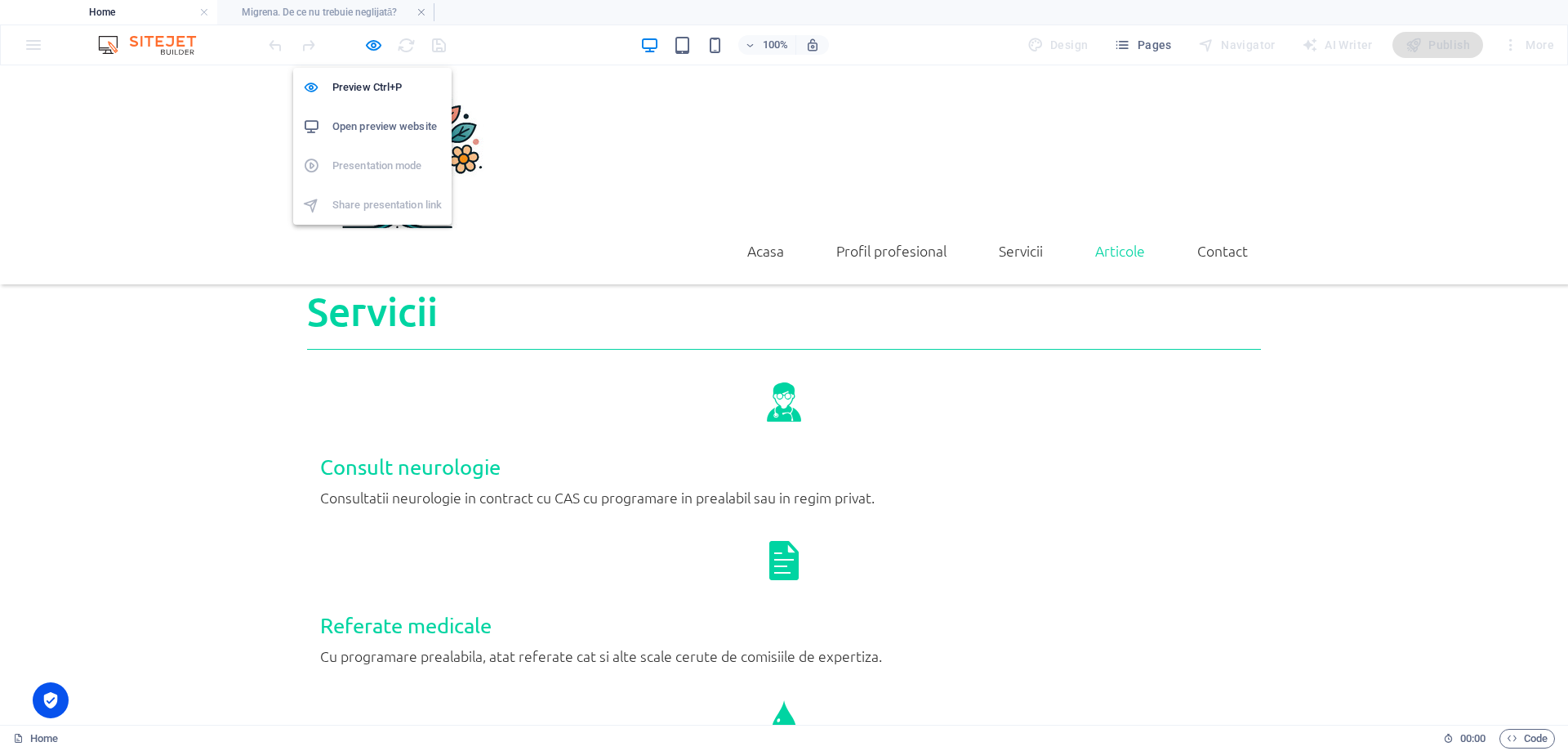 scroll, scrollTop: 4312, scrollLeft: 0, axis: vertical 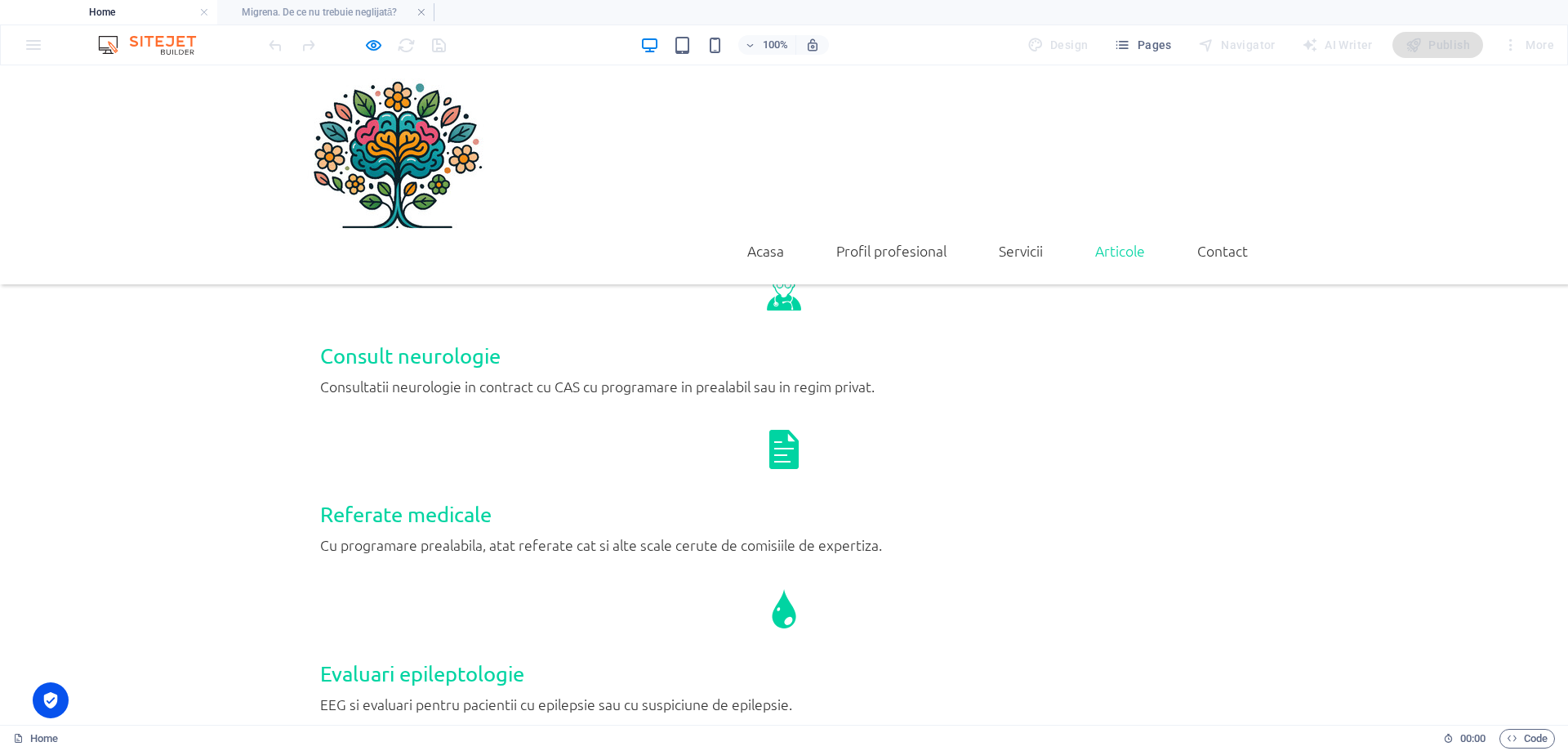 click on "Migrena- o boala nevazuta dar invalidanta. De ce nu trebuie neglijata?" at bounding box center [457, 3289] 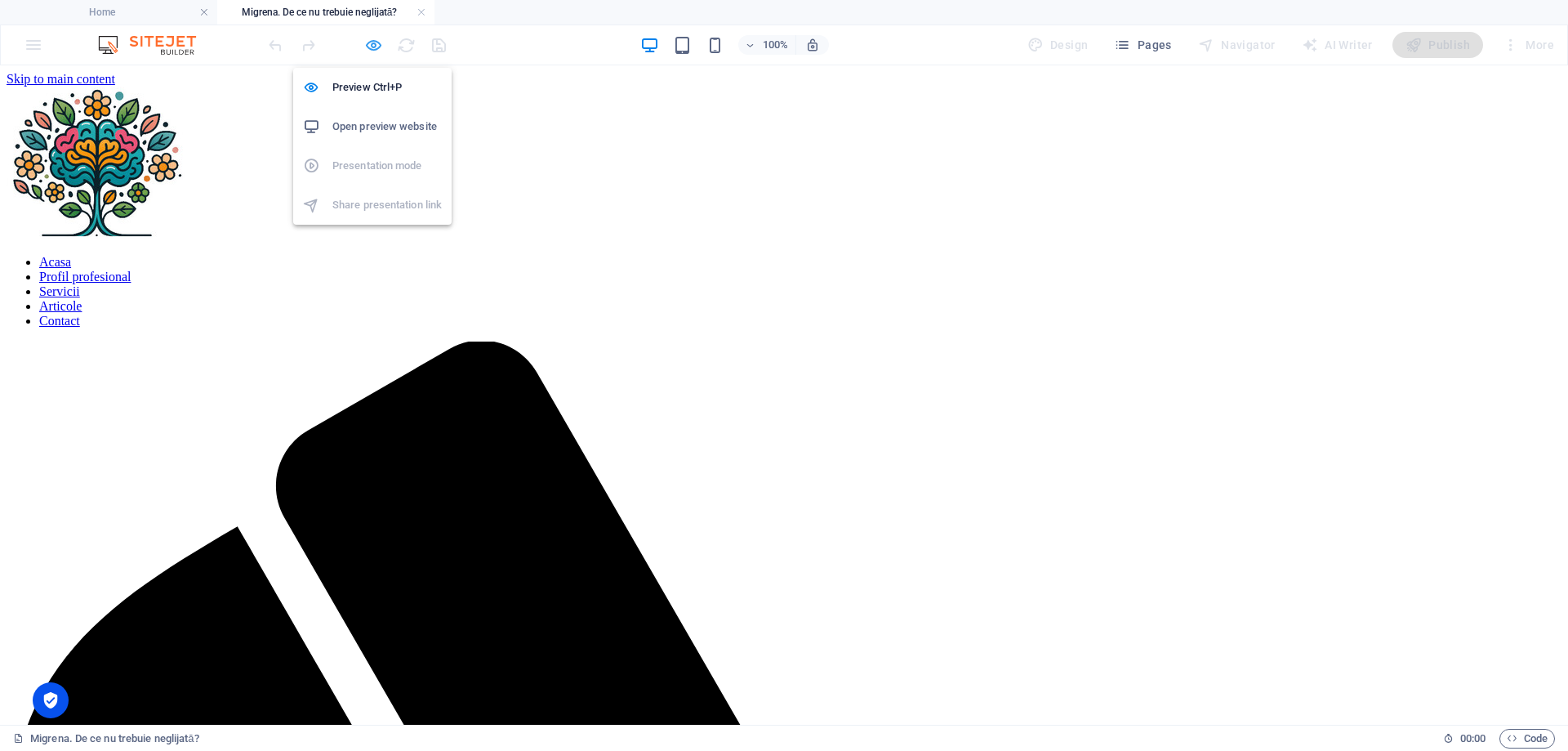 click at bounding box center [373, 45] 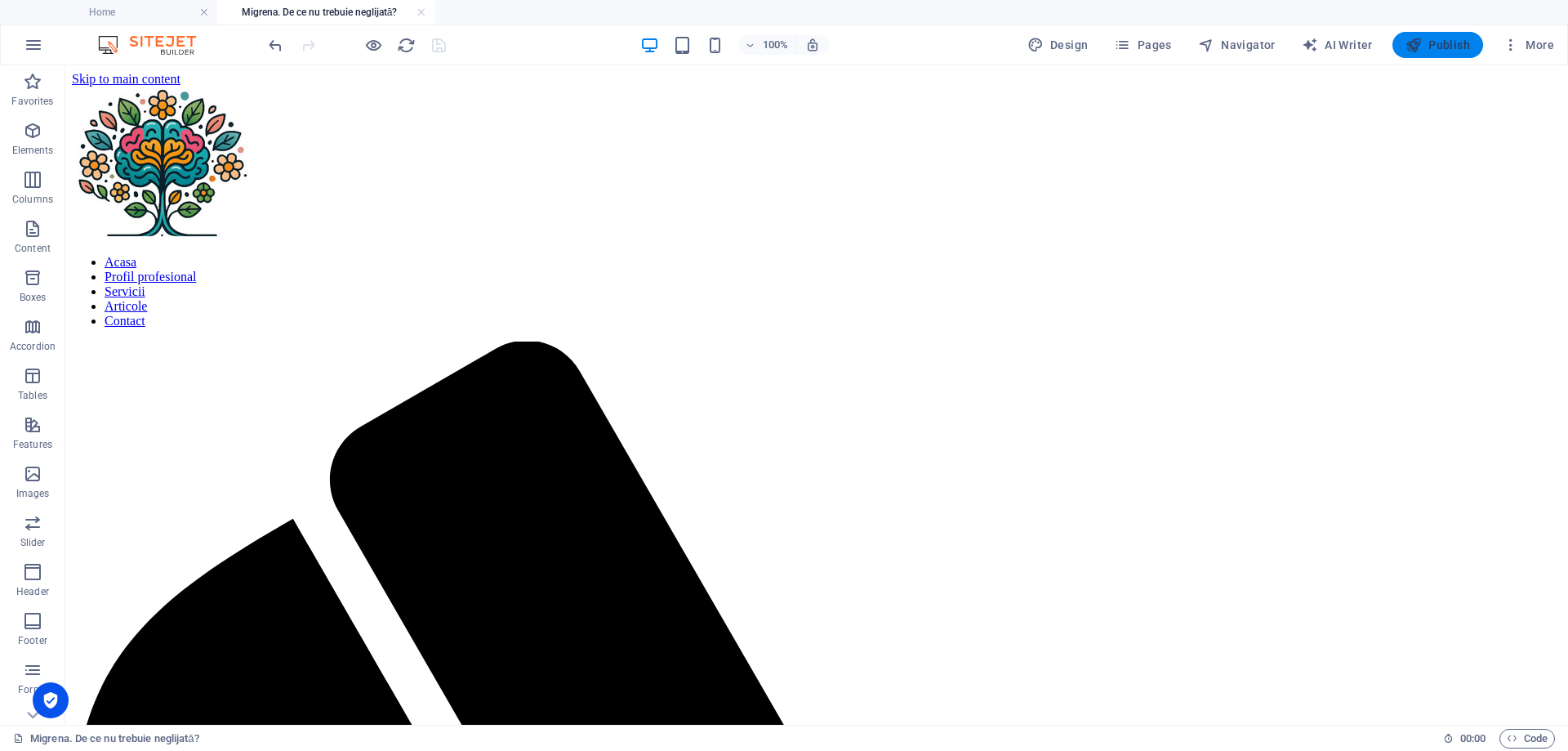 click on "Publish" at bounding box center (1437, 45) 